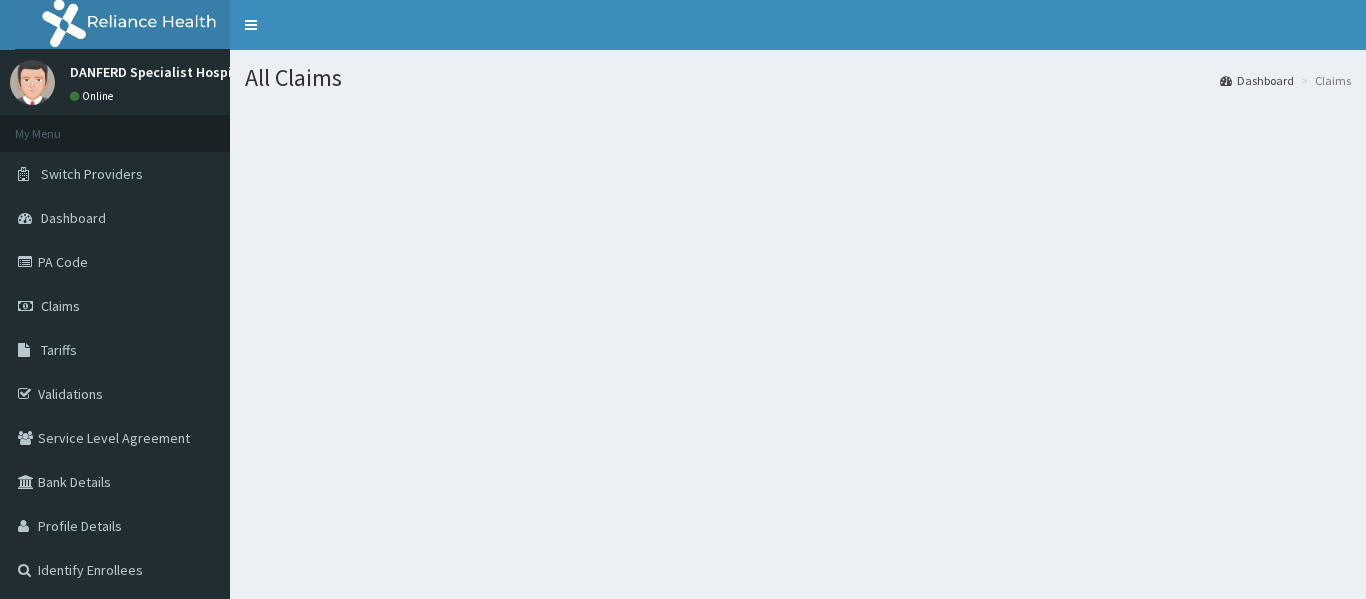 scroll, scrollTop: 0, scrollLeft: 0, axis: both 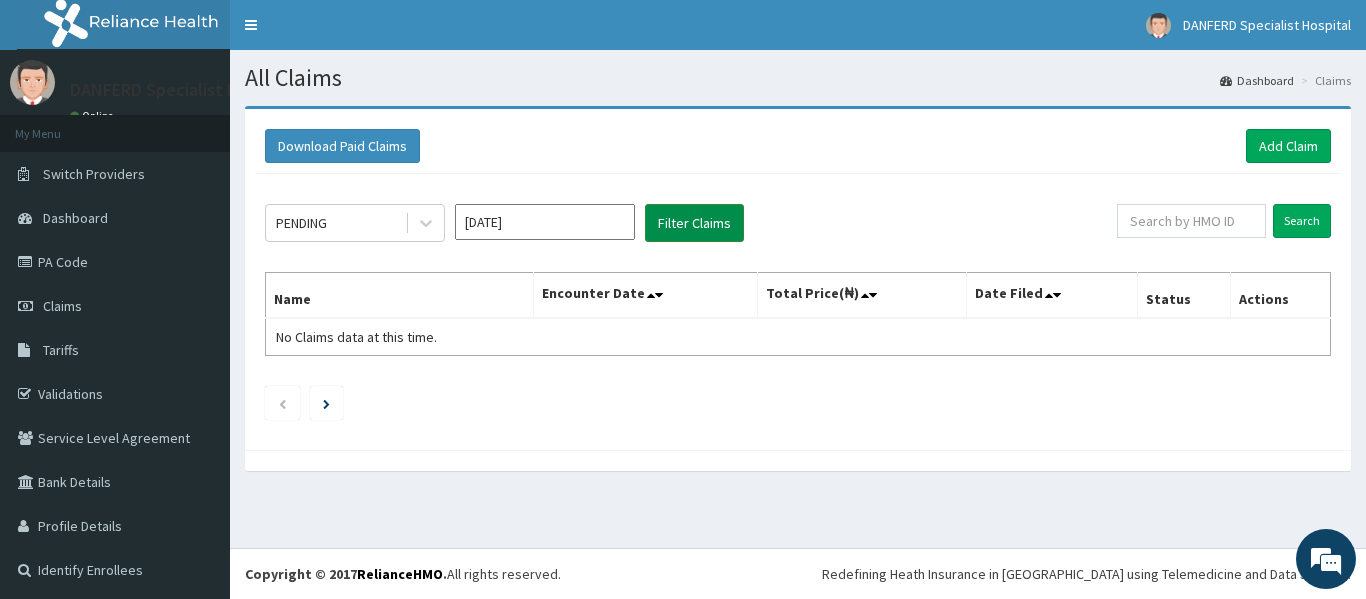 click on "Filter Claims" at bounding box center [694, 223] 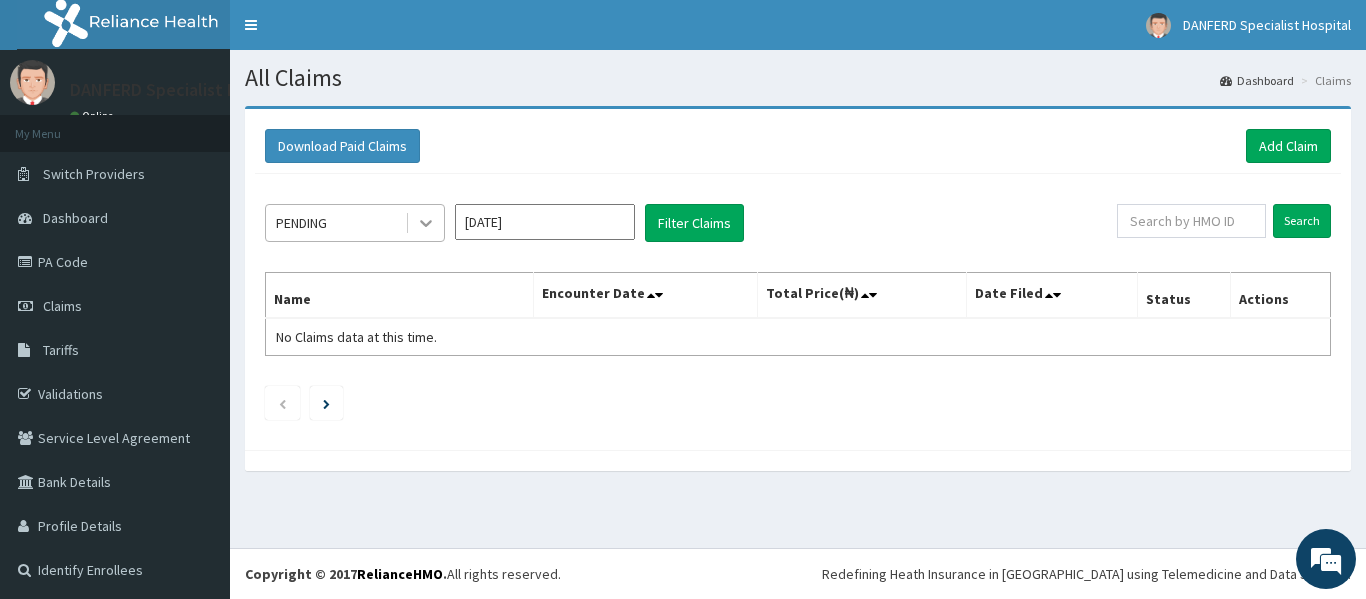 click 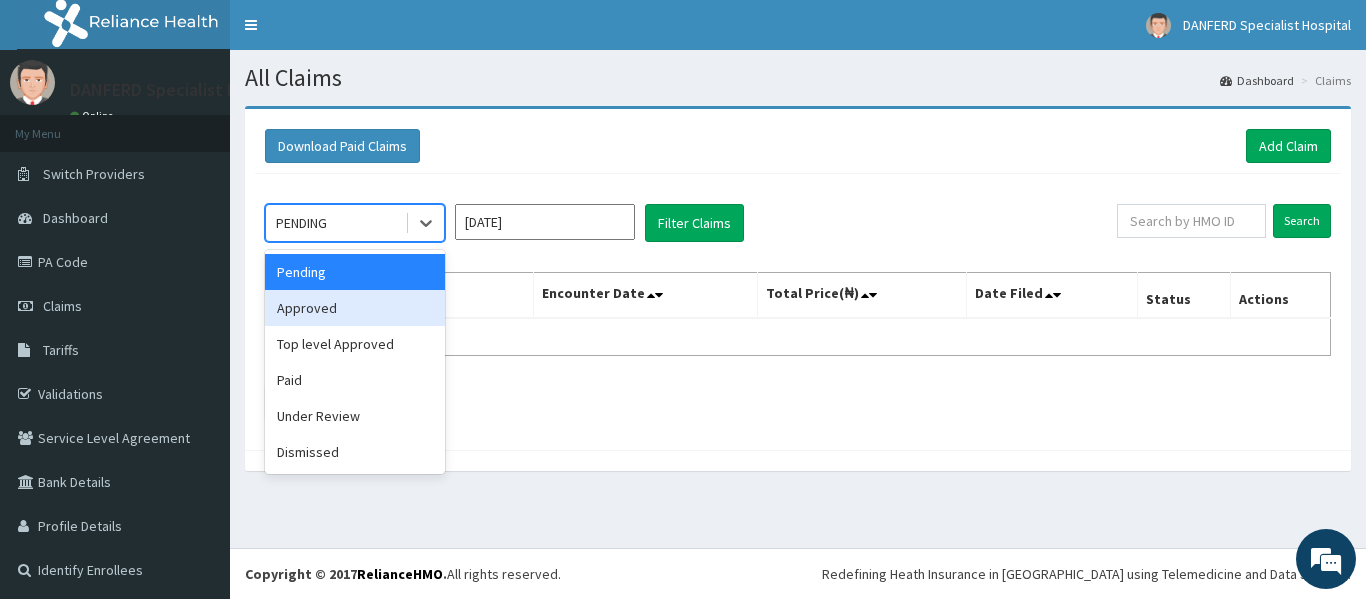 click on "Approved" at bounding box center (355, 308) 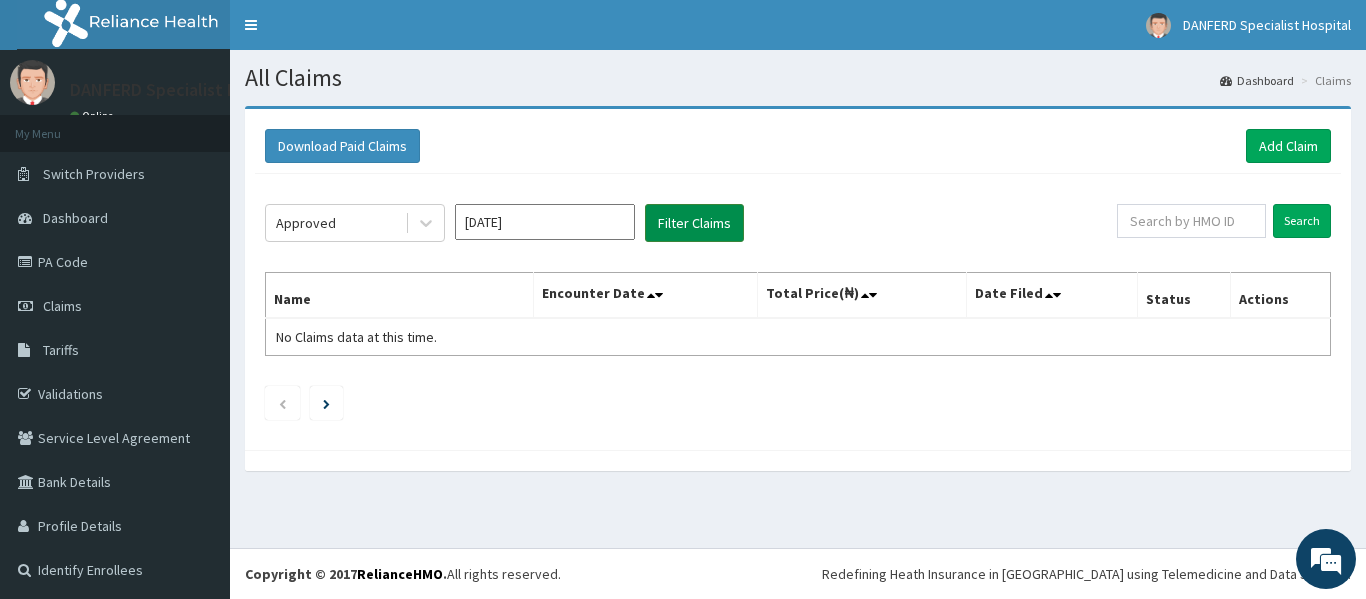 click on "Filter Claims" at bounding box center (694, 223) 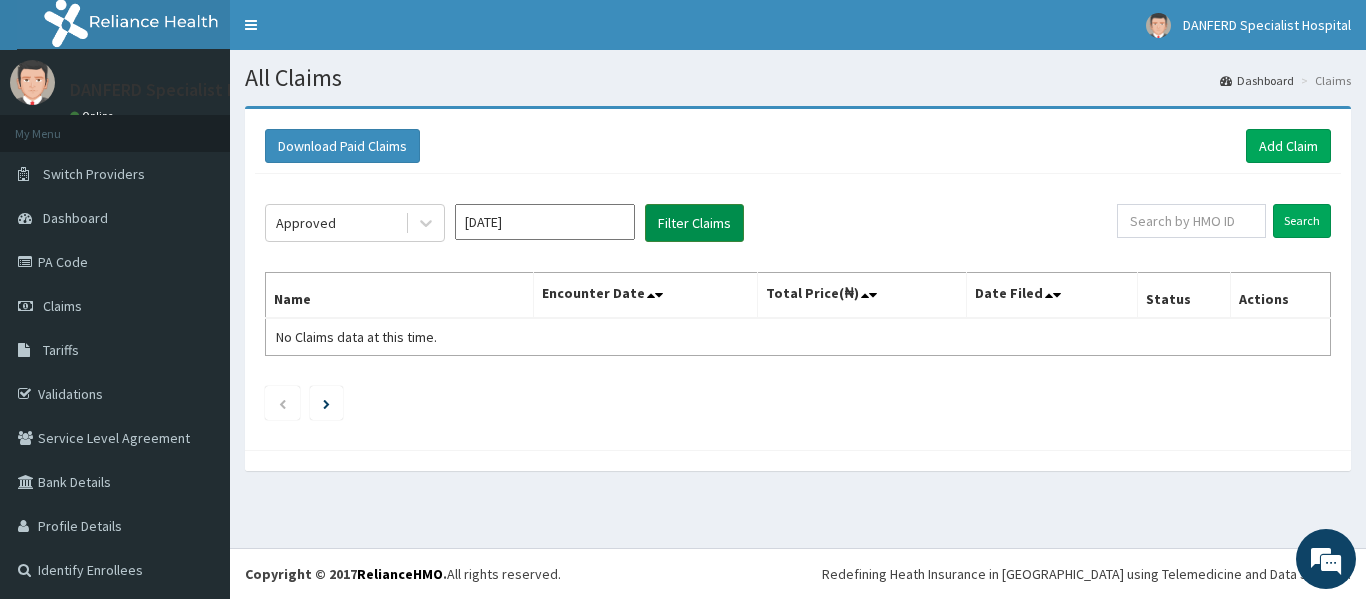 click on "Filter Claims" at bounding box center (694, 223) 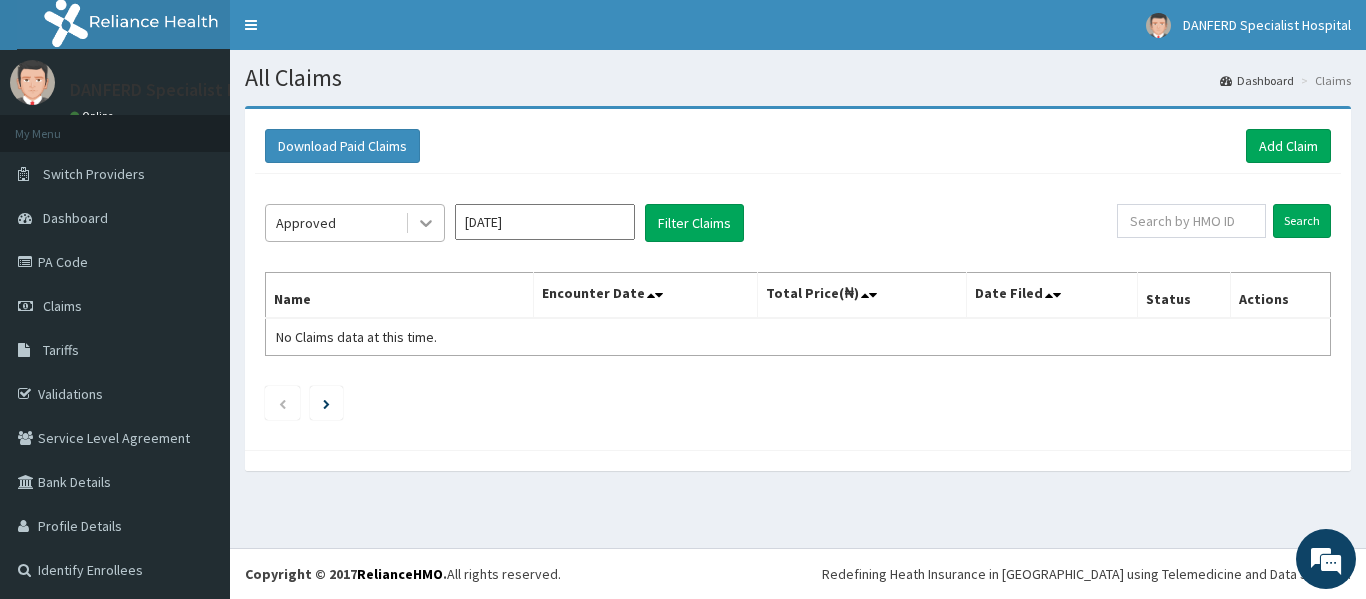 click 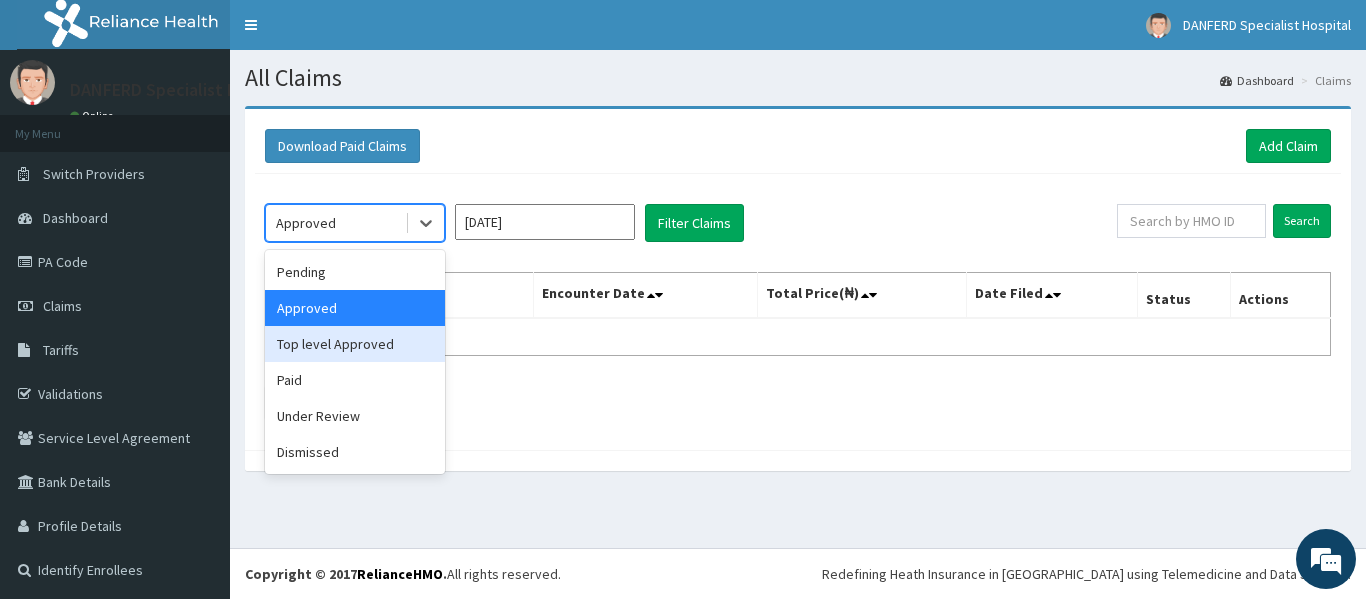 click on "Top level Approved" at bounding box center (355, 344) 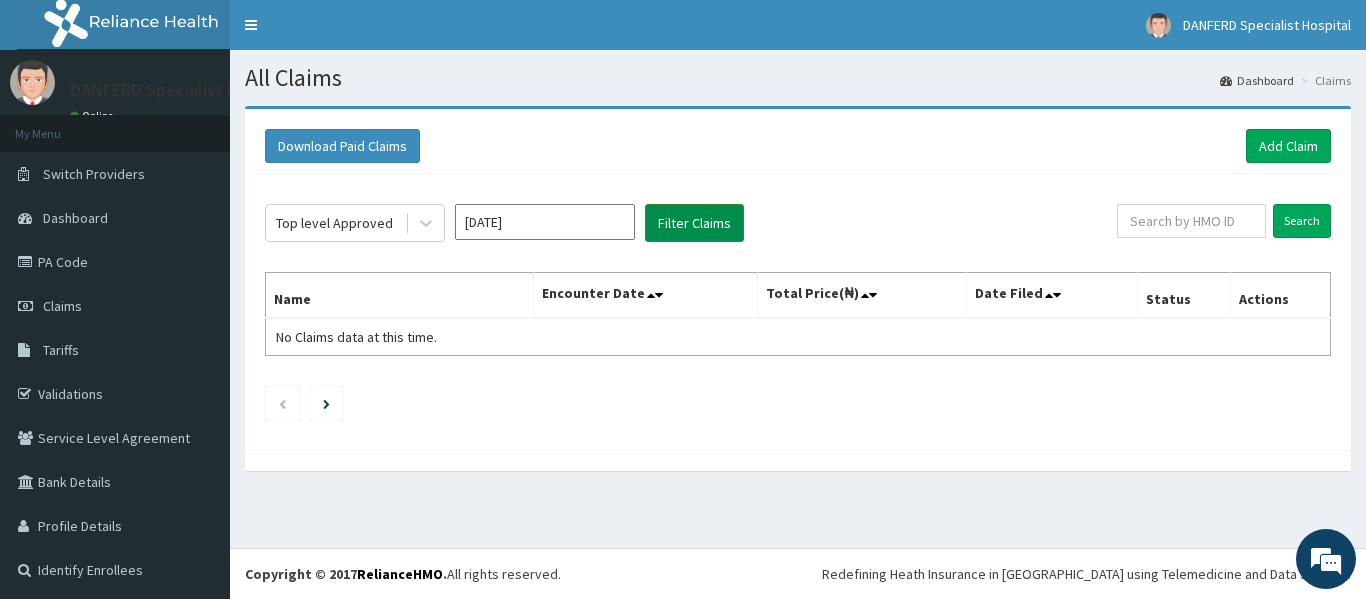click on "Filter Claims" at bounding box center (694, 223) 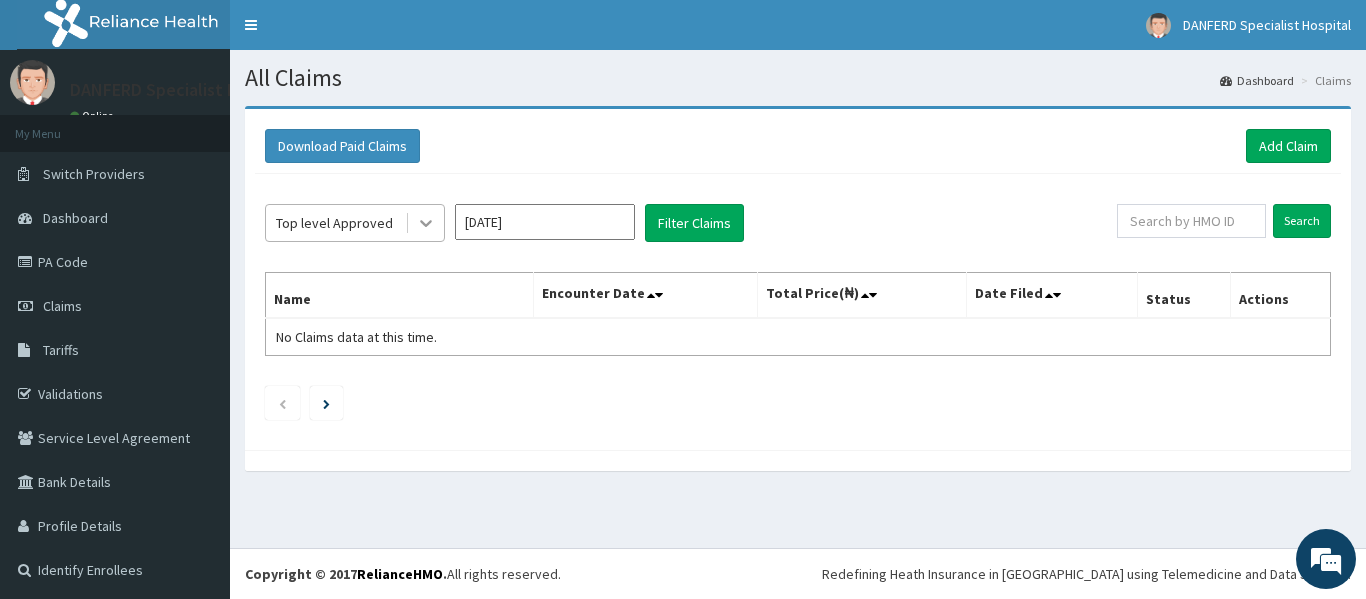 click 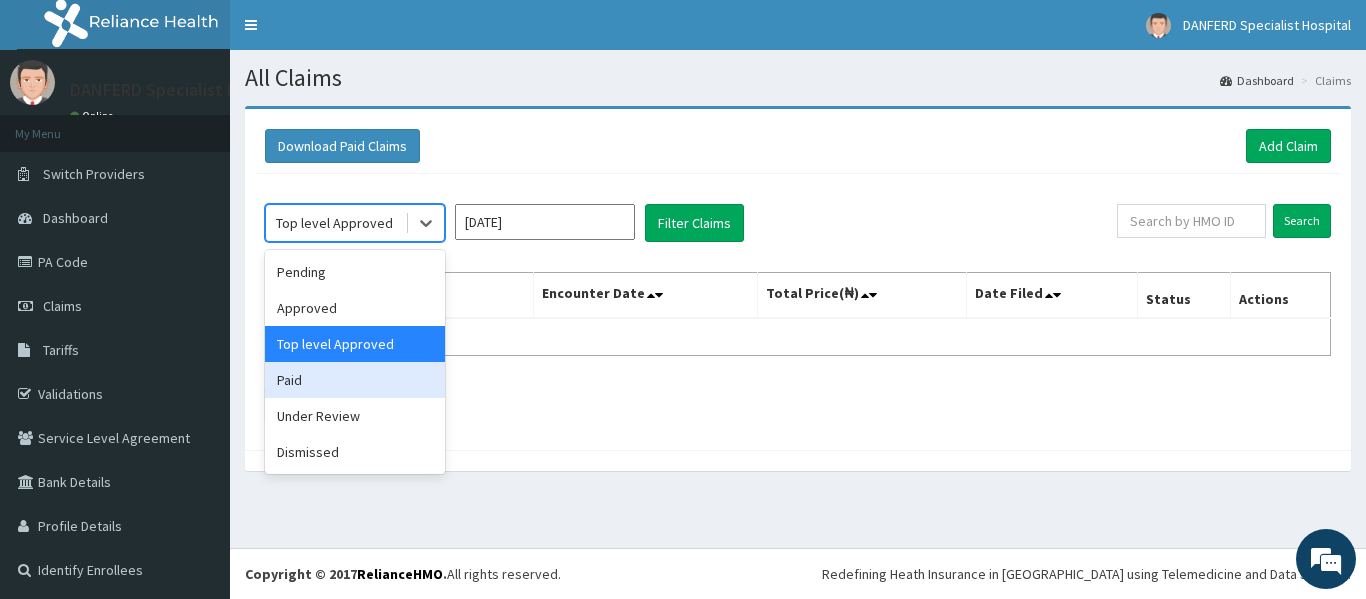 click on "Paid" at bounding box center [355, 380] 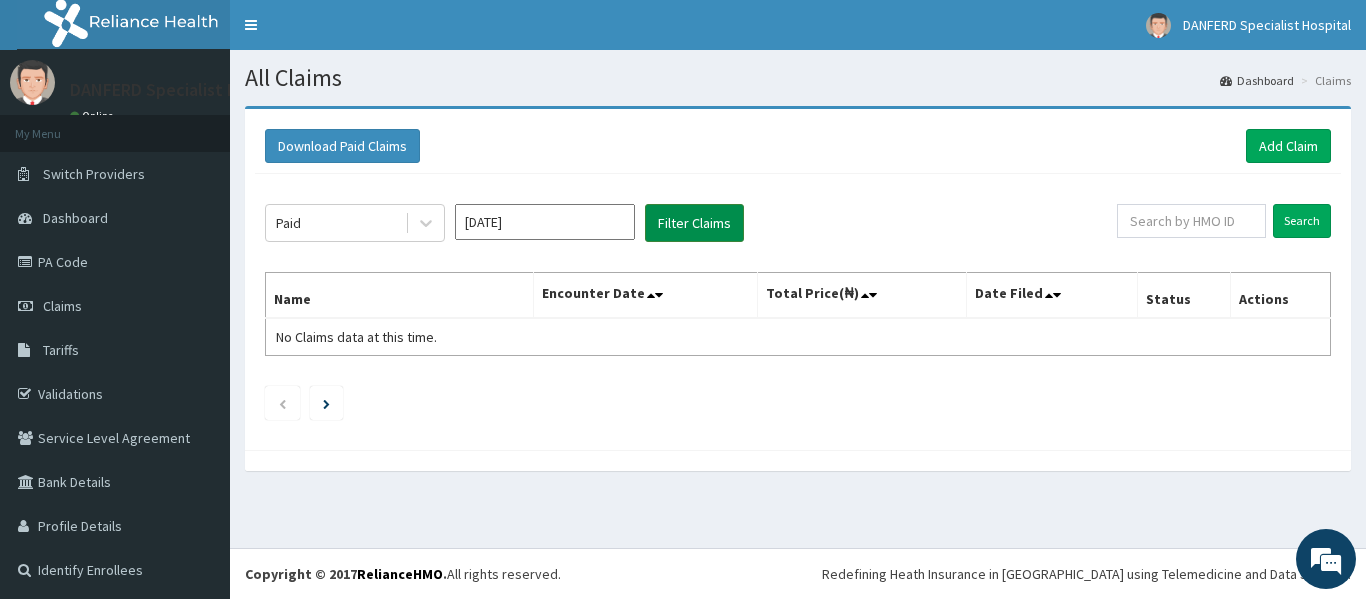 click on "Filter Claims" at bounding box center [694, 223] 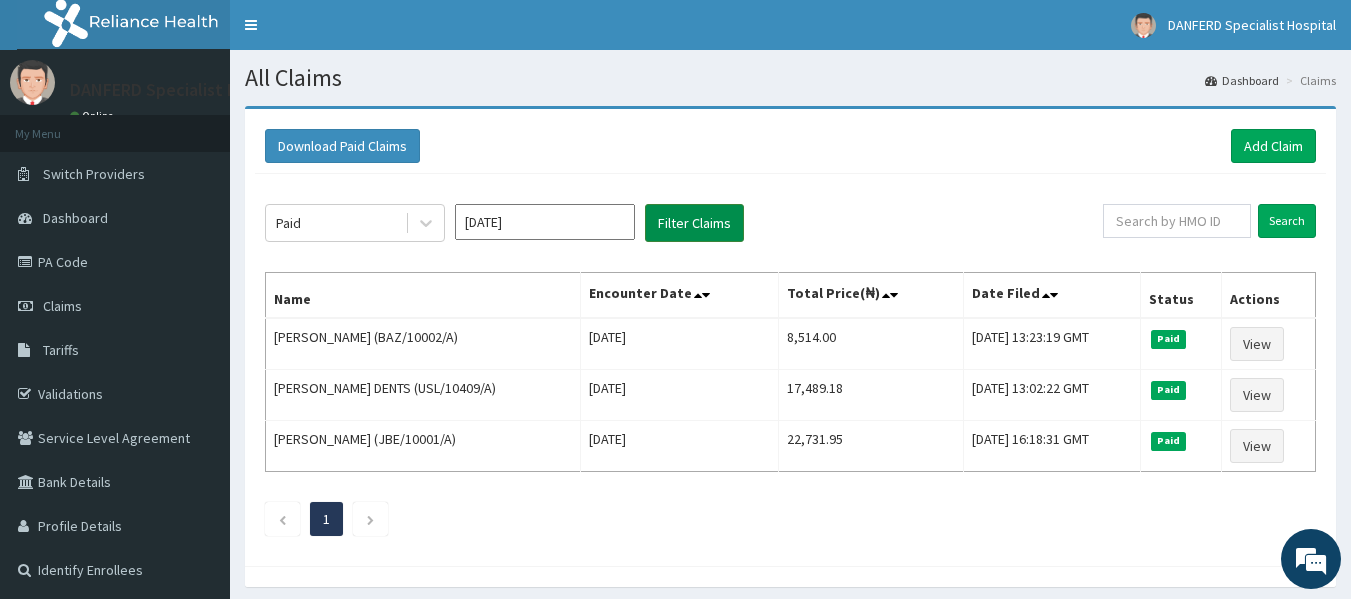 click on "Filter Claims" at bounding box center (694, 223) 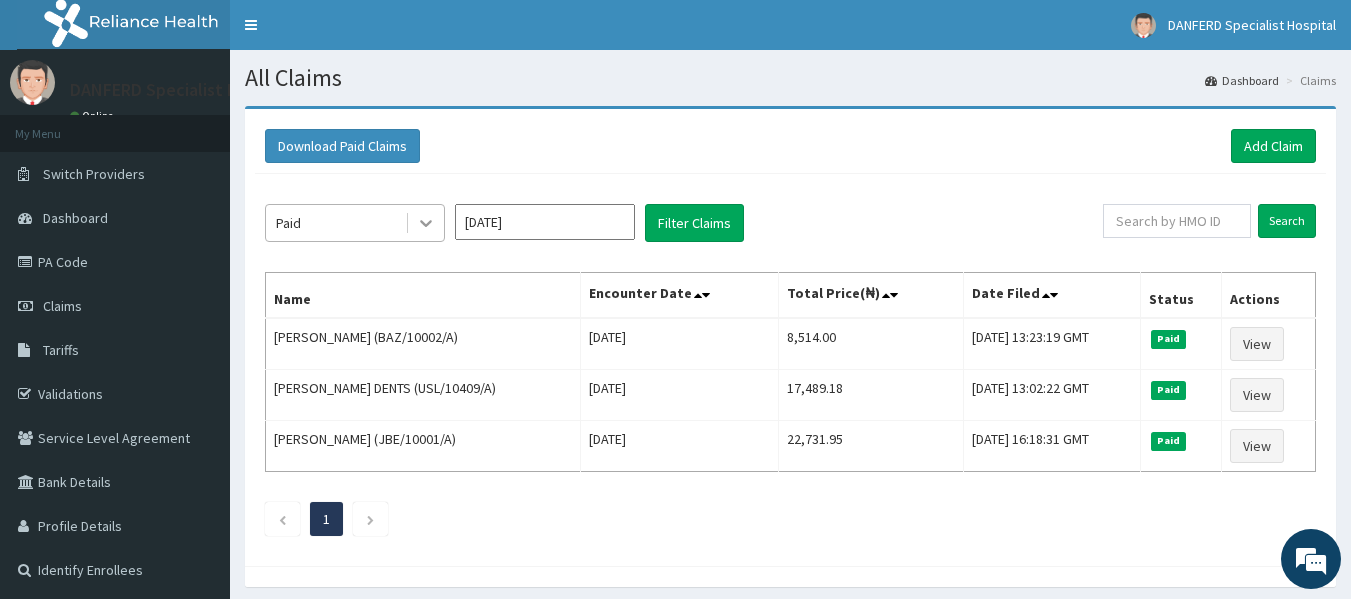 click 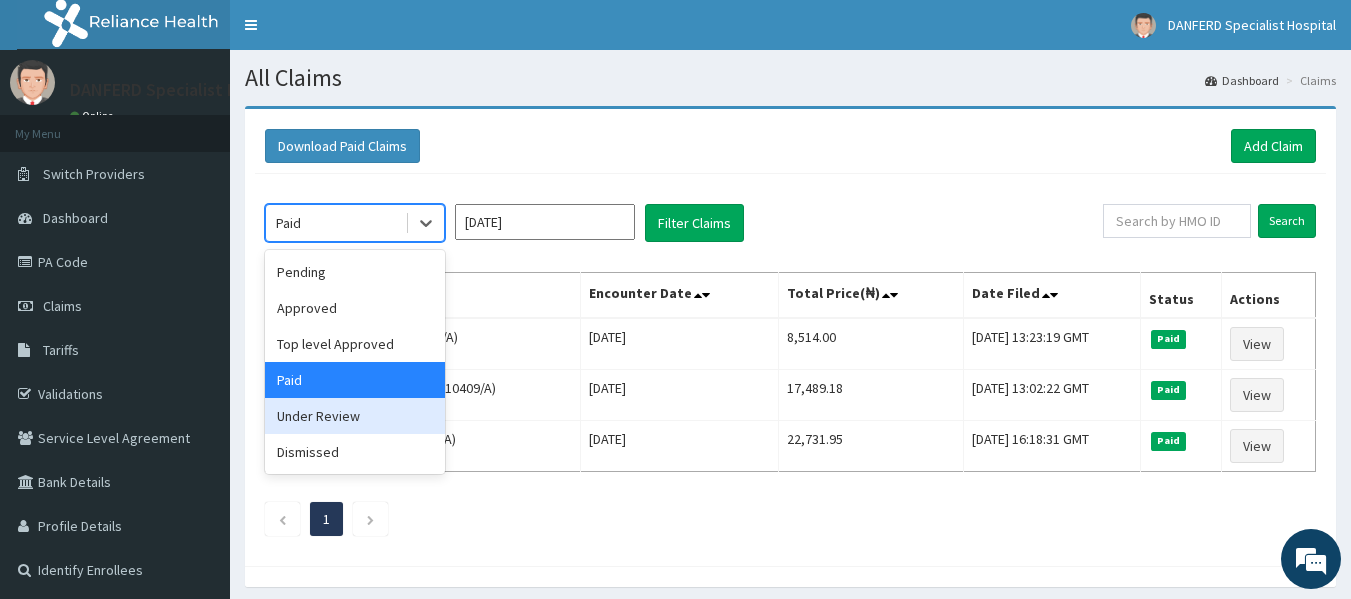 click on "Under Review" at bounding box center (355, 416) 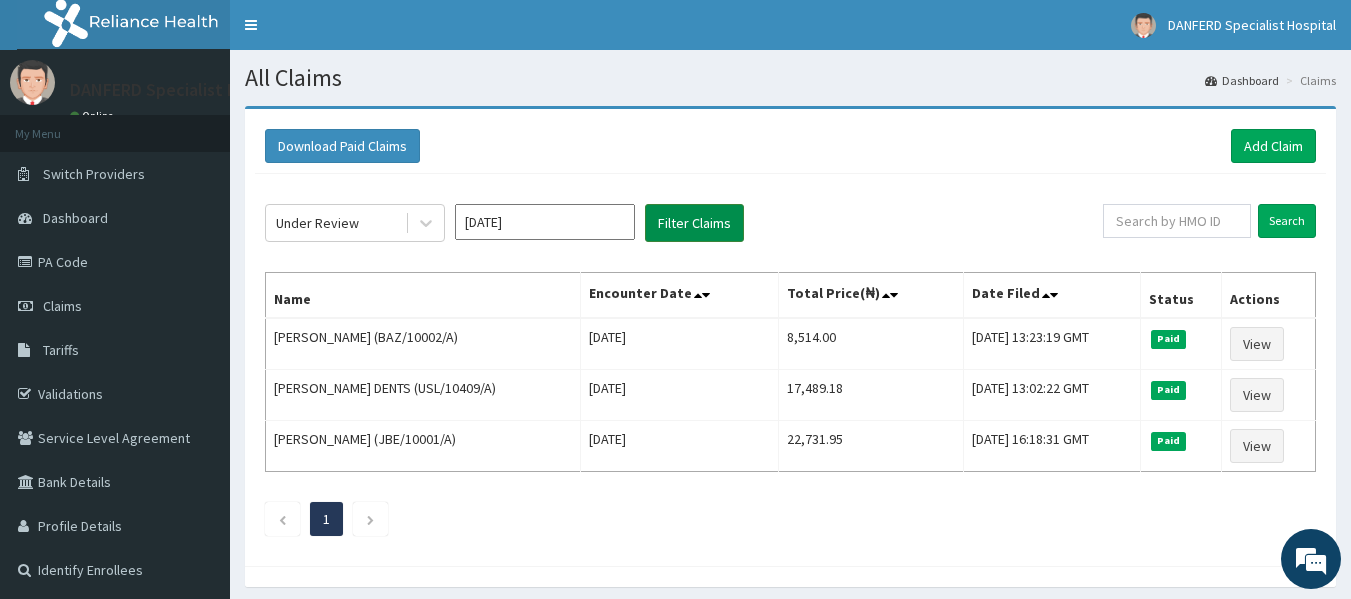 click on "Filter Claims" at bounding box center (694, 223) 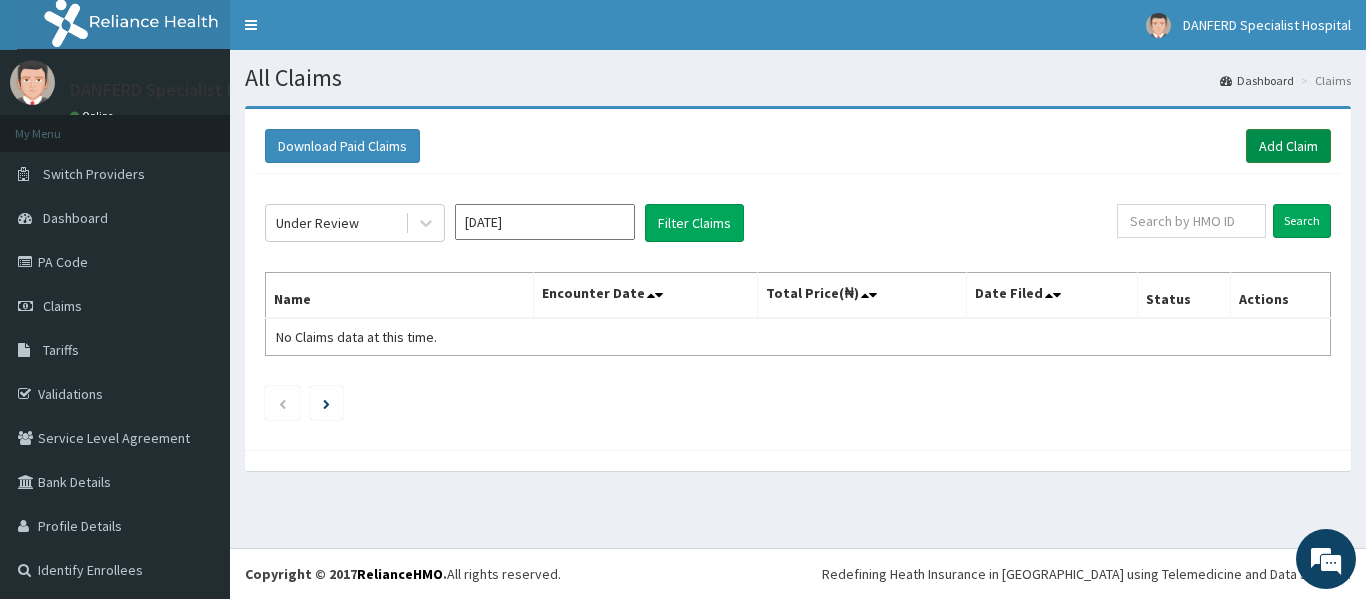 click on "Add Claim" at bounding box center (1288, 146) 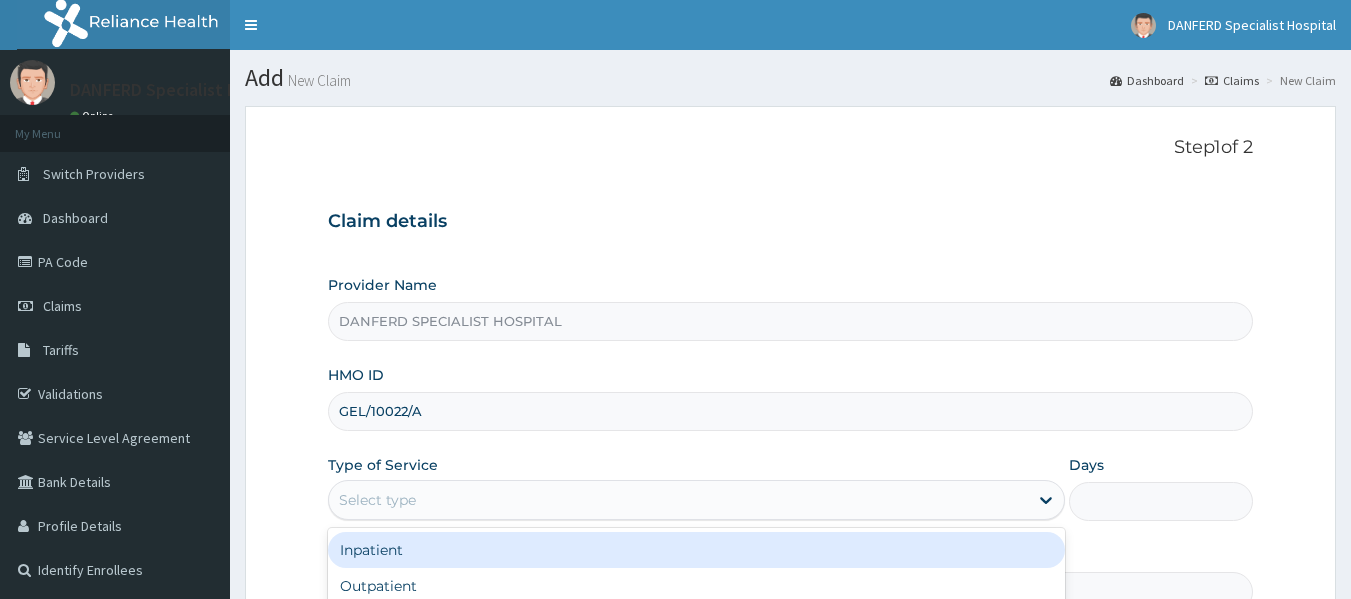 scroll, scrollTop: 200, scrollLeft: 0, axis: vertical 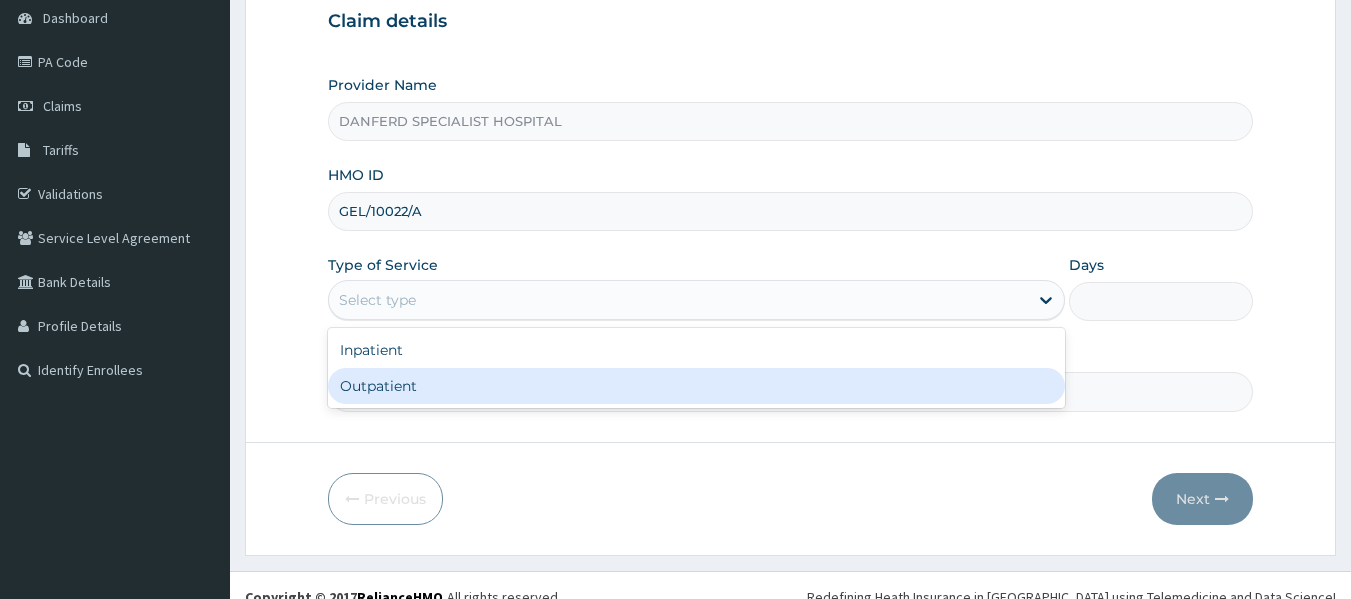 click on "Outpatient" at bounding box center [696, 386] 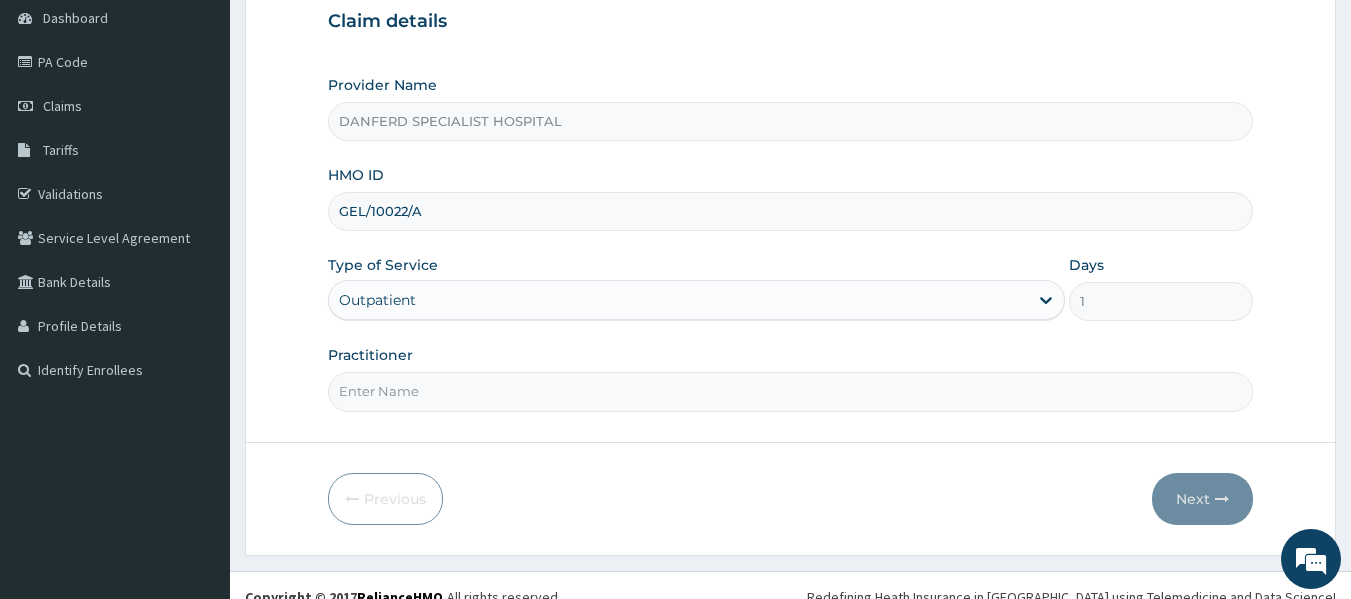 drag, startPoint x: 403, startPoint y: 385, endPoint x: 418, endPoint y: 385, distance: 15 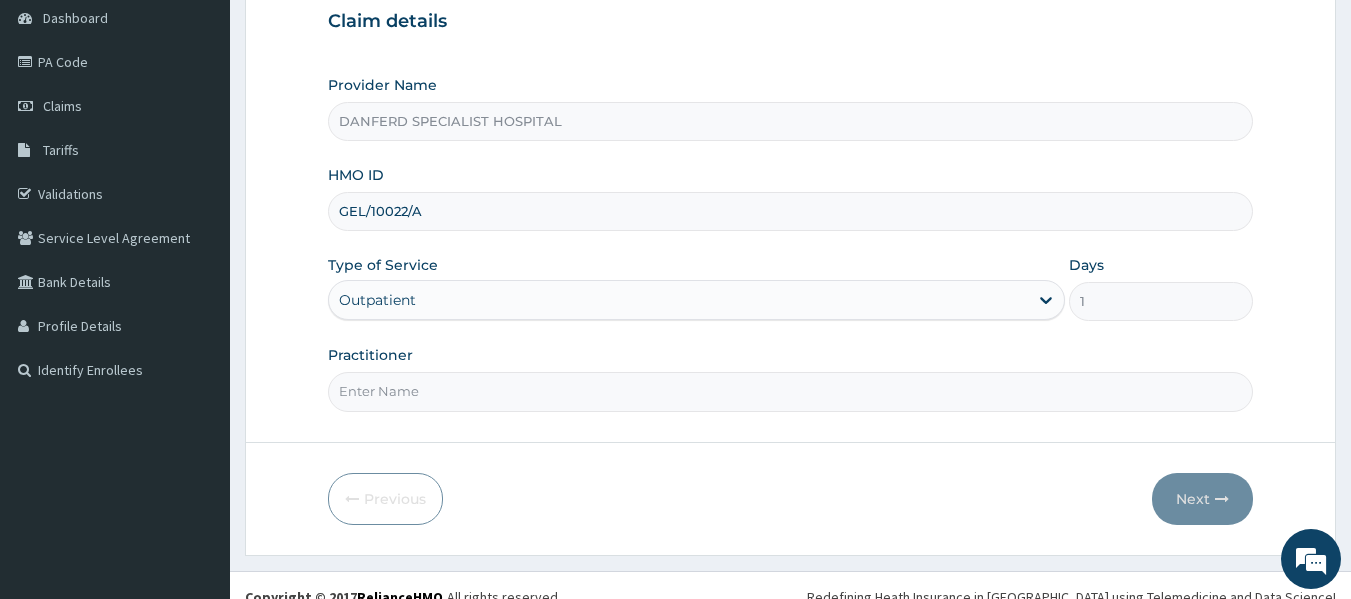 type on "DR. VICTORY" 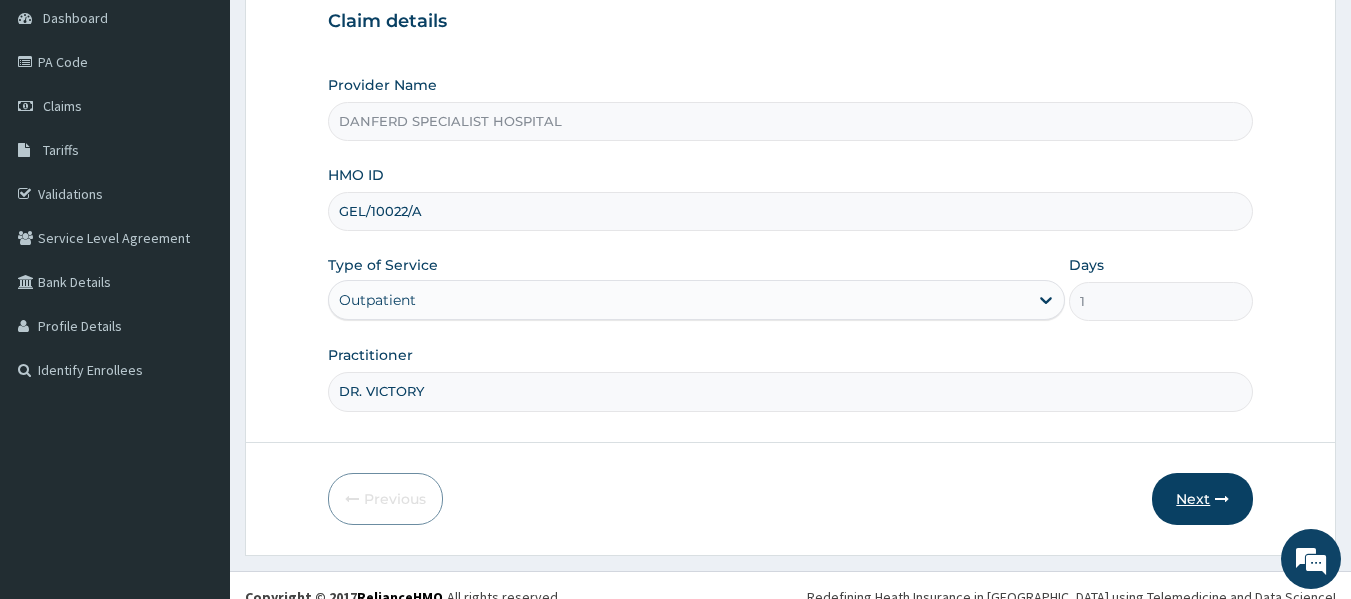 click on "Next" at bounding box center [1202, 499] 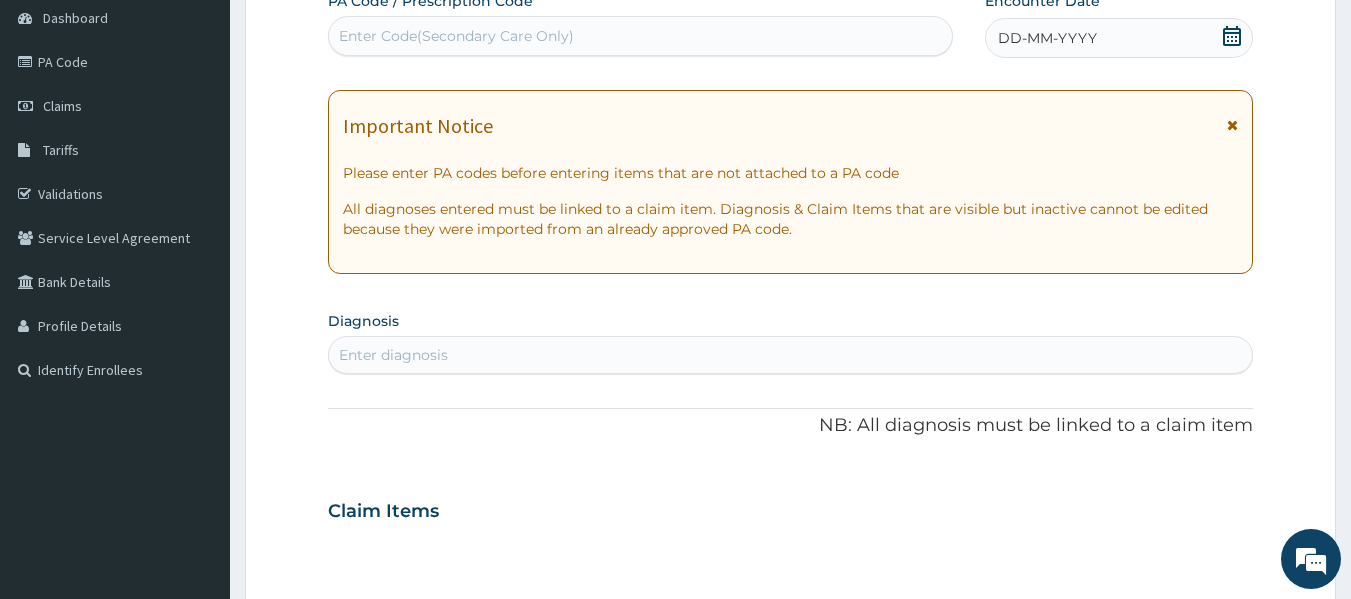 scroll, scrollTop: 0, scrollLeft: 0, axis: both 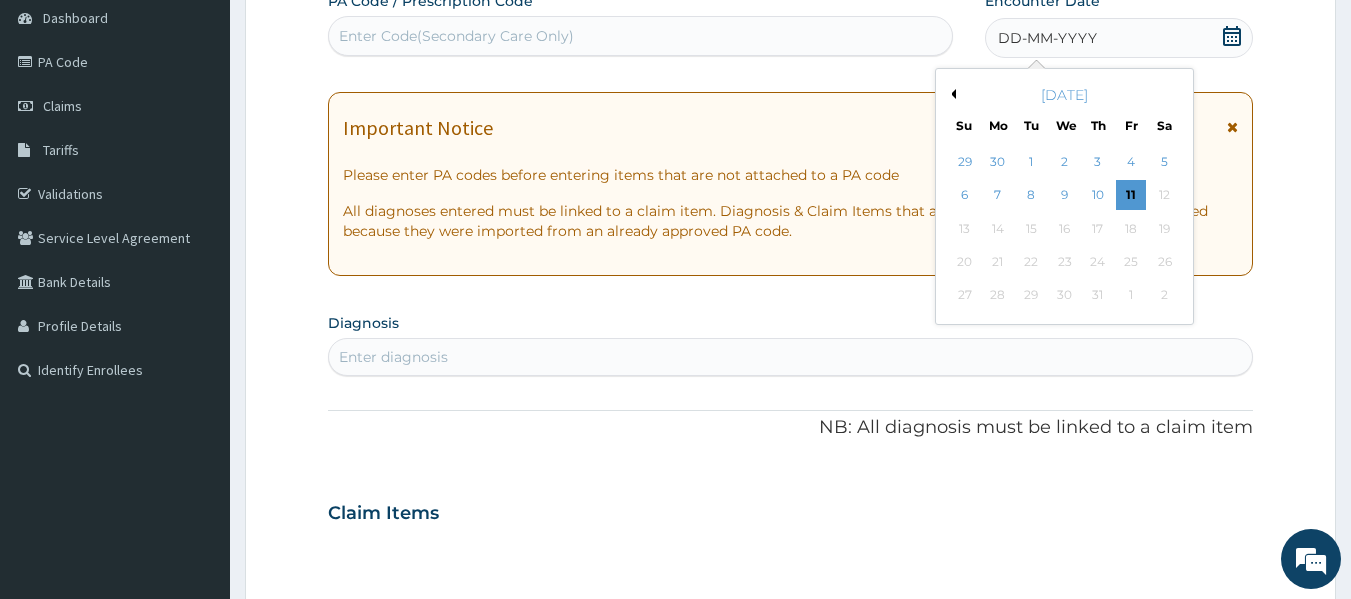 click on "11" at bounding box center [1131, 196] 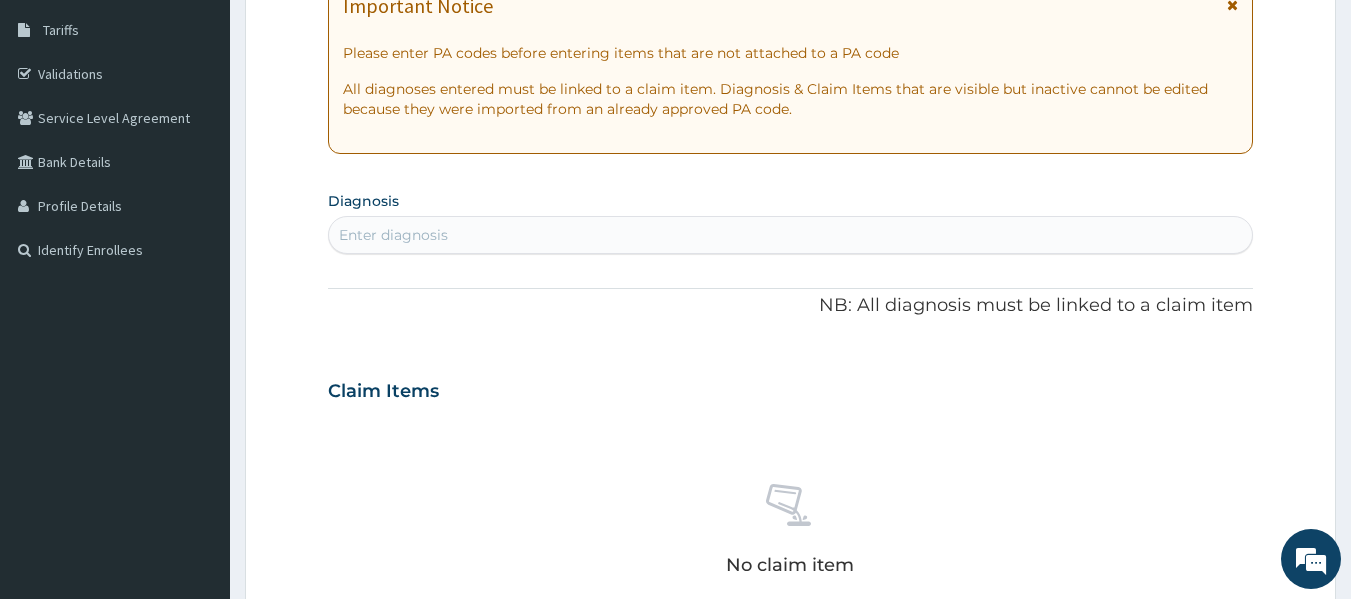 scroll, scrollTop: 400, scrollLeft: 0, axis: vertical 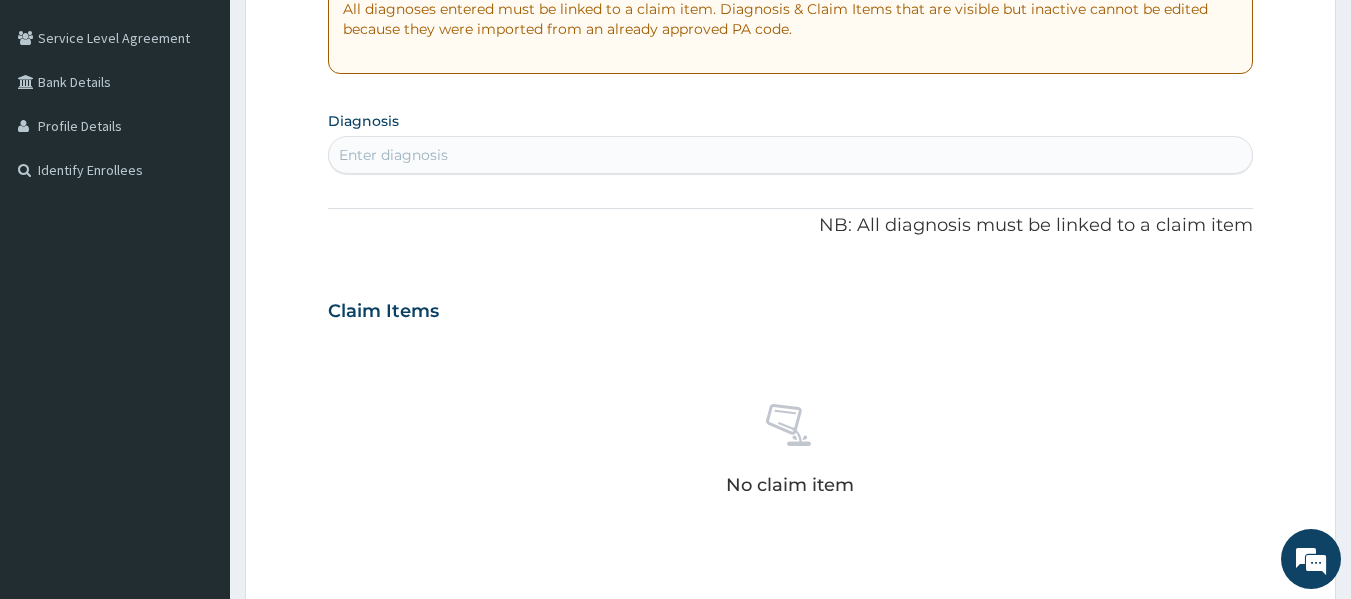 click on "Enter diagnosis" at bounding box center [791, 155] 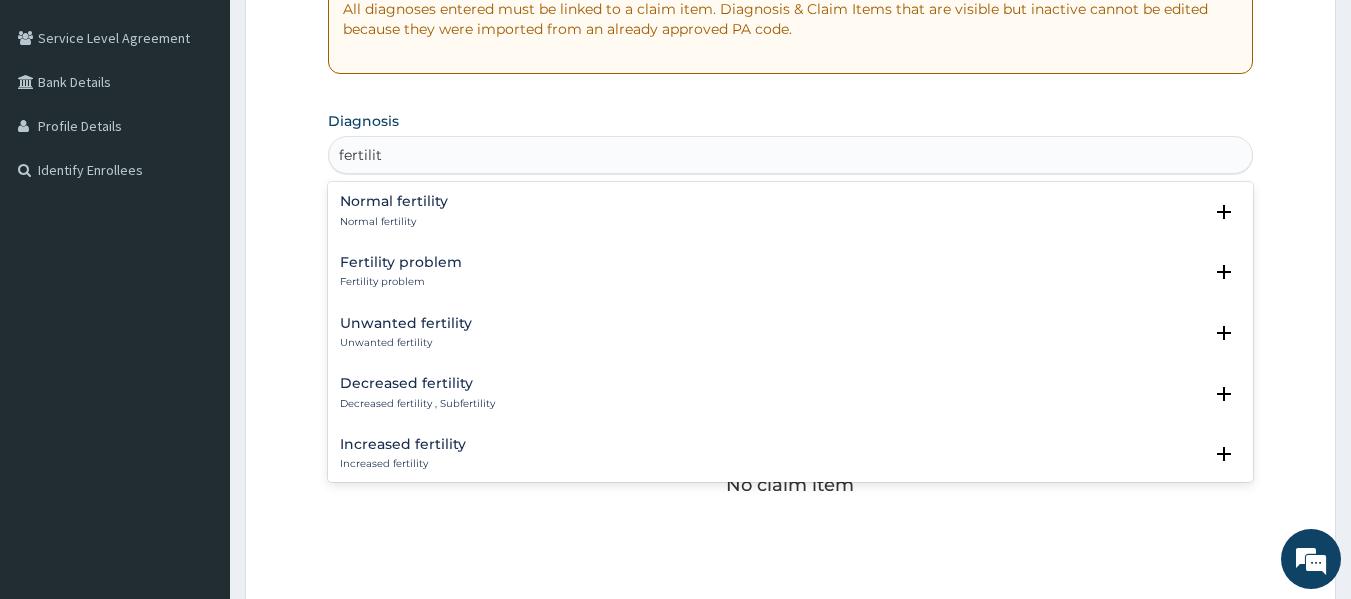 type on "fertility" 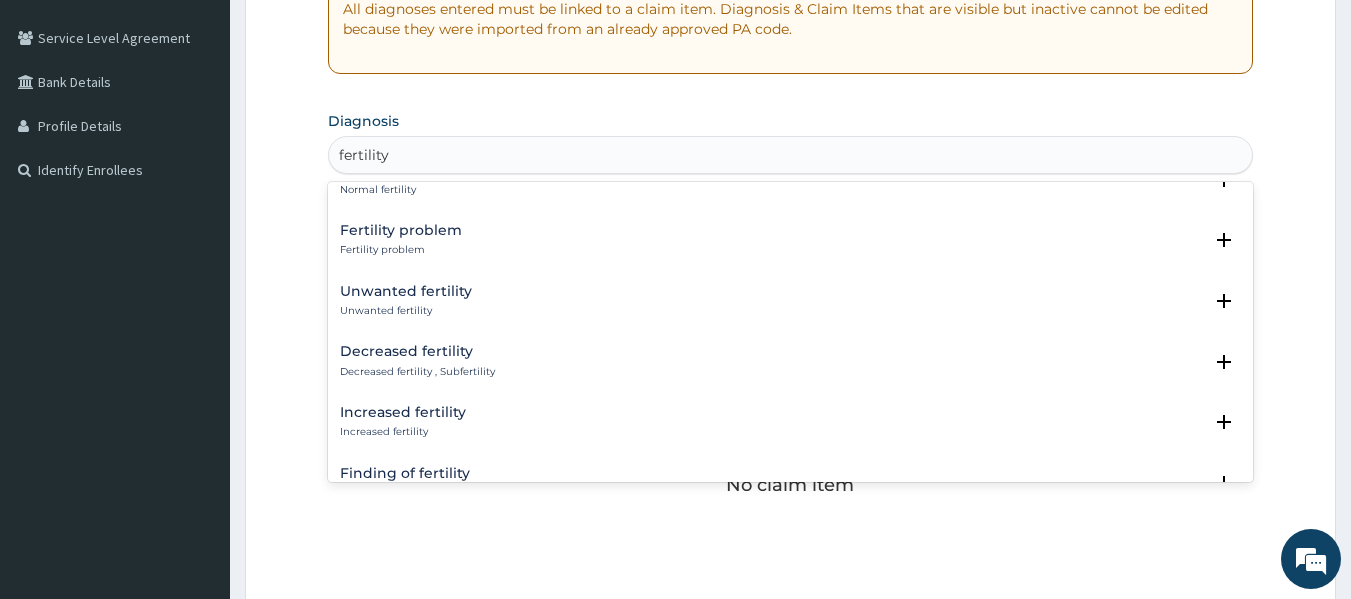 scroll, scrollTop: 0, scrollLeft: 0, axis: both 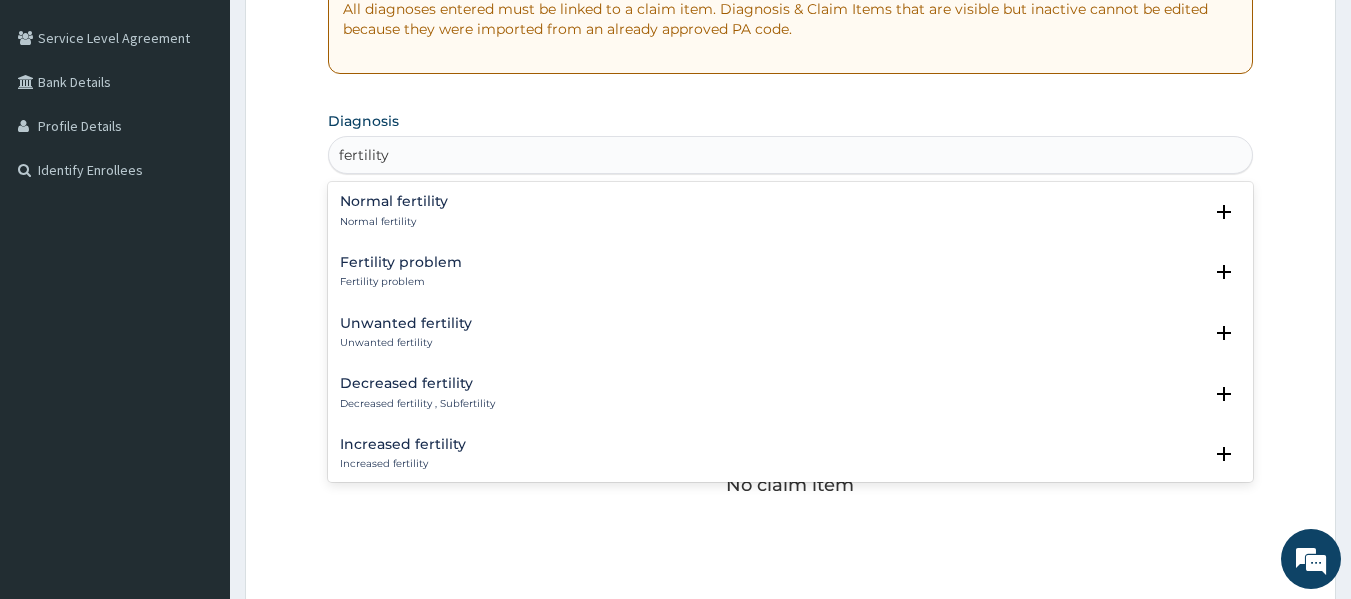 click on "Fertility problem" at bounding box center [401, 262] 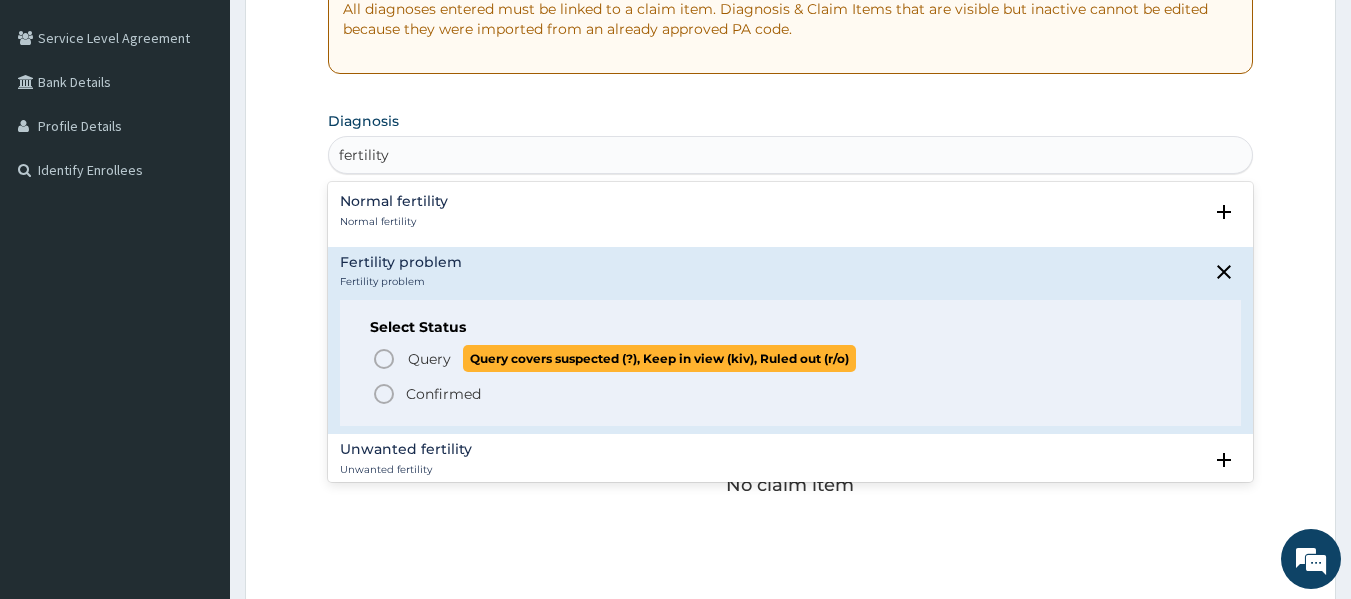click on "Query" at bounding box center (429, 359) 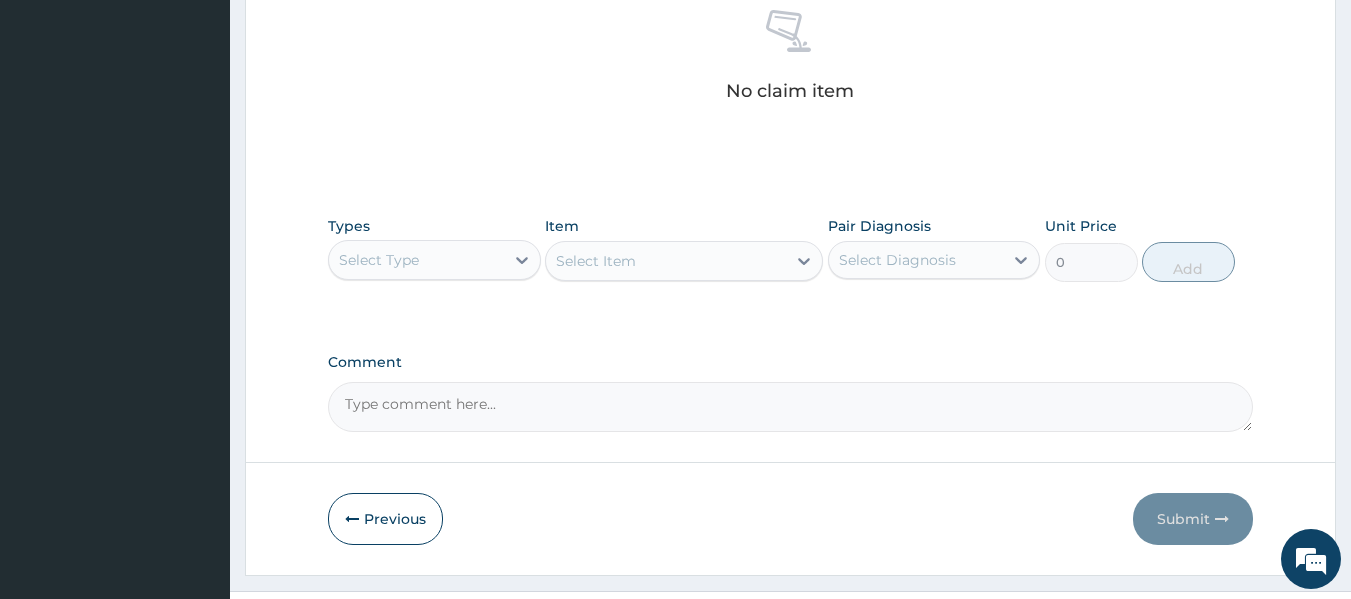 scroll, scrollTop: 843, scrollLeft: 0, axis: vertical 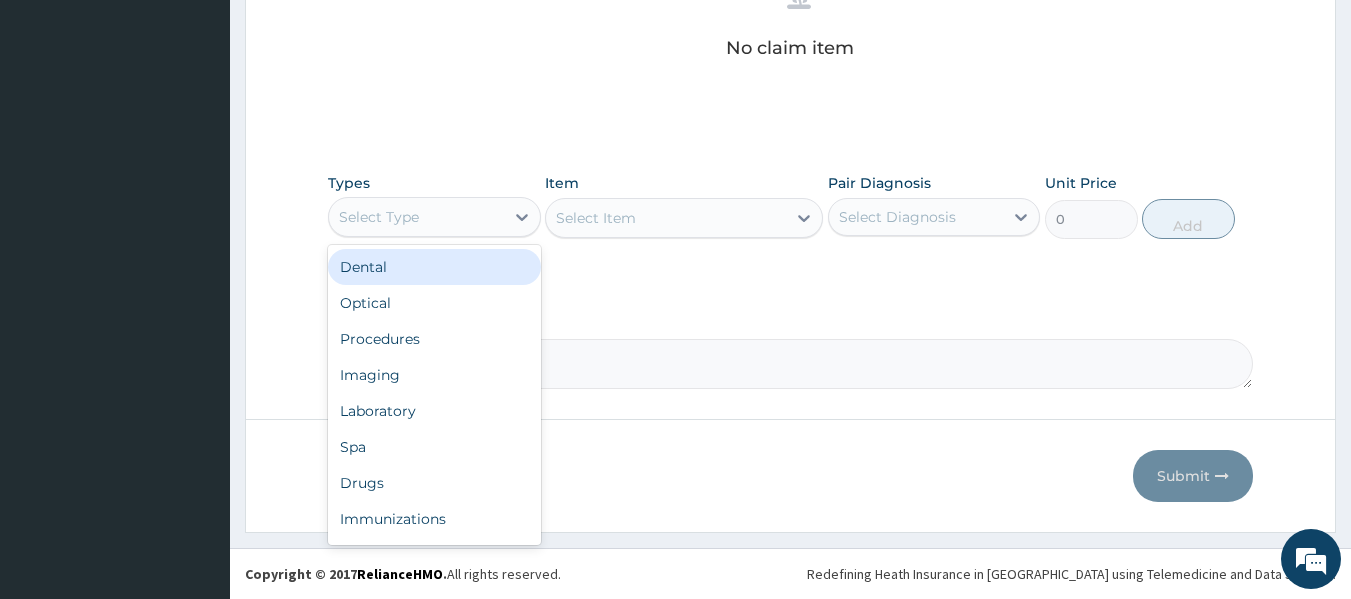 click on "Select Type" at bounding box center (416, 217) 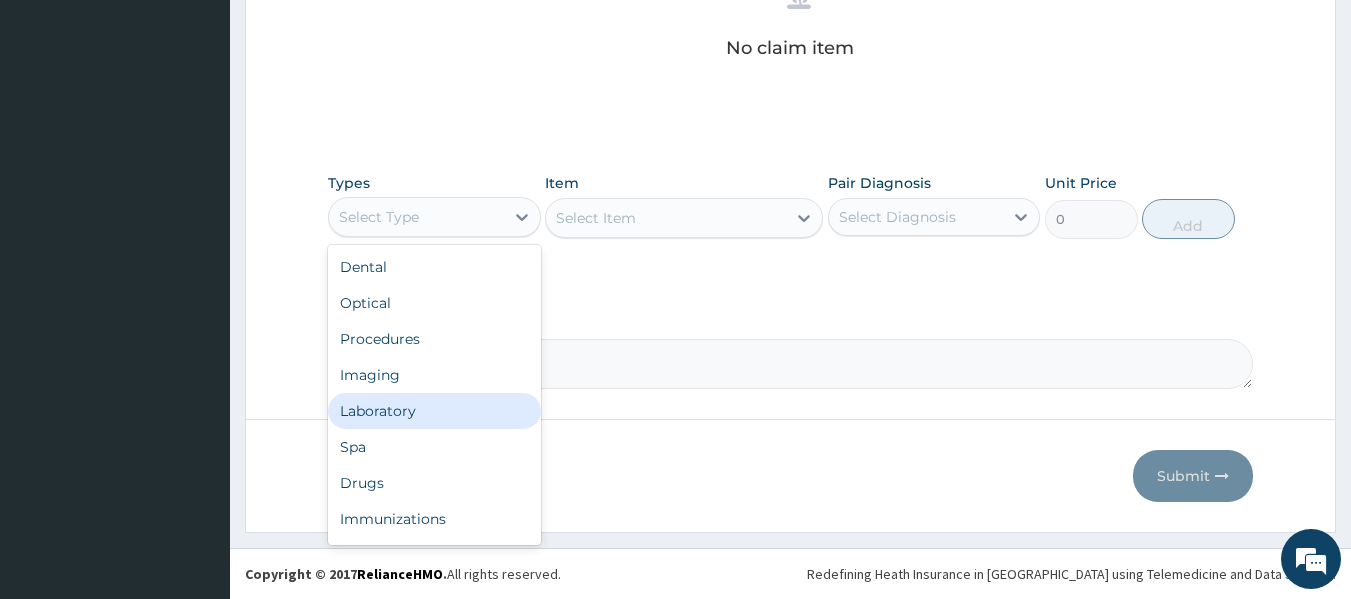 drag, startPoint x: 410, startPoint y: 410, endPoint x: 568, endPoint y: 349, distance: 169.36647 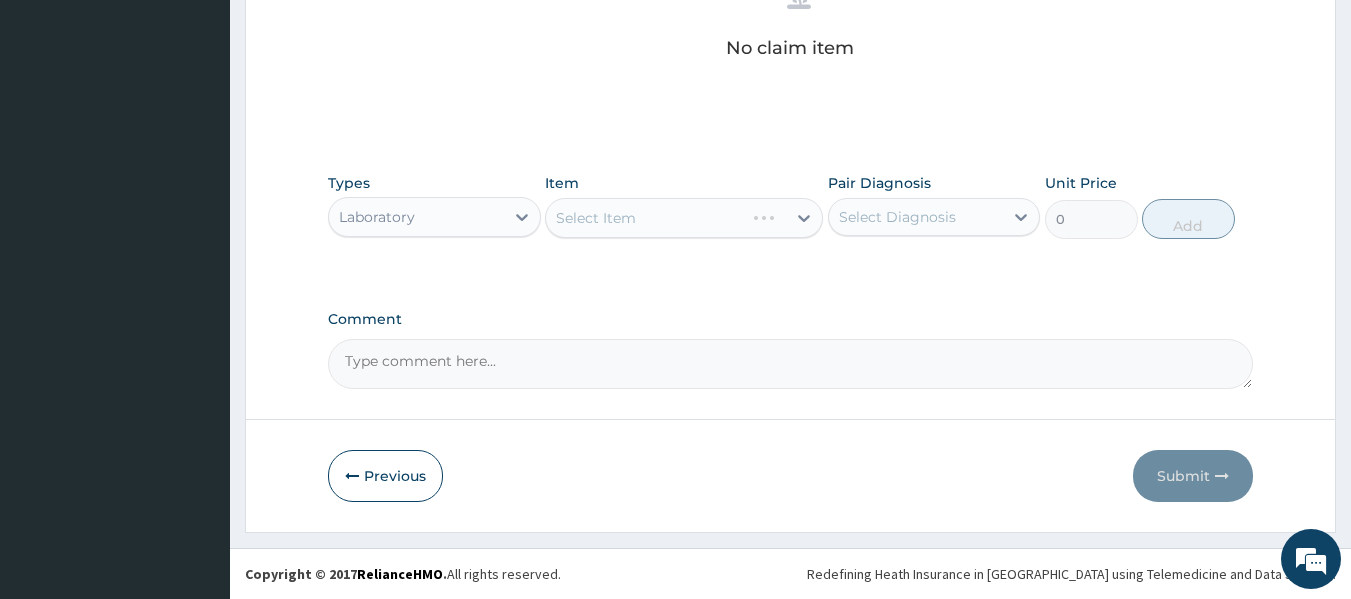 click on "Select Item" at bounding box center (684, 218) 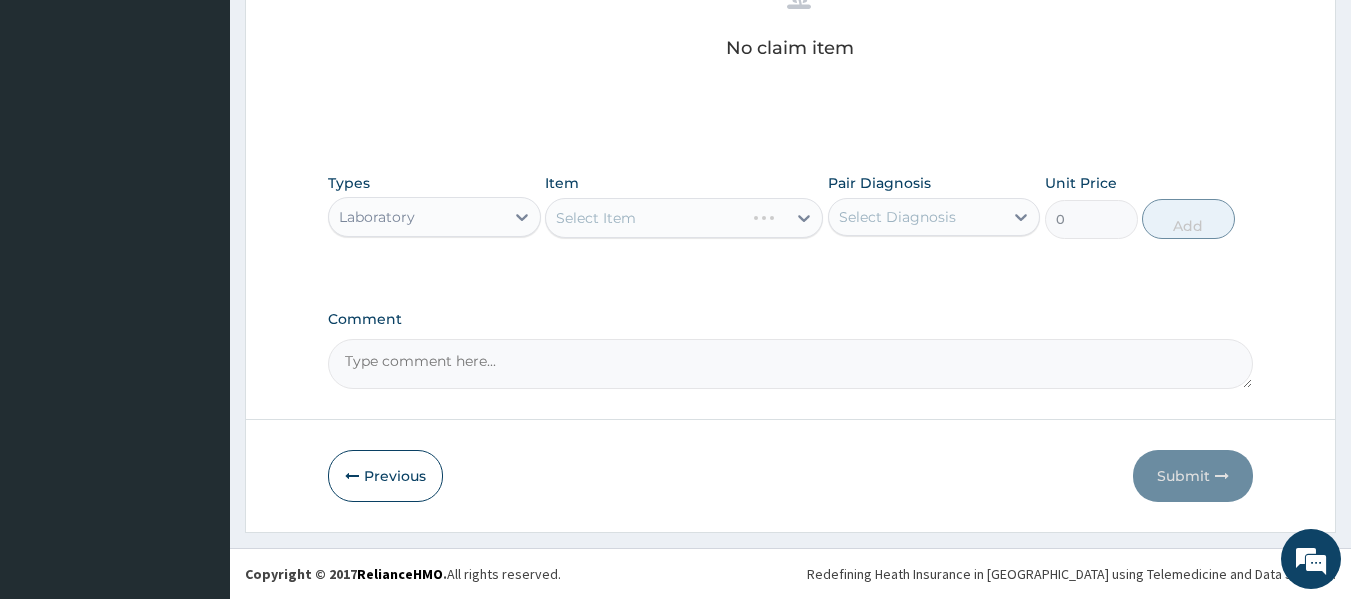 click on "Select Item" at bounding box center (684, 218) 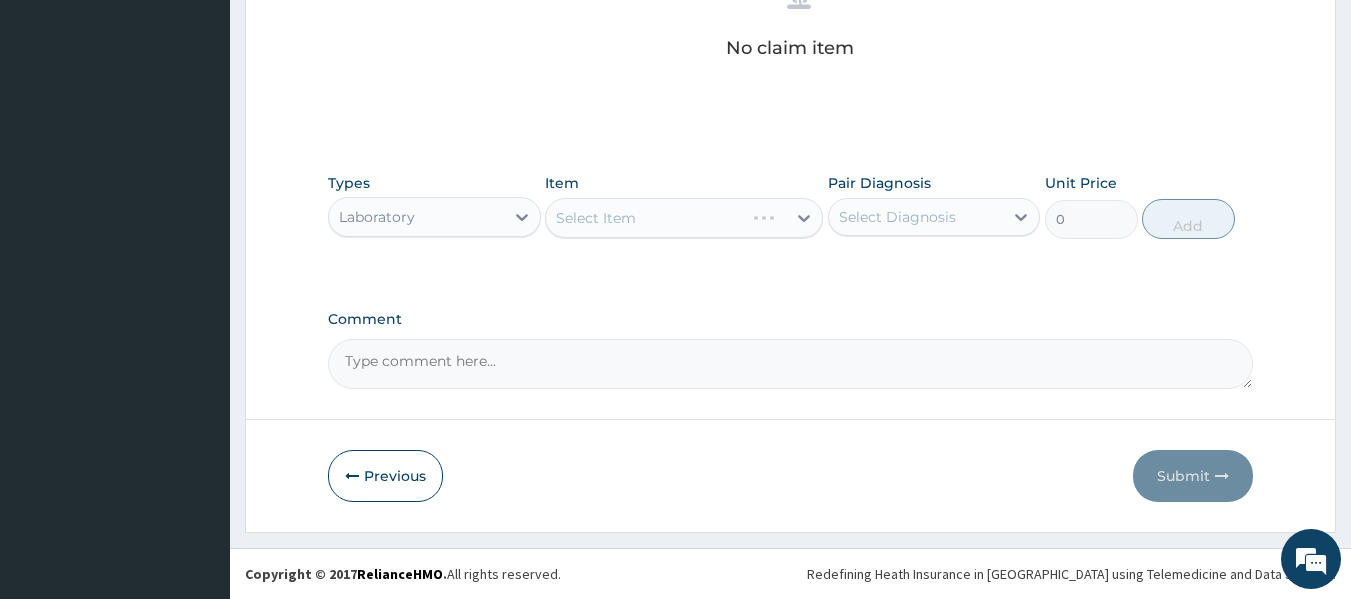 click on "Select Item" at bounding box center [684, 218] 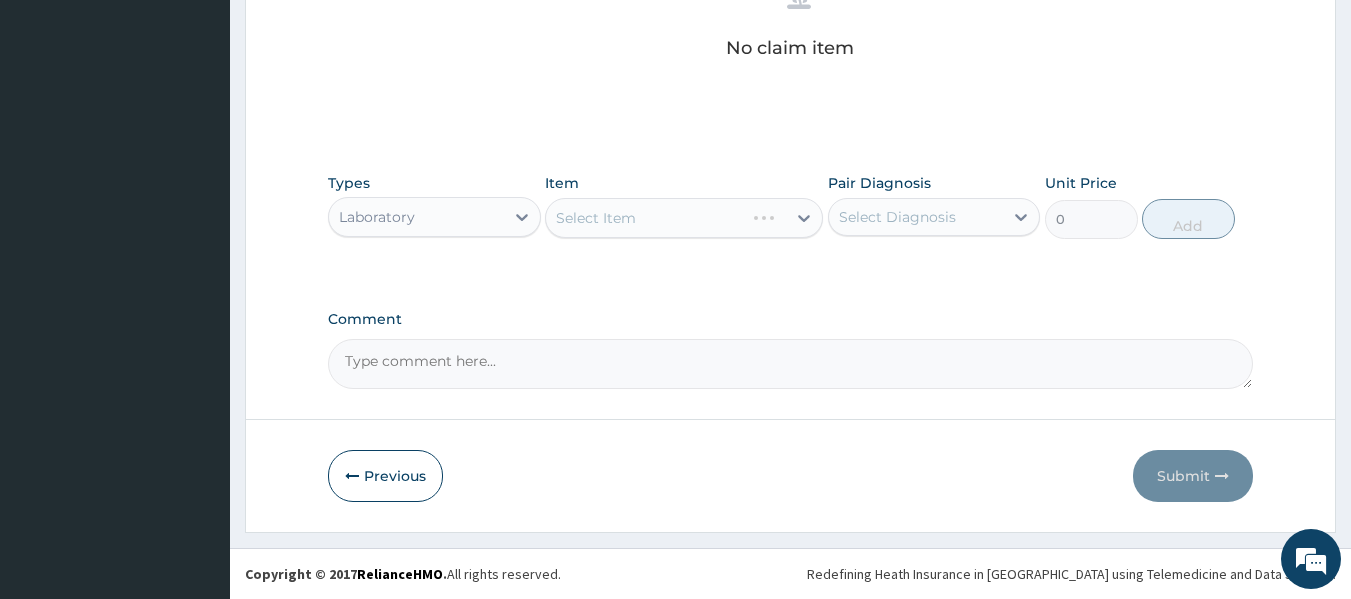 click on "Select Item" at bounding box center (596, 218) 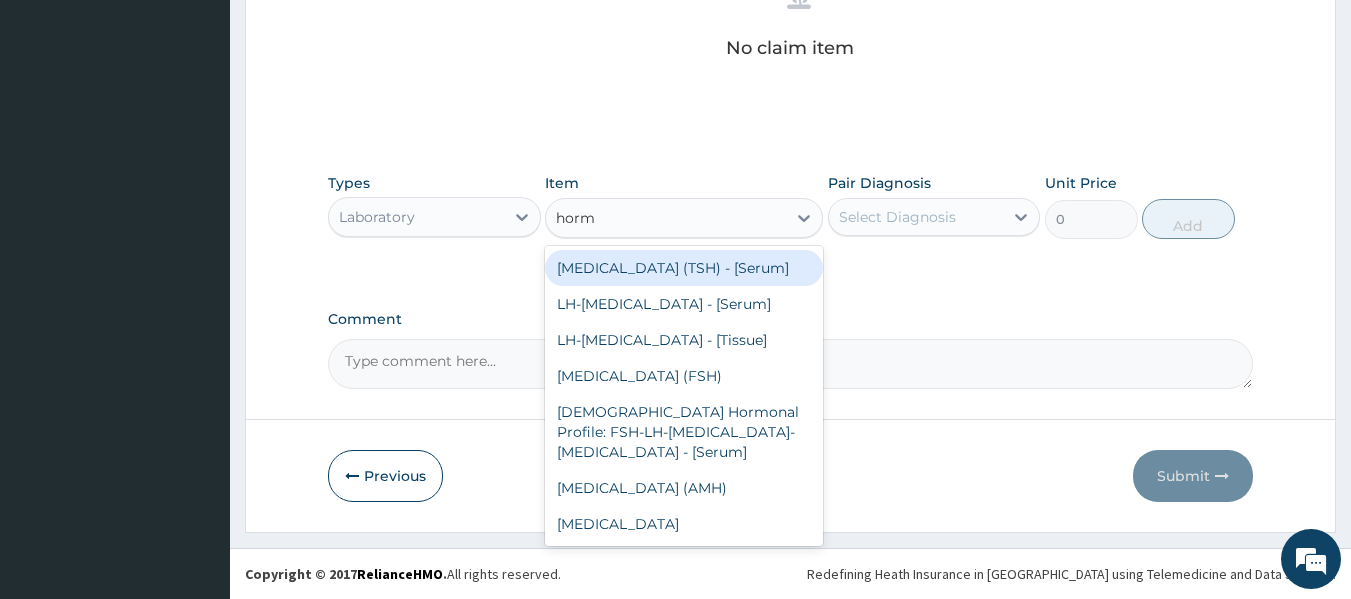 type on "hormo" 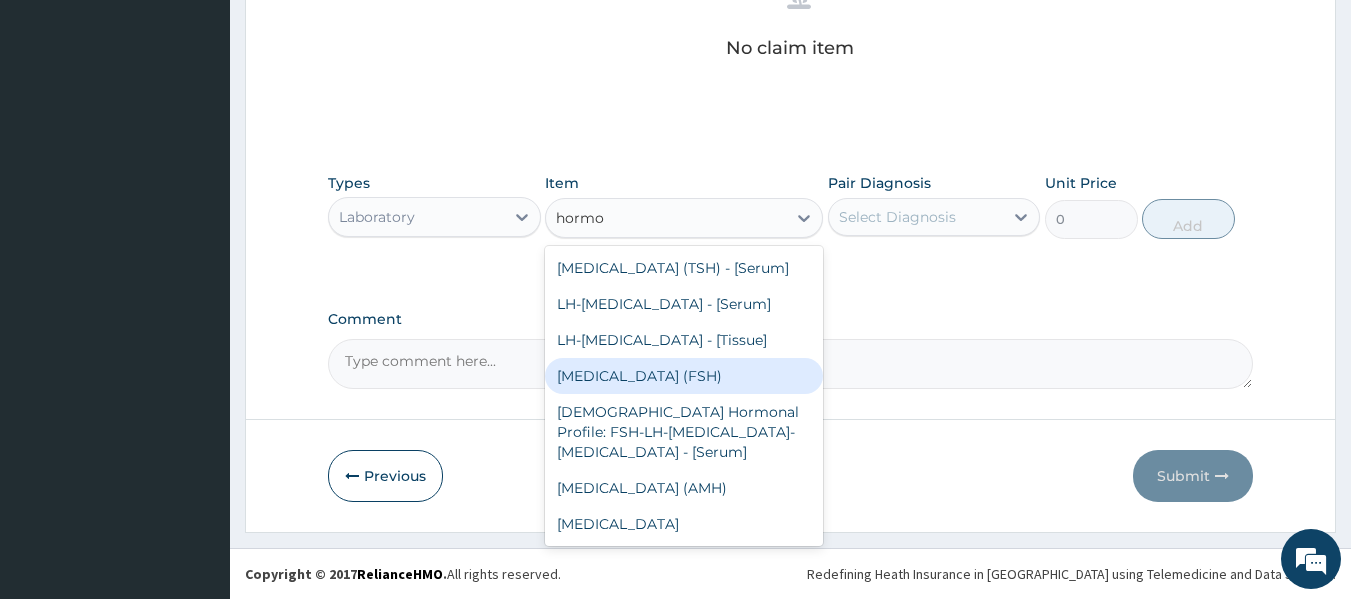 scroll, scrollTop: 0, scrollLeft: 0, axis: both 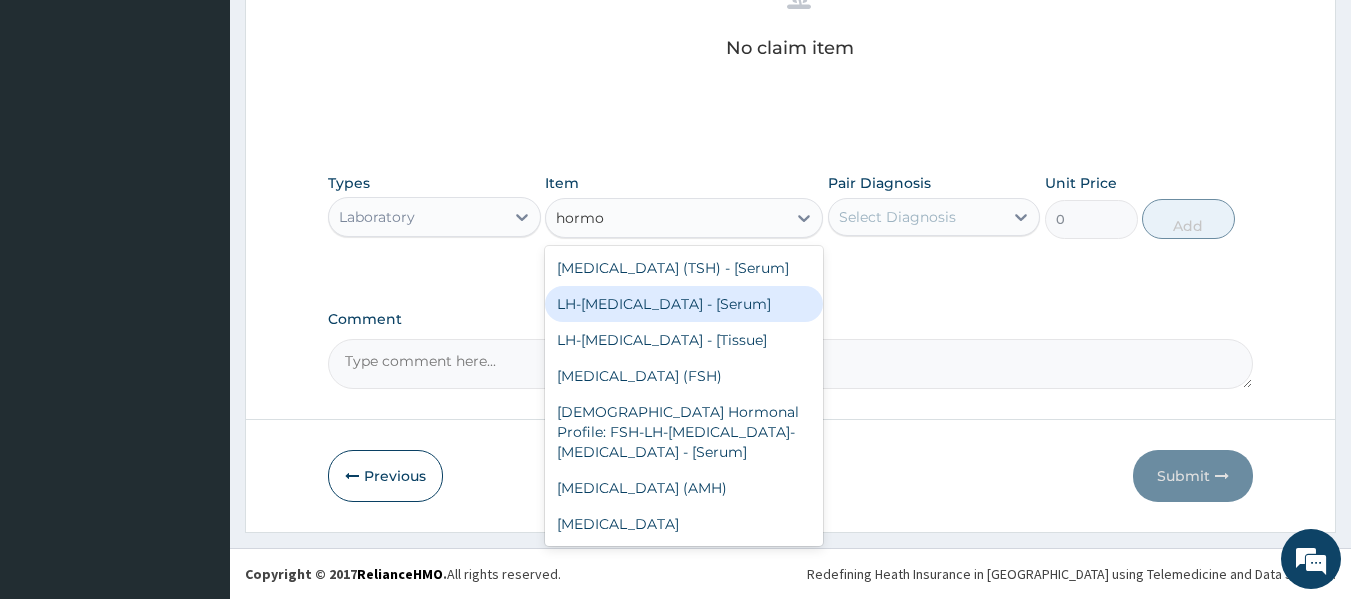 click on "LH-[MEDICAL_DATA] - [Serum]" at bounding box center [684, 304] 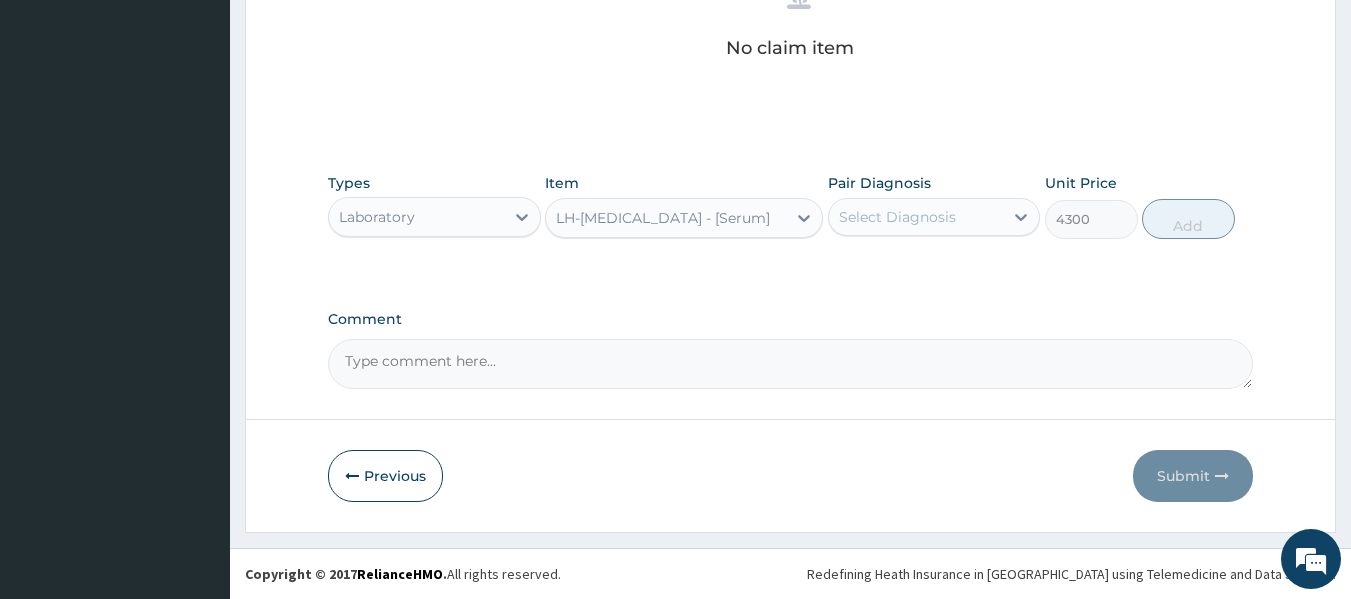 click on "LH-[MEDICAL_DATA] - [Serum]" at bounding box center (663, 218) 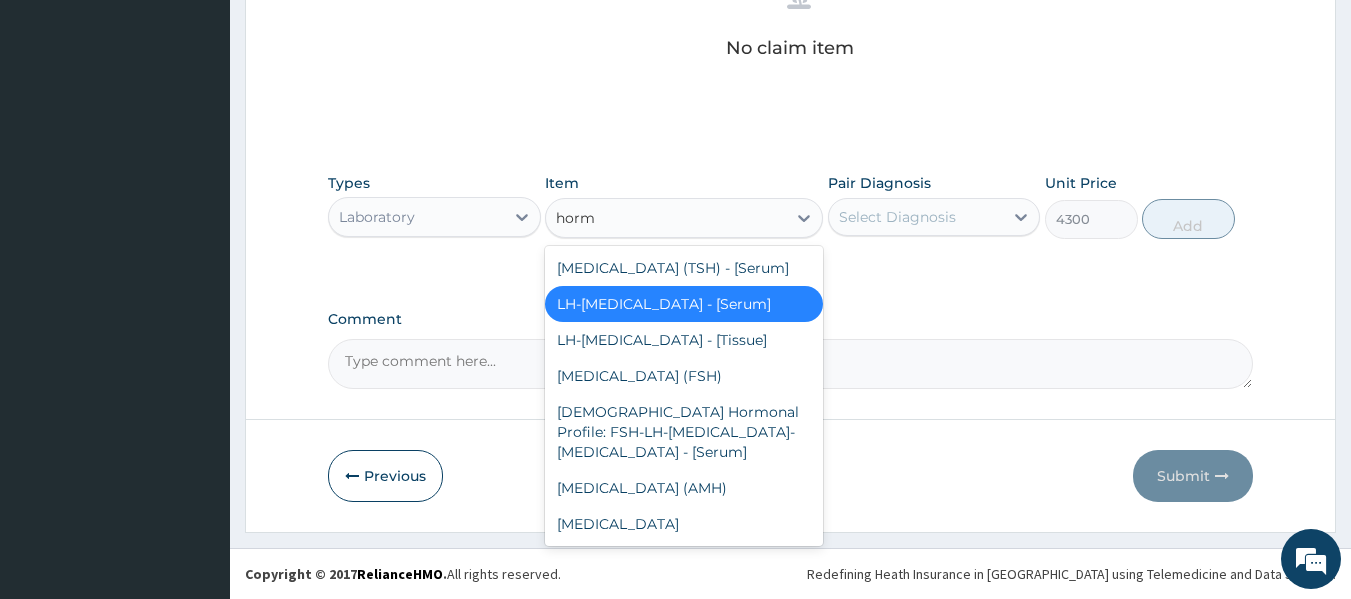 scroll, scrollTop: 0, scrollLeft: 0, axis: both 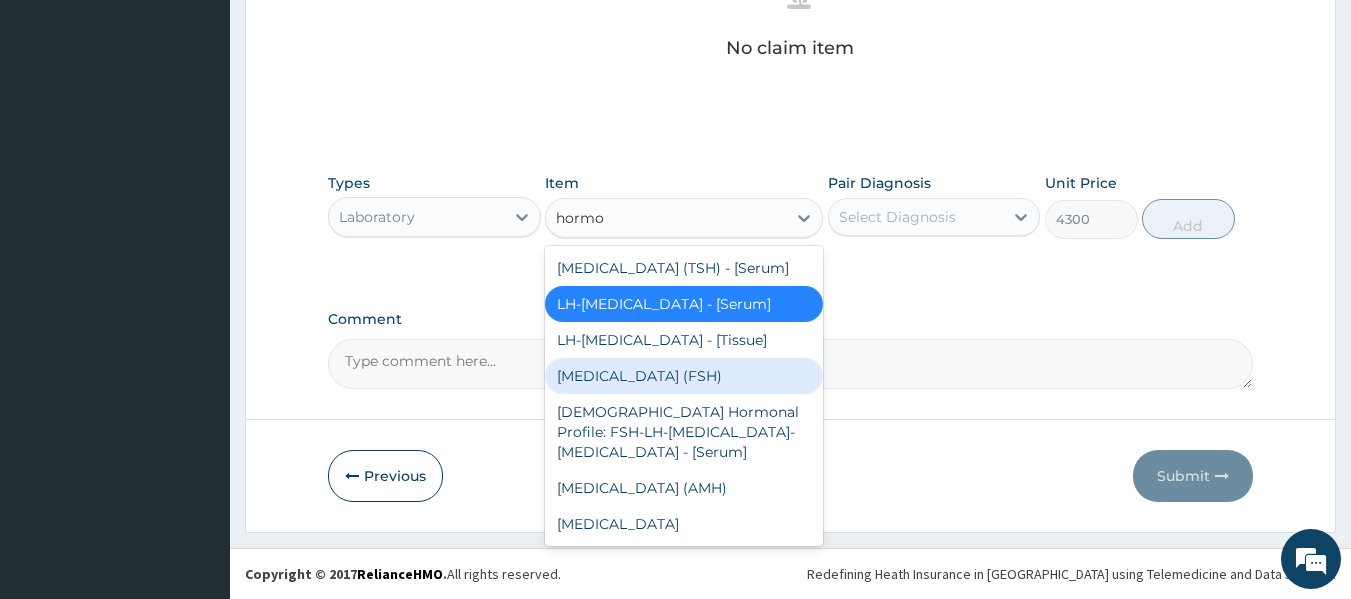 click on "[MEDICAL_DATA] (FSH)" at bounding box center (684, 376) 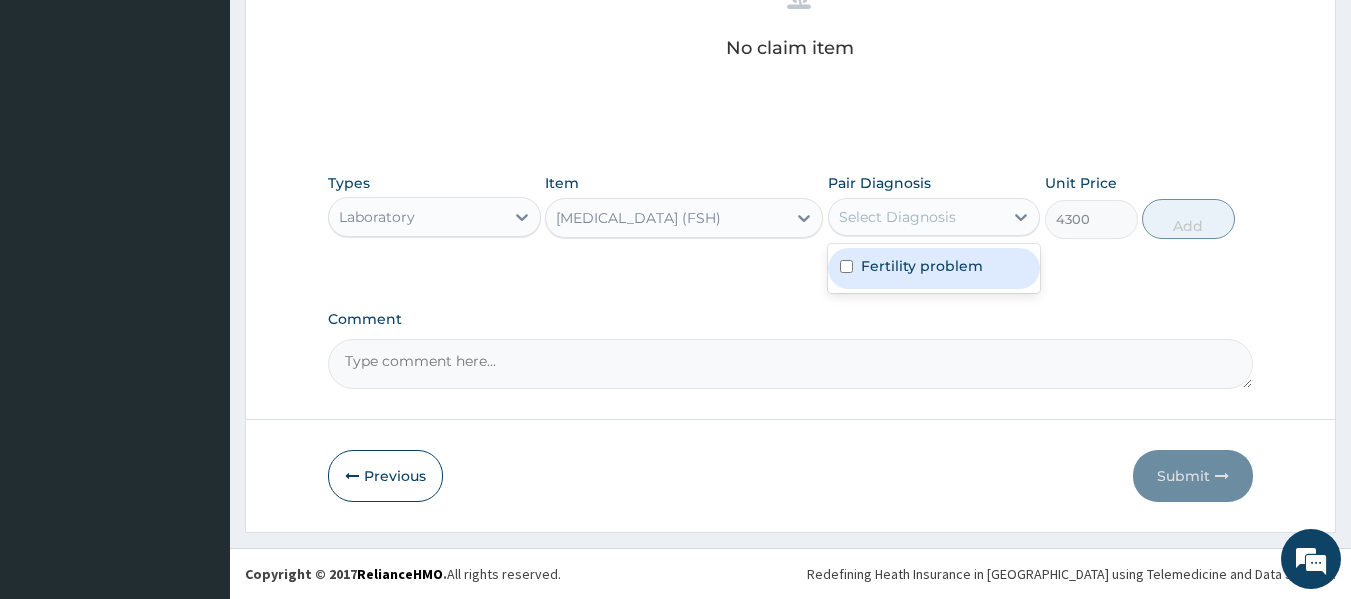 click on "Select Diagnosis" at bounding box center (916, 217) 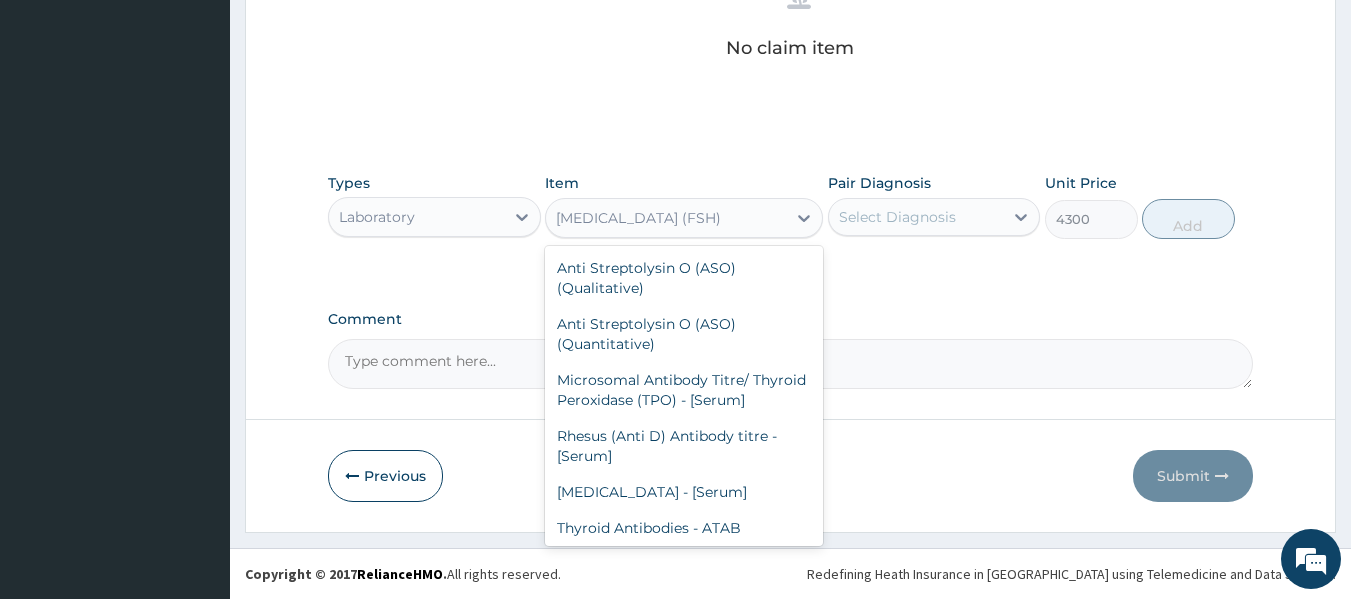 click on "[MEDICAL_DATA] (FSH)" at bounding box center [638, 218] 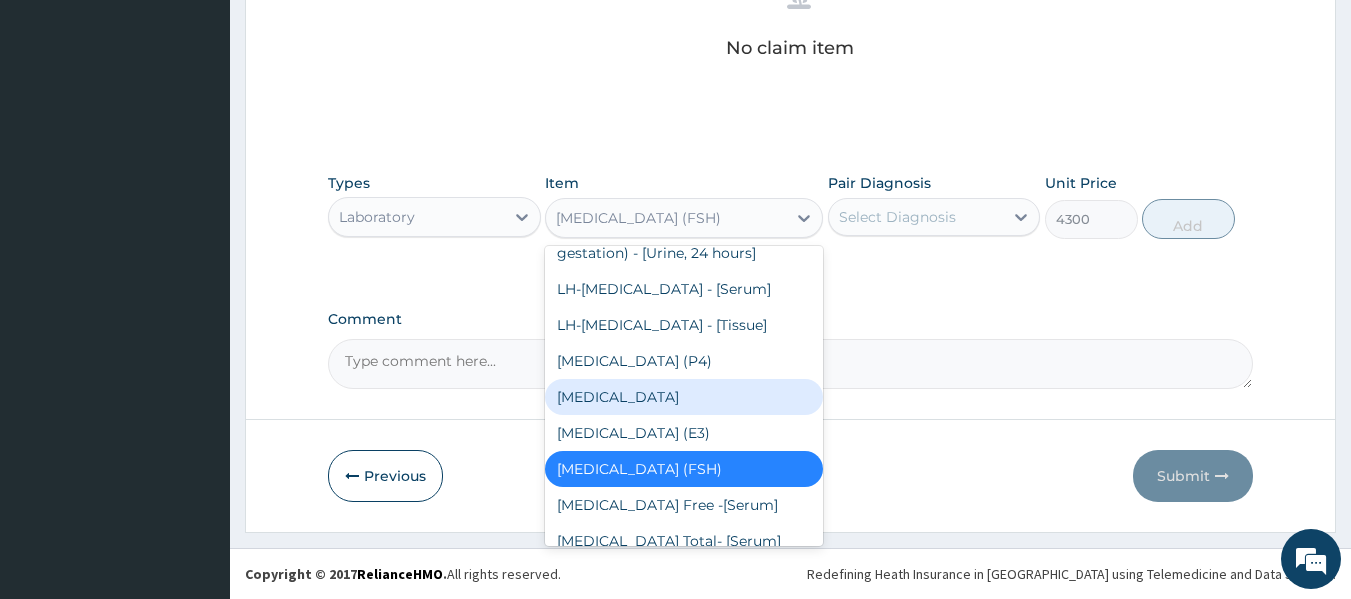 click on "[MEDICAL_DATA]" at bounding box center (684, 397) 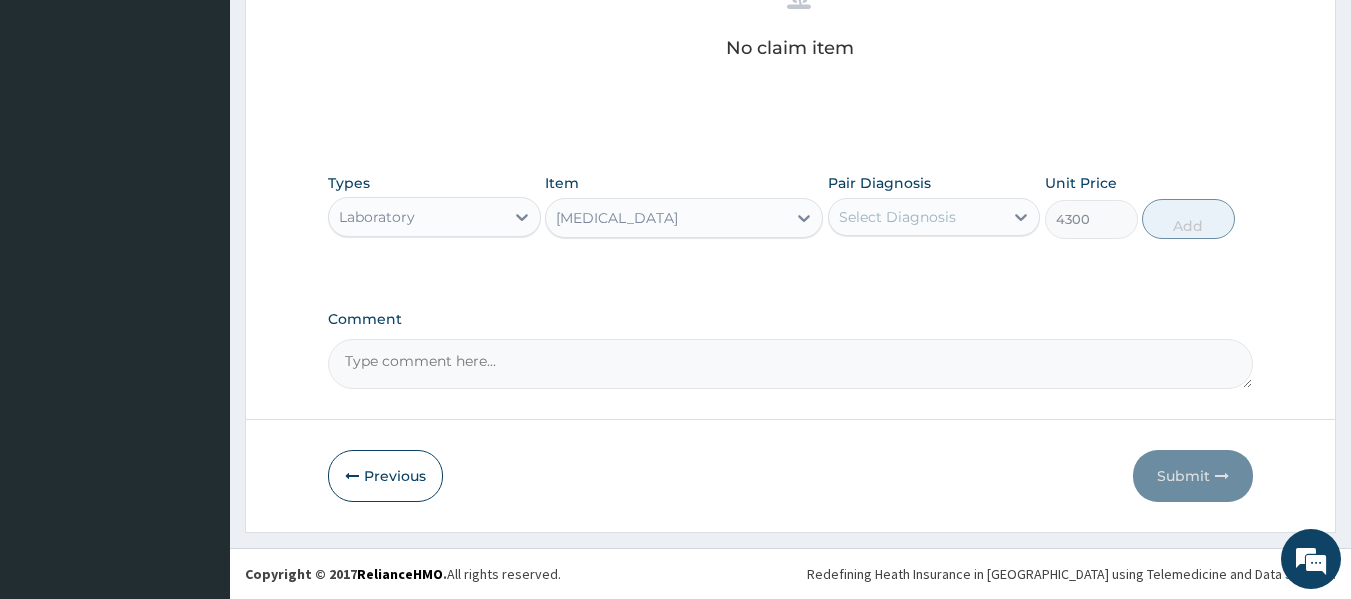 click on "Types Laboratory Item PROLACTIN Pair Diagnosis Select Diagnosis Unit Price 4300 Add" at bounding box center (791, 221) 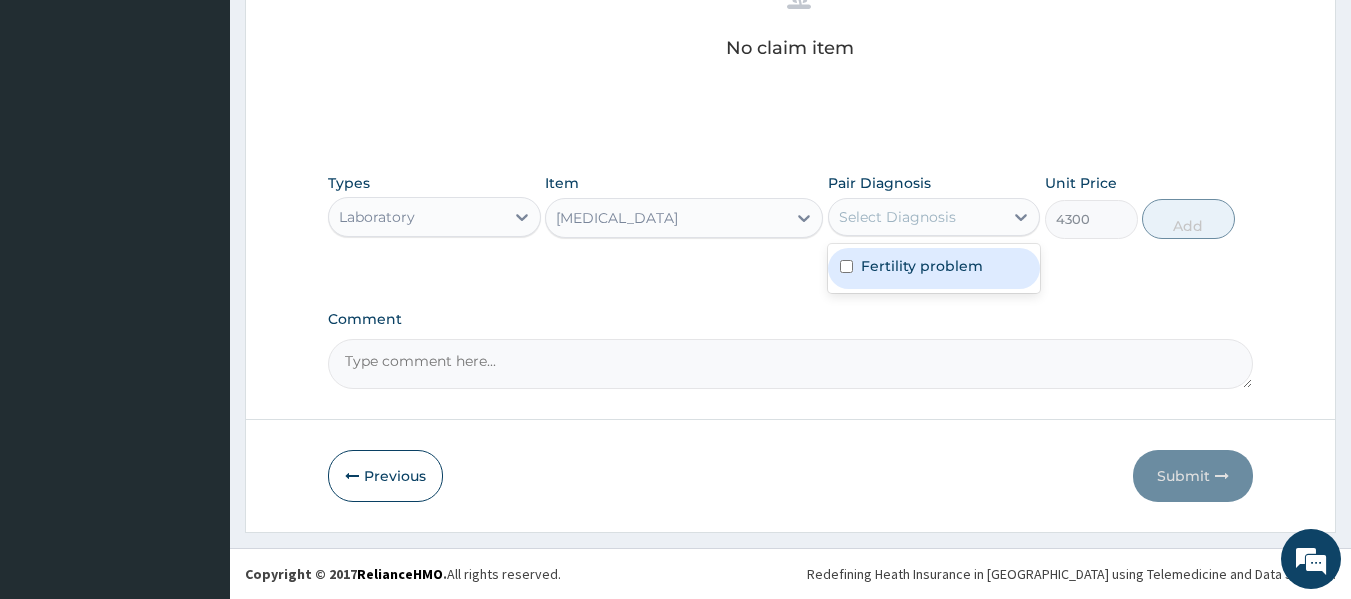 click on "Select Diagnosis" at bounding box center [916, 217] 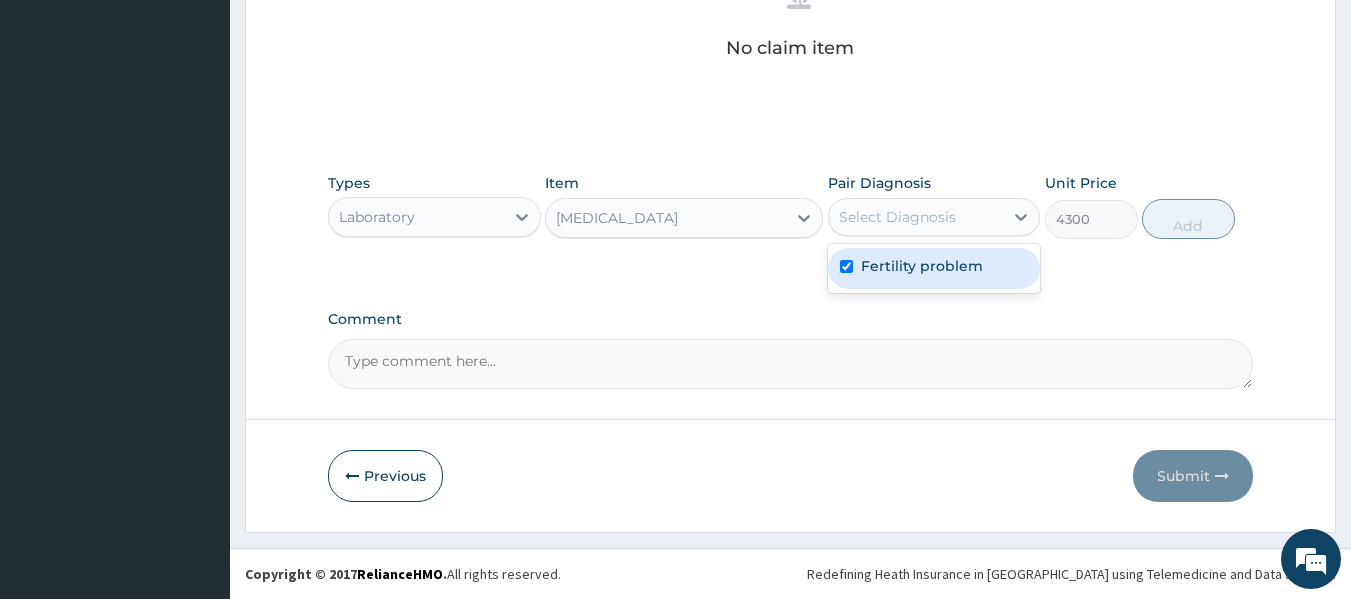 checkbox on "true" 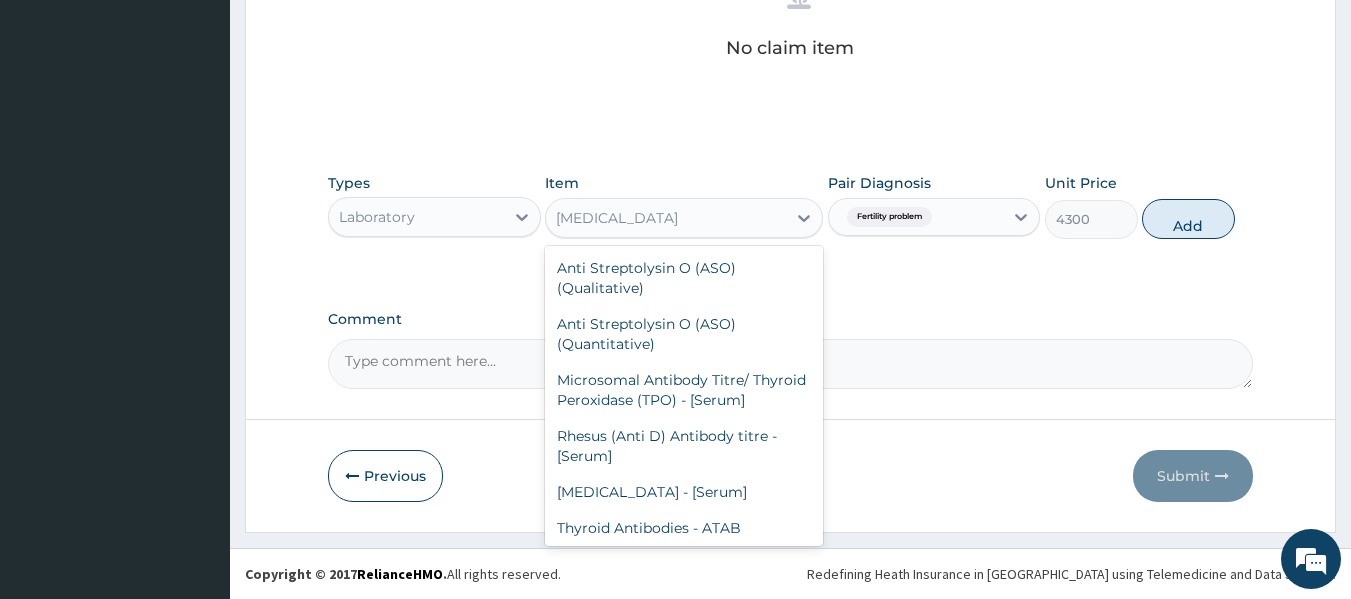 click on "PROLACTIN" at bounding box center (666, 218) 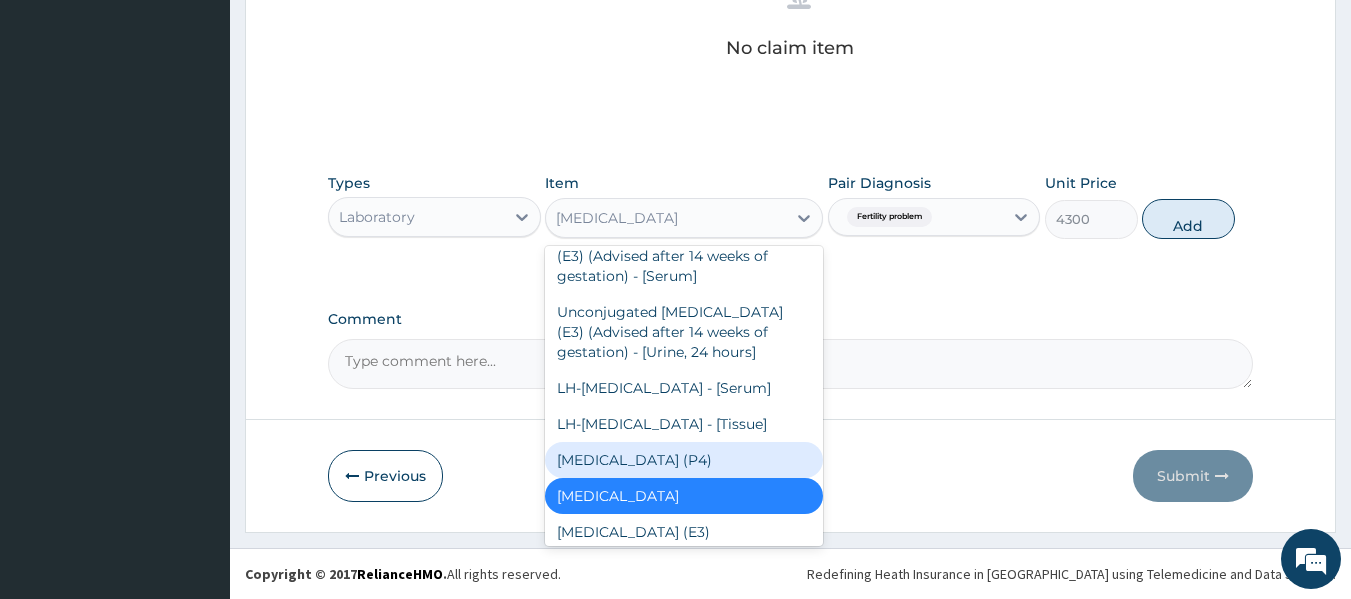click on "PROGESTERONE (P4)" at bounding box center (684, 460) 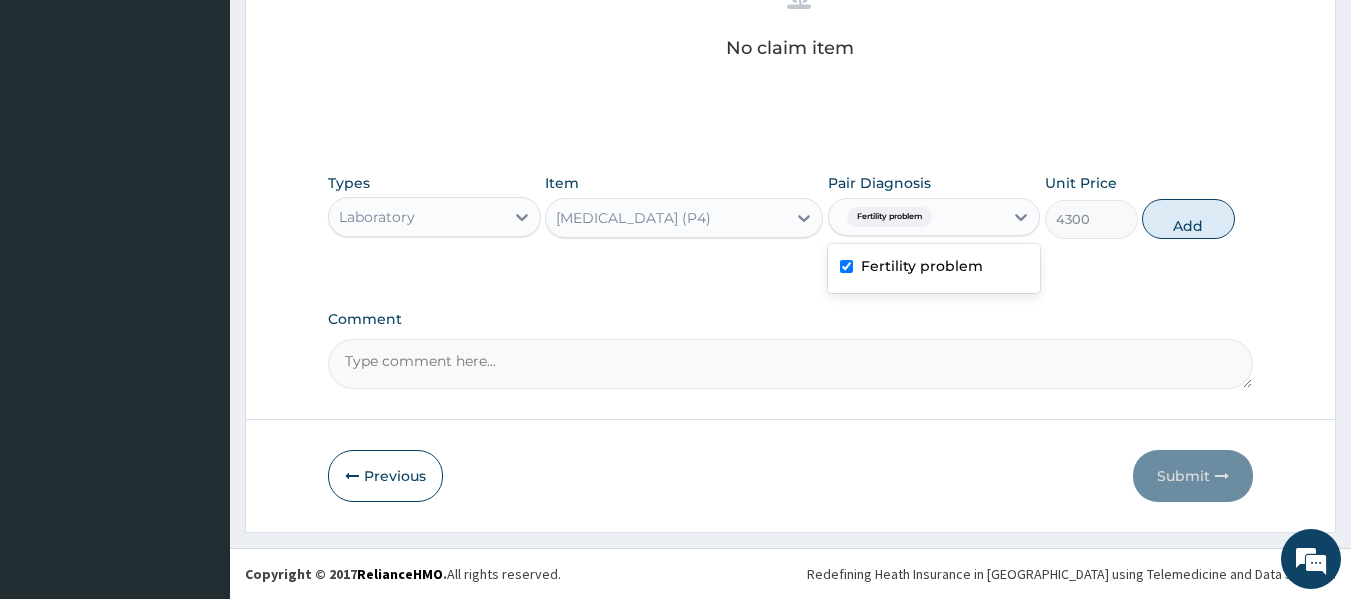 click on "Fertility problem" at bounding box center (916, 217) 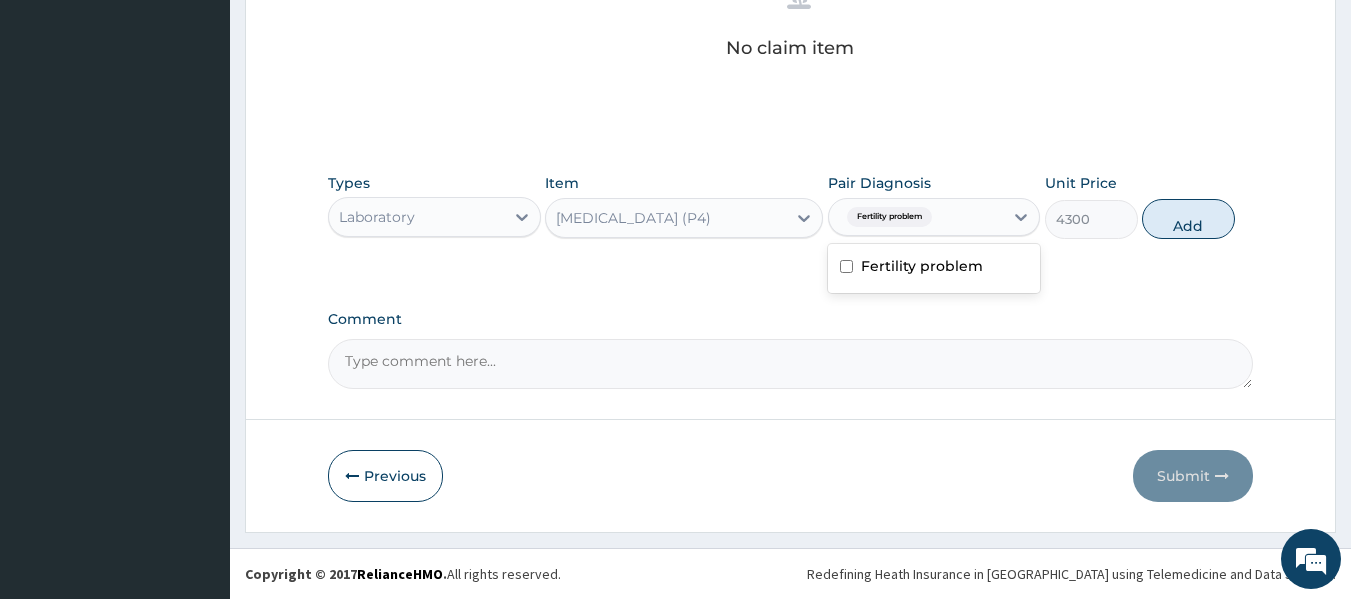 checkbox on "false" 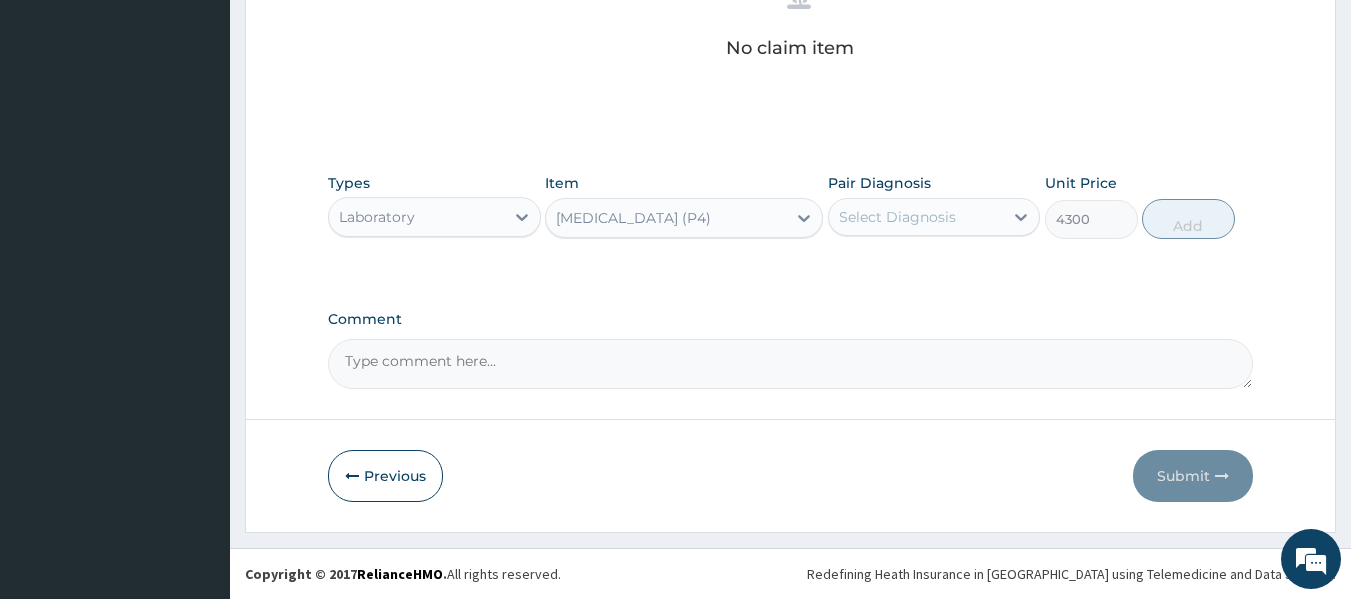 drag, startPoint x: 922, startPoint y: 362, endPoint x: 922, endPoint y: 341, distance: 21 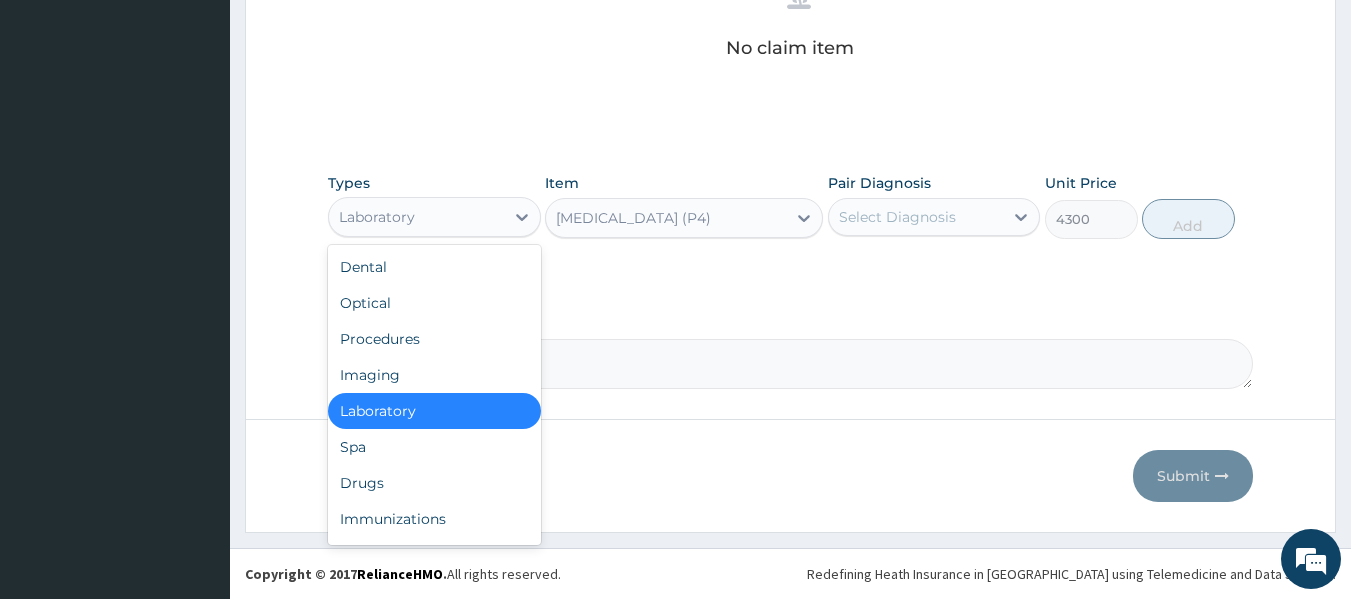 click on "Laboratory" at bounding box center [416, 217] 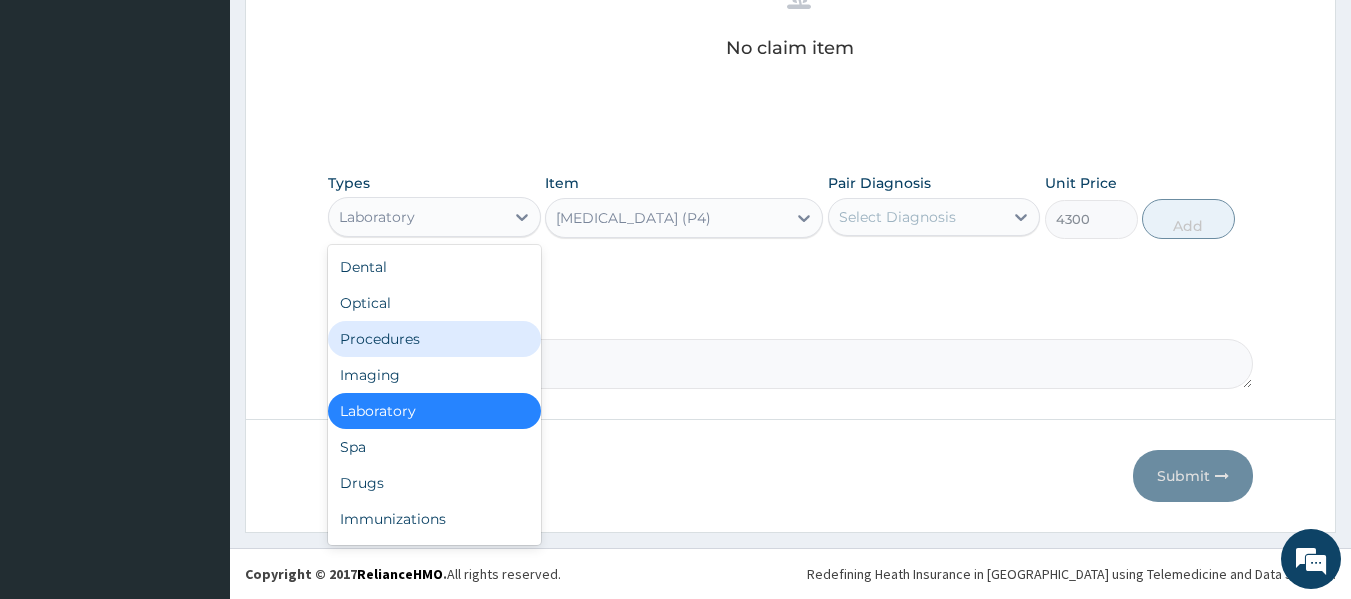 click on "Procedures" at bounding box center (434, 339) 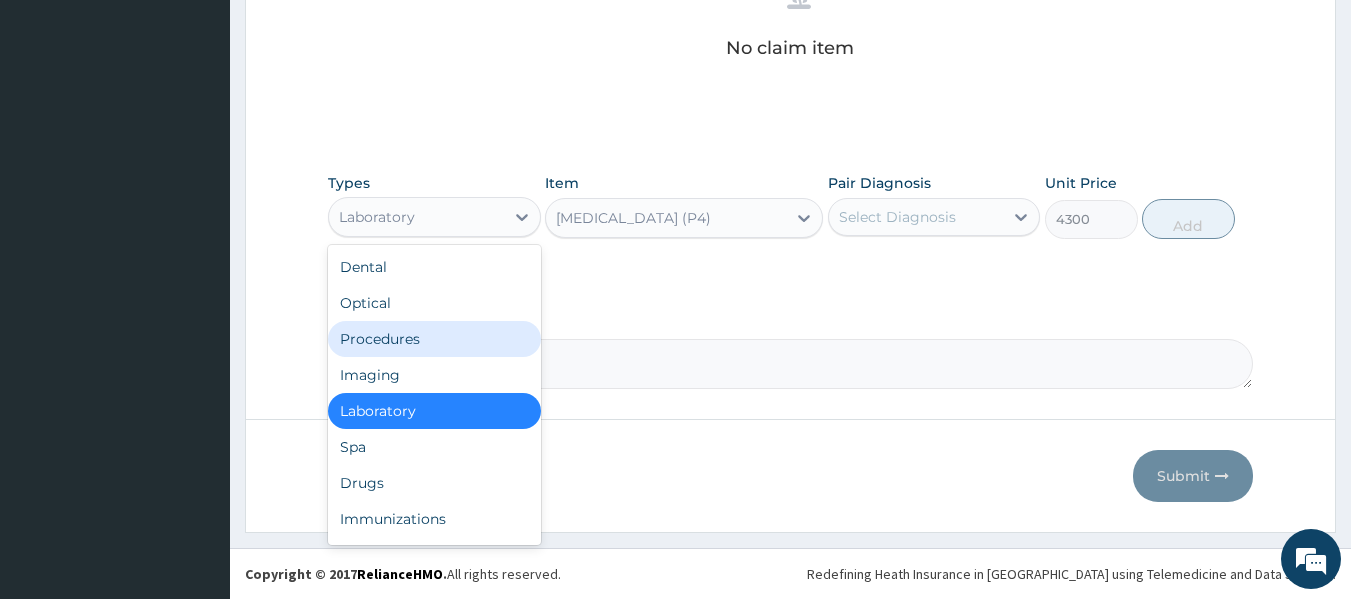 type on "0" 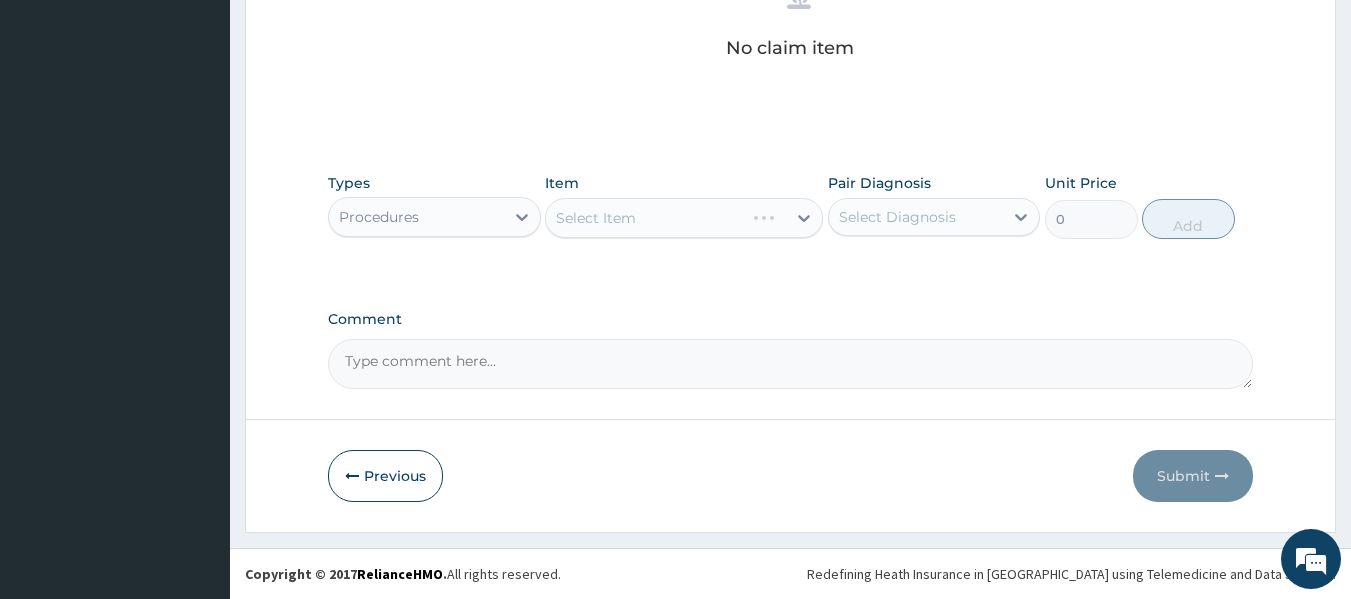 click on "Procedures" at bounding box center (416, 217) 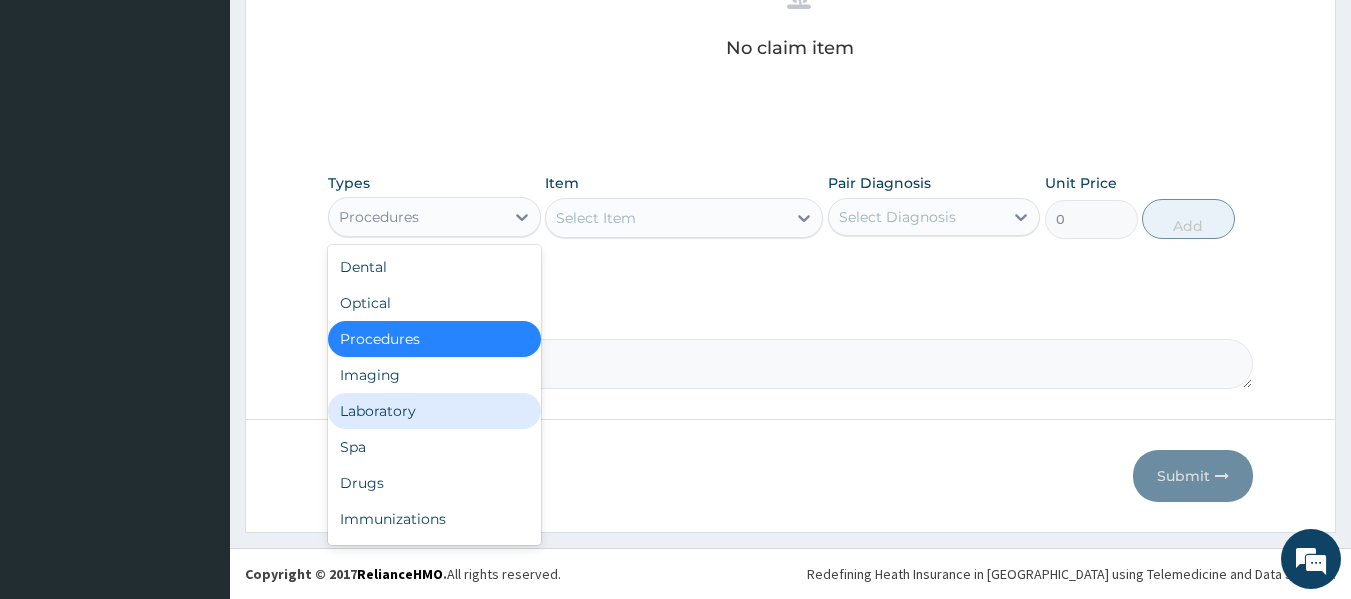 click on "Laboratory" at bounding box center (434, 411) 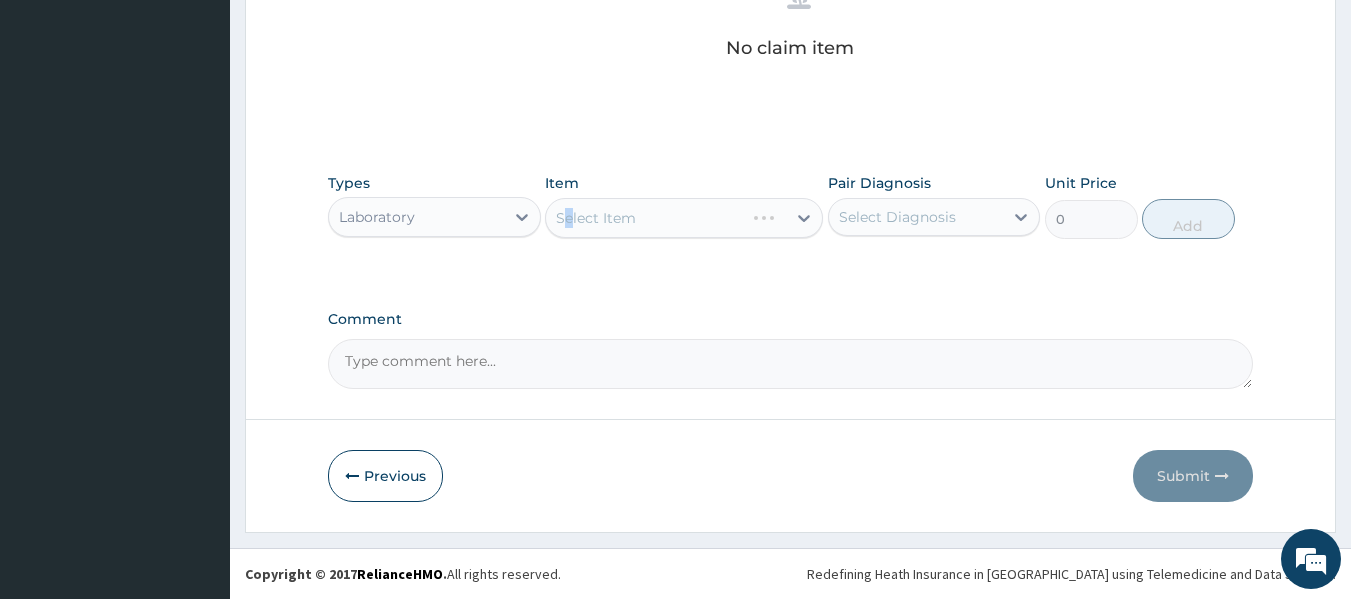 click on "Select Item" at bounding box center [684, 218] 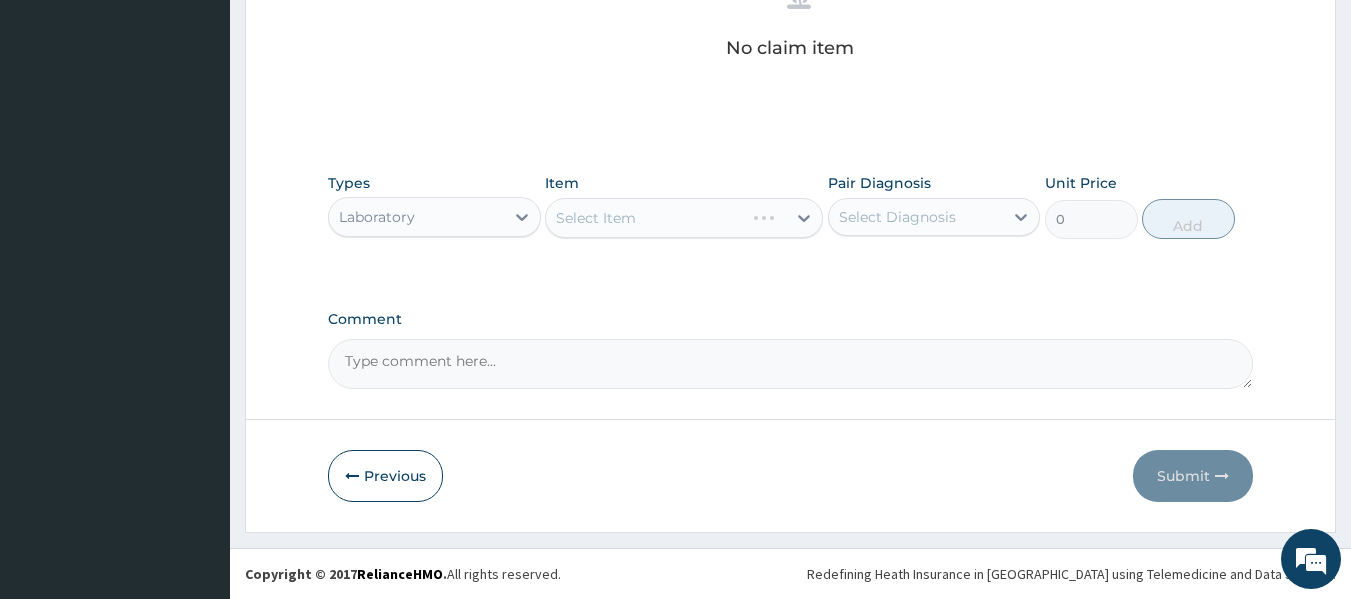 drag, startPoint x: 549, startPoint y: 207, endPoint x: 571, endPoint y: 232, distance: 33.30165 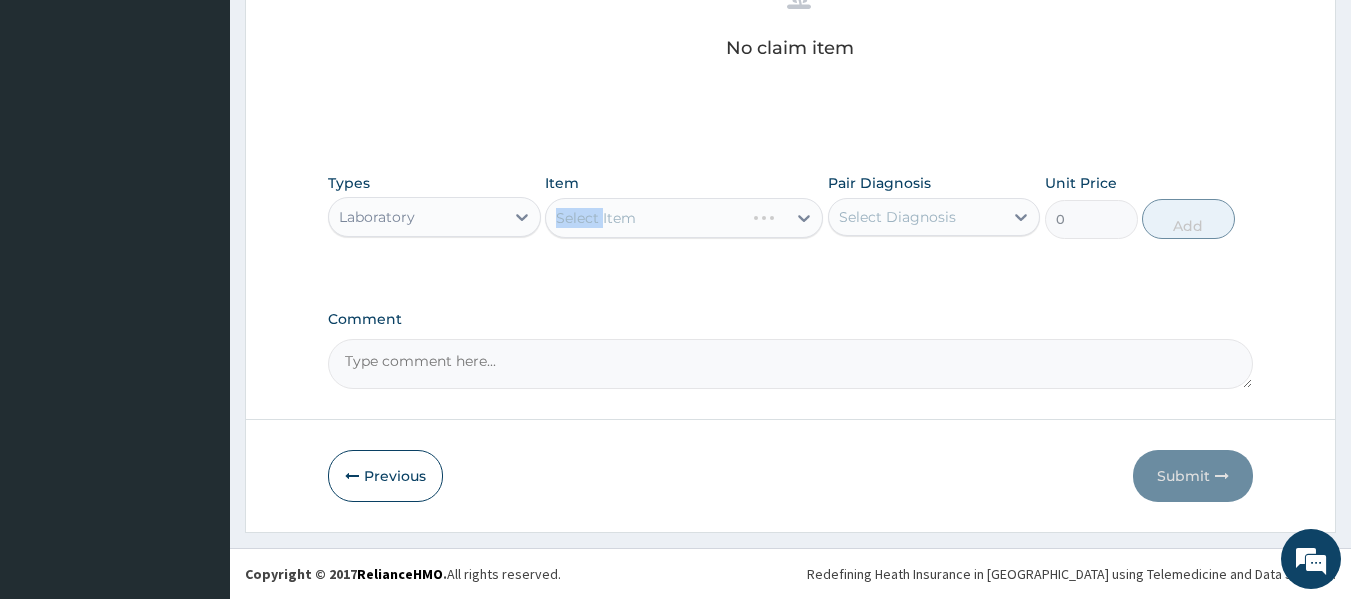 click on "Select Item" at bounding box center (684, 218) 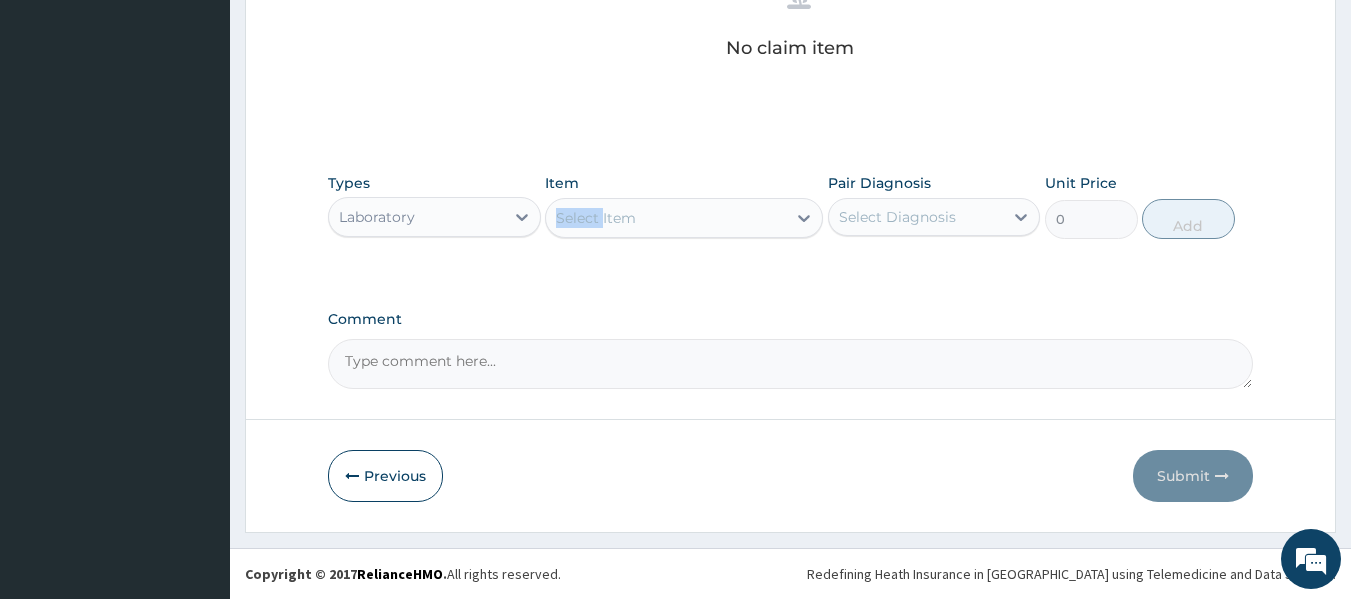 click on "Select Item" at bounding box center [666, 218] 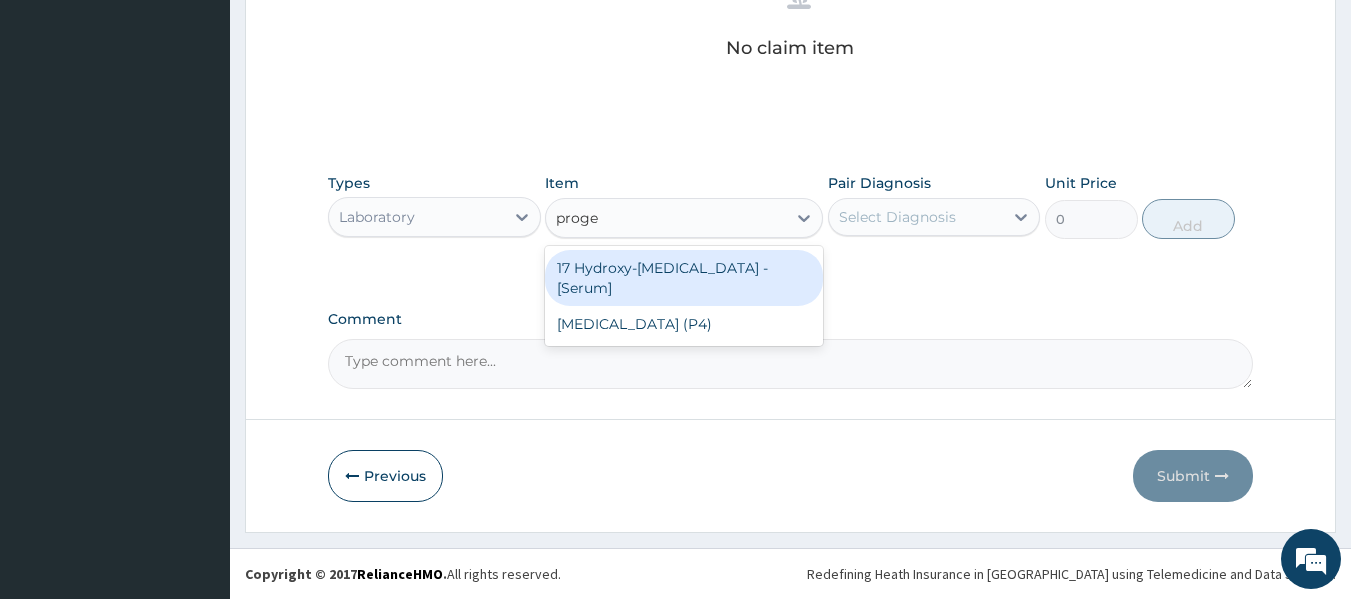 type on "proges" 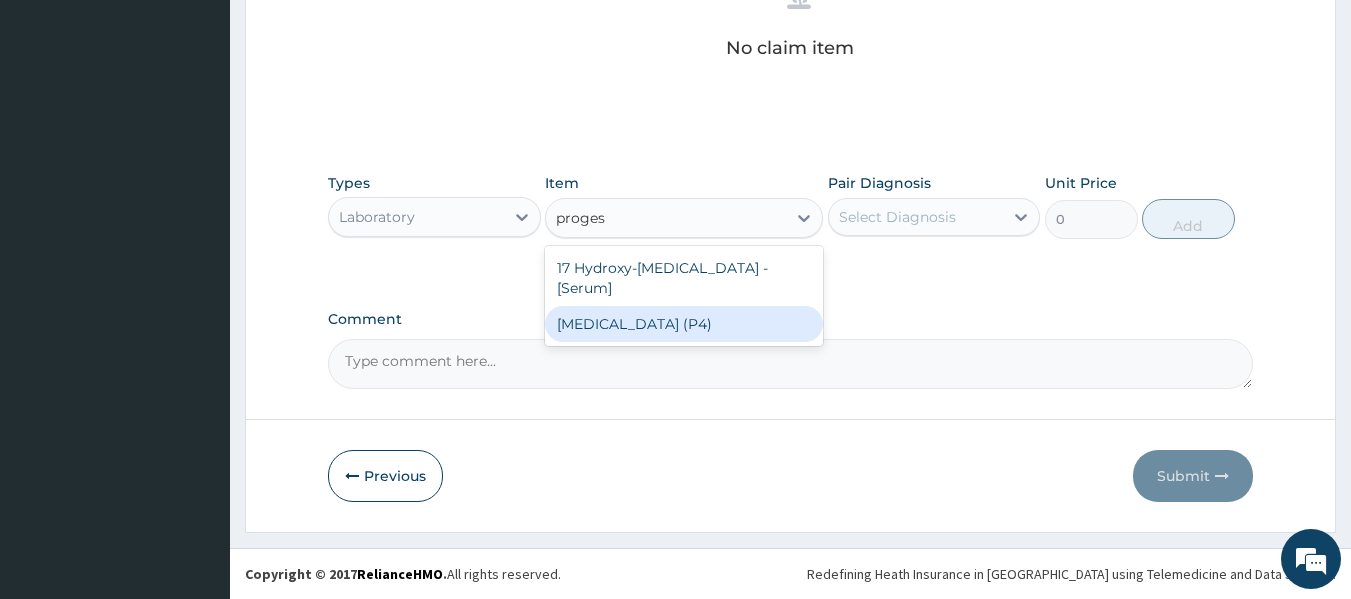 click on "PROGESTERONE (P4)" at bounding box center [684, 324] 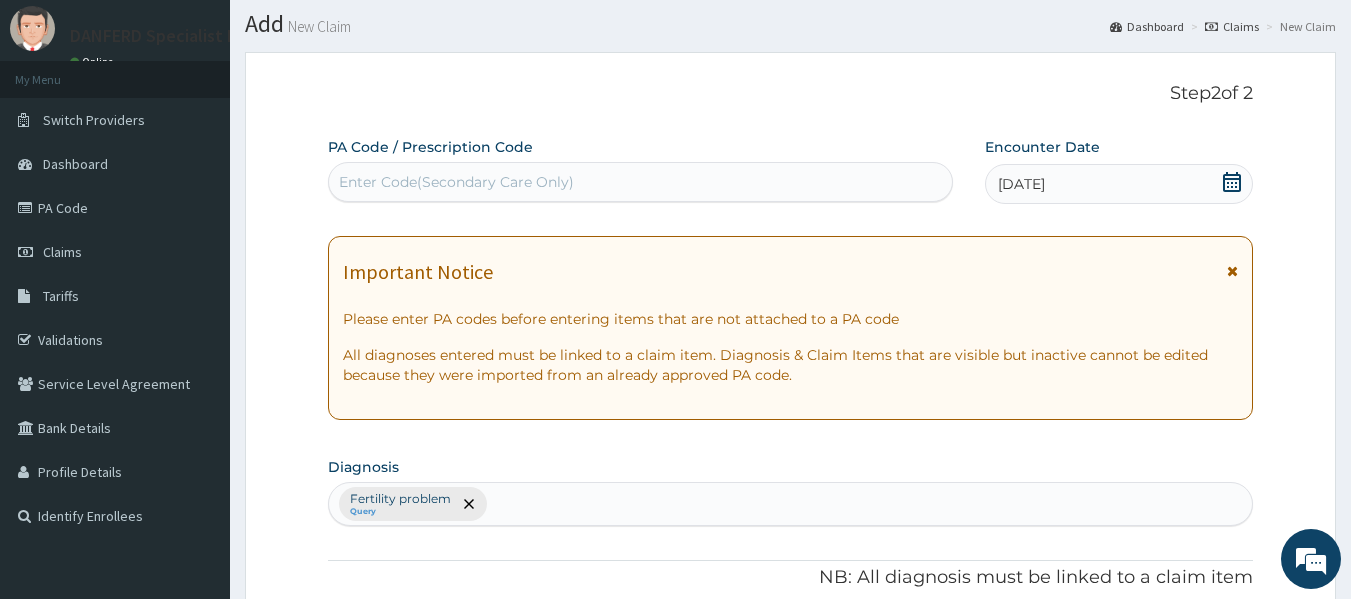 scroll, scrollTop: 43, scrollLeft: 0, axis: vertical 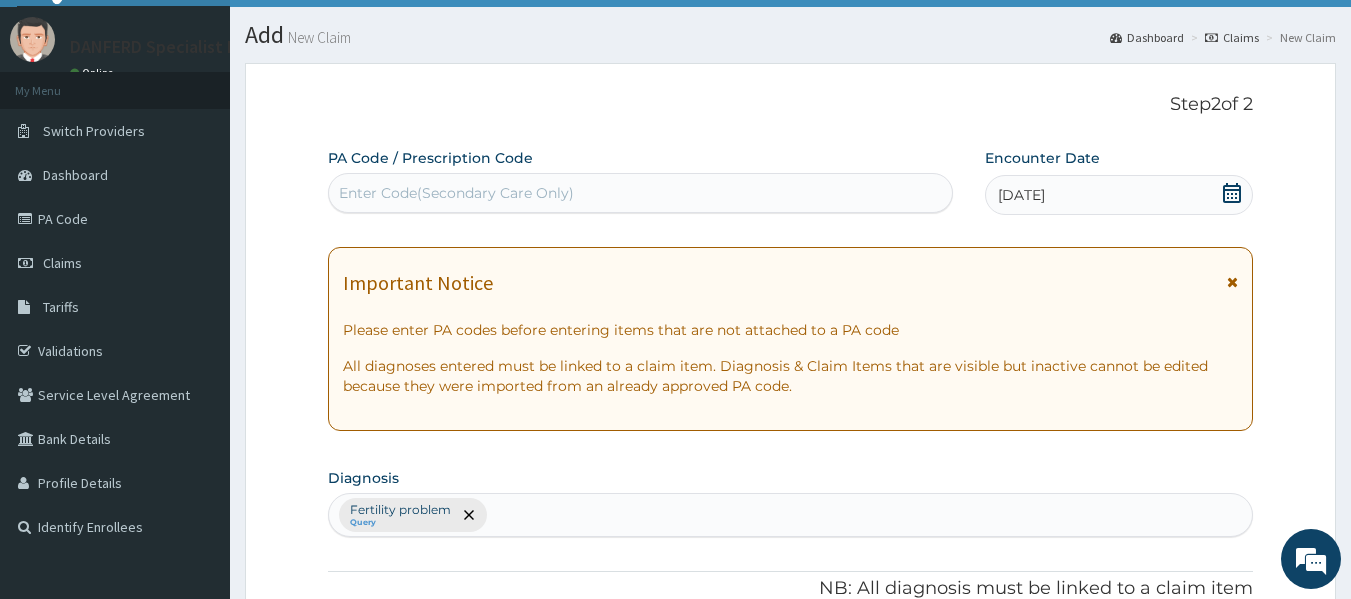 click on "Enter Code(Secondary Care Only)" at bounding box center [456, 193] 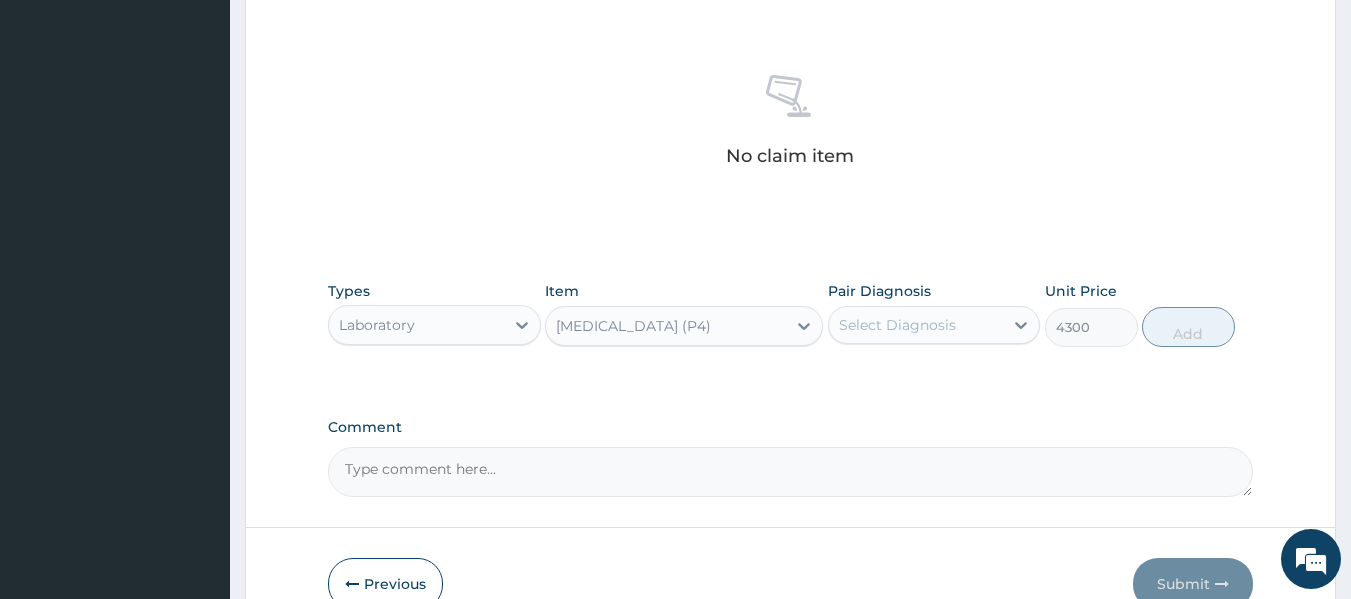 scroll, scrollTop: 843, scrollLeft: 0, axis: vertical 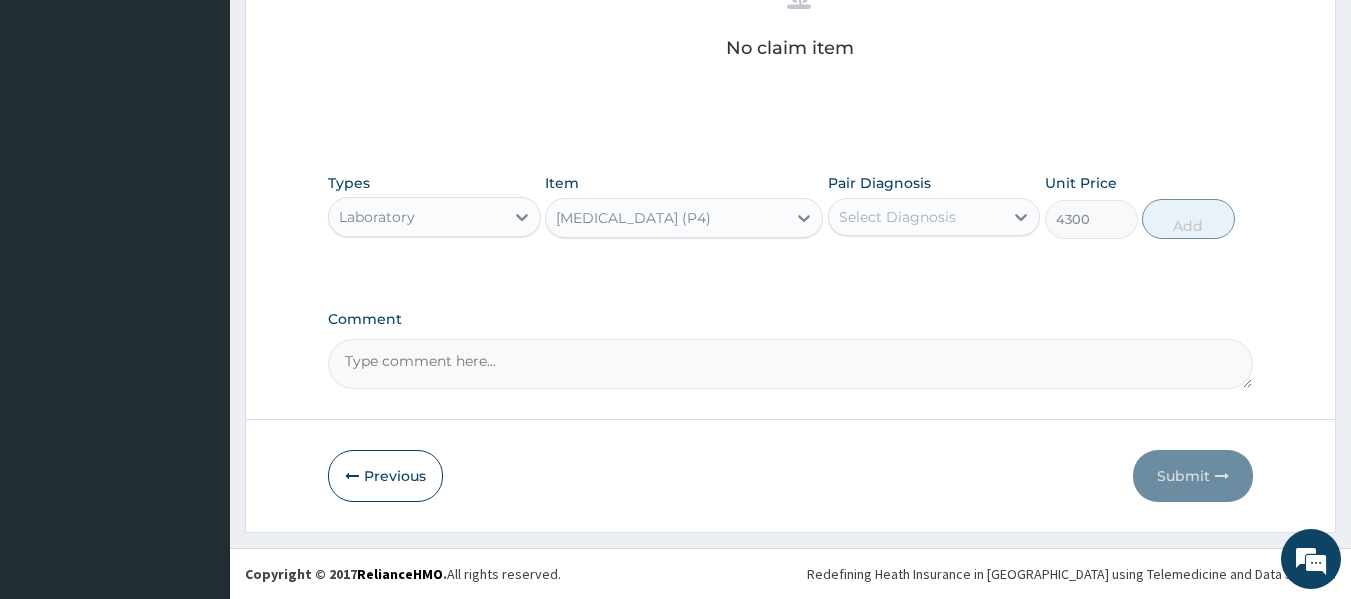 click on "PROGESTERONE (P4)" at bounding box center [666, 218] 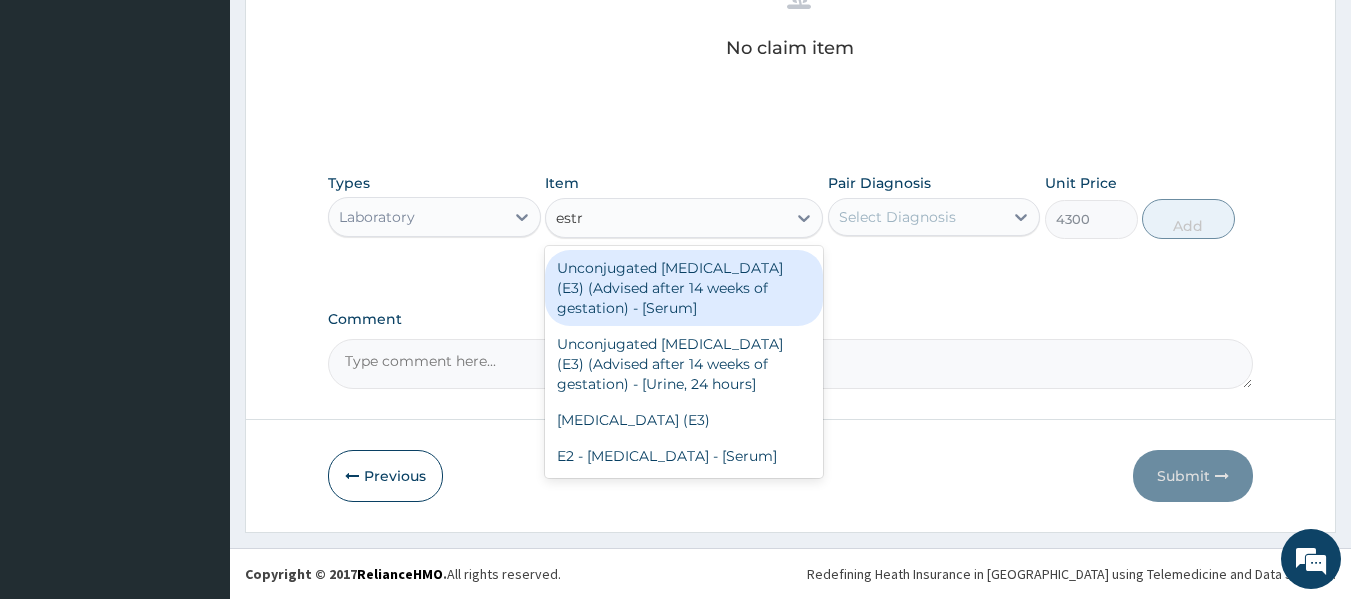 scroll, scrollTop: 0, scrollLeft: 0, axis: both 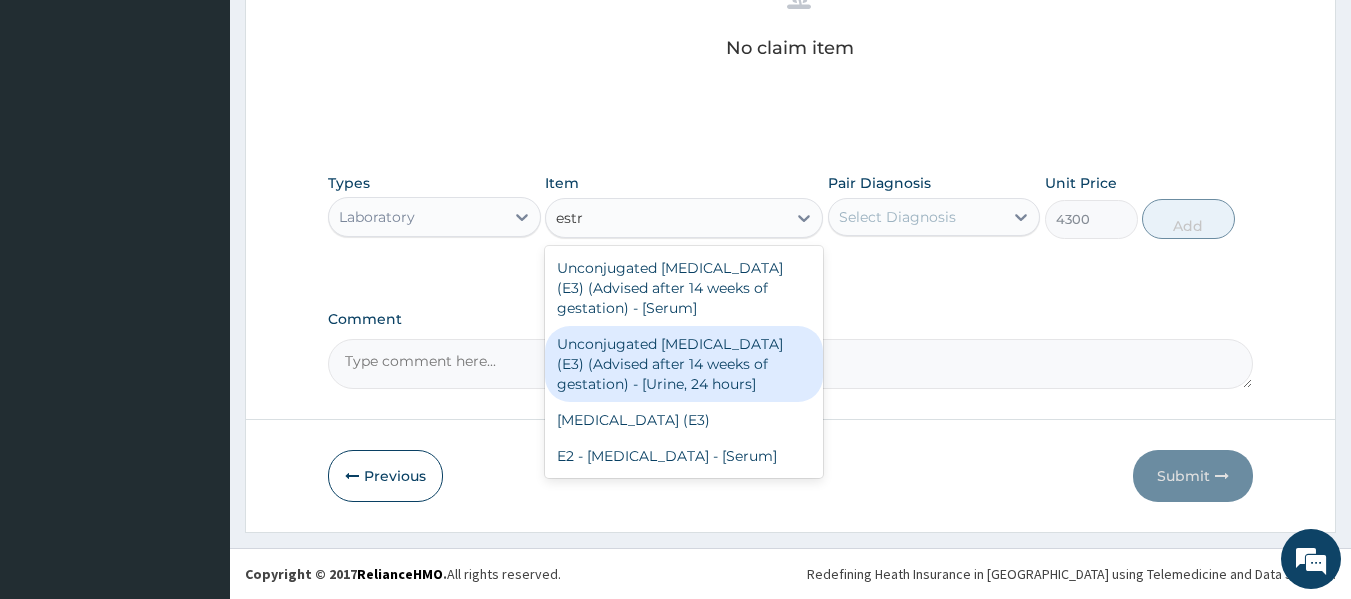type on "estr" 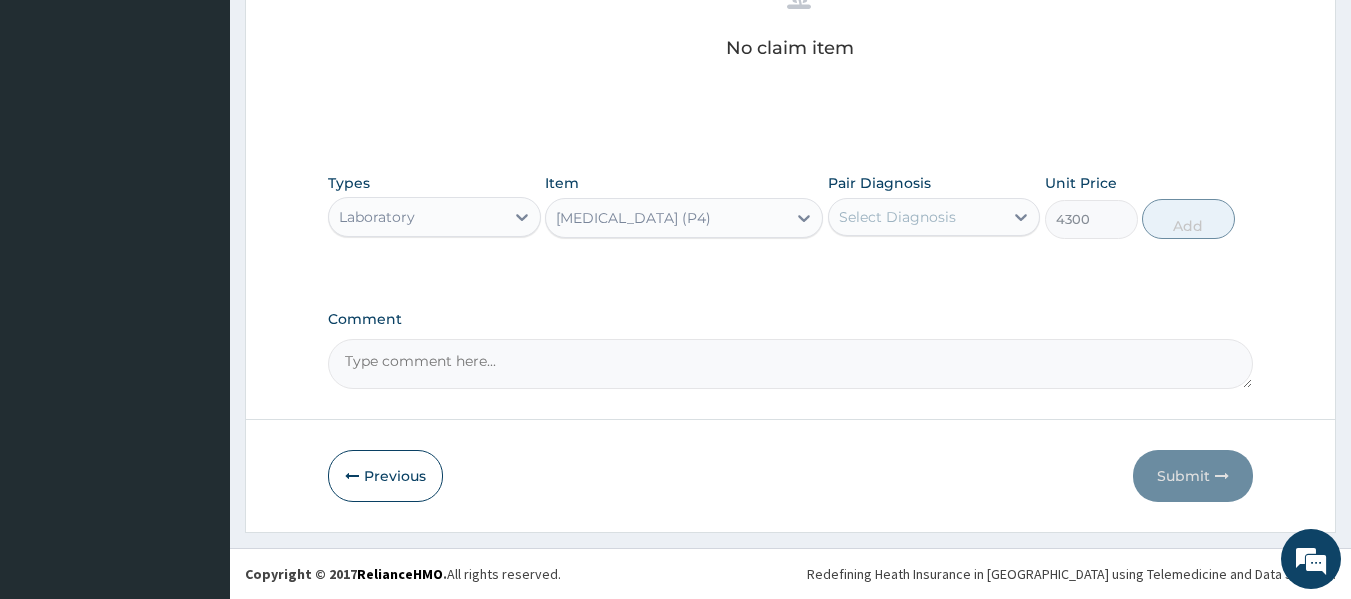click on "PA Code / Prescription Code Enter Code(Secondary Care Only) Encounter Date 11-07-2025 Important Notice Please enter PA codes before entering items that are not attached to a PA code   All diagnoses entered must be linked to a claim item. Diagnosis & Claim Items that are visible but inactive cannot be edited because they were imported from an already approved PA code. Diagnosis Fertility problem Query NB: All diagnosis must be linked to a claim item Claim Items No claim item Types Laboratory Item PROGESTERONE (P4) Pair Diagnosis Select Diagnosis Unit Price 4300 Add Comment" at bounding box center (791, -132) 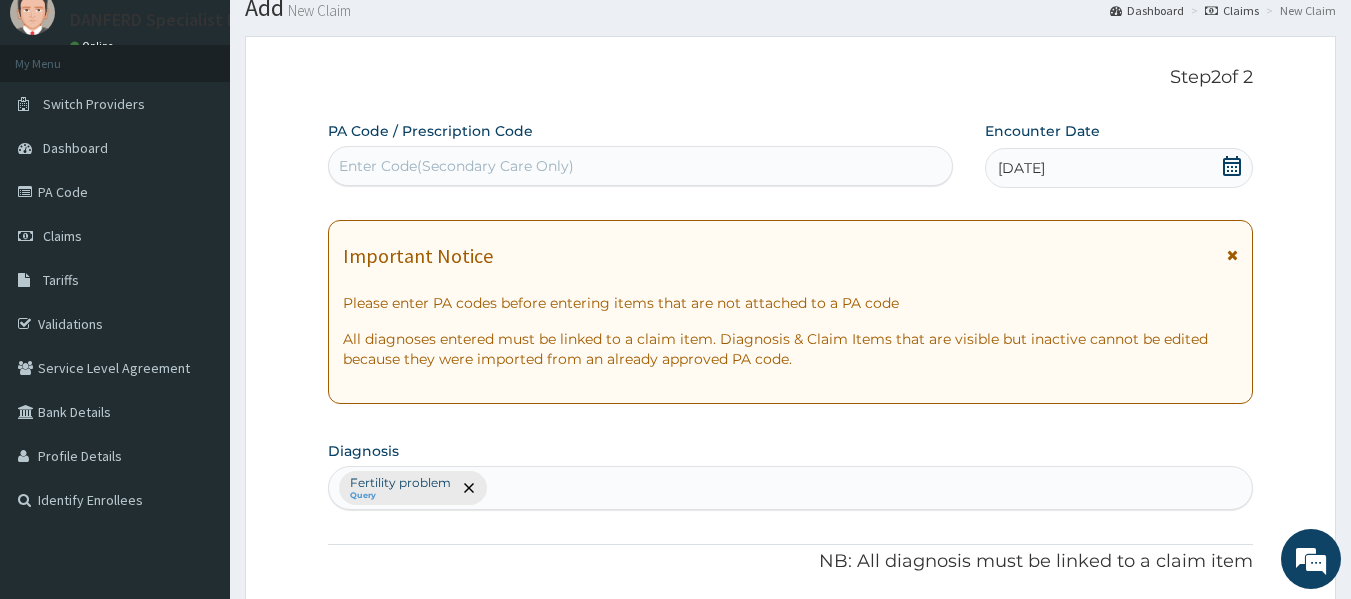 scroll, scrollTop: 0, scrollLeft: 0, axis: both 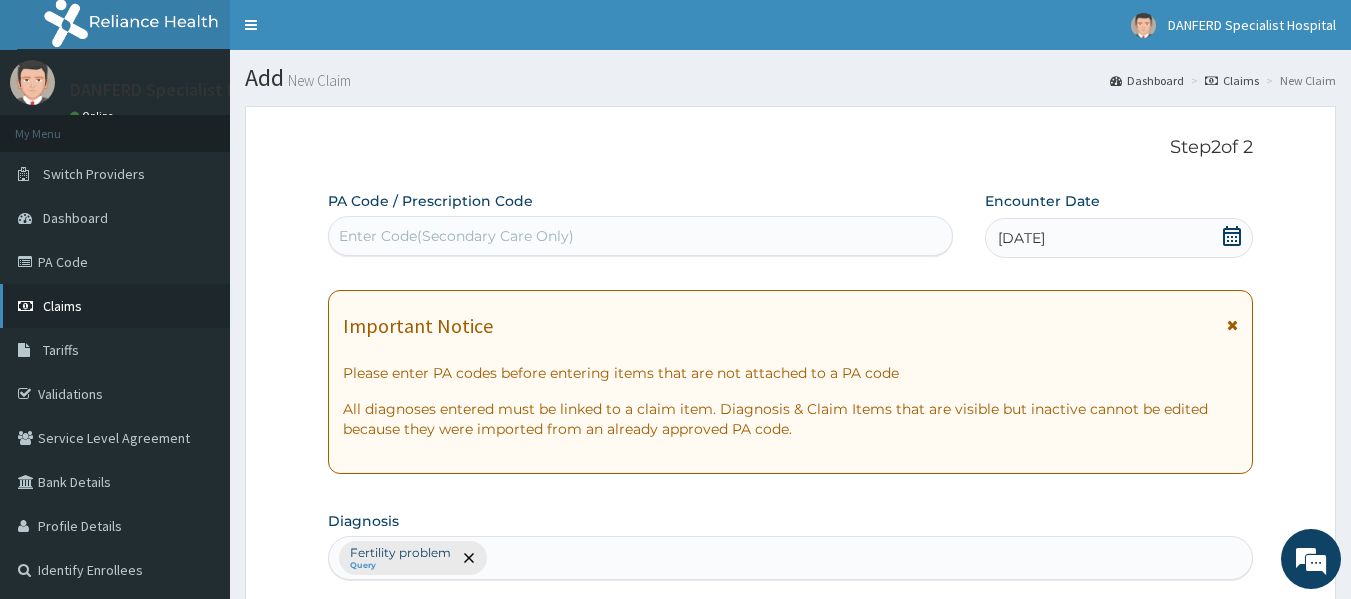 click on "Claims" at bounding box center [62, 306] 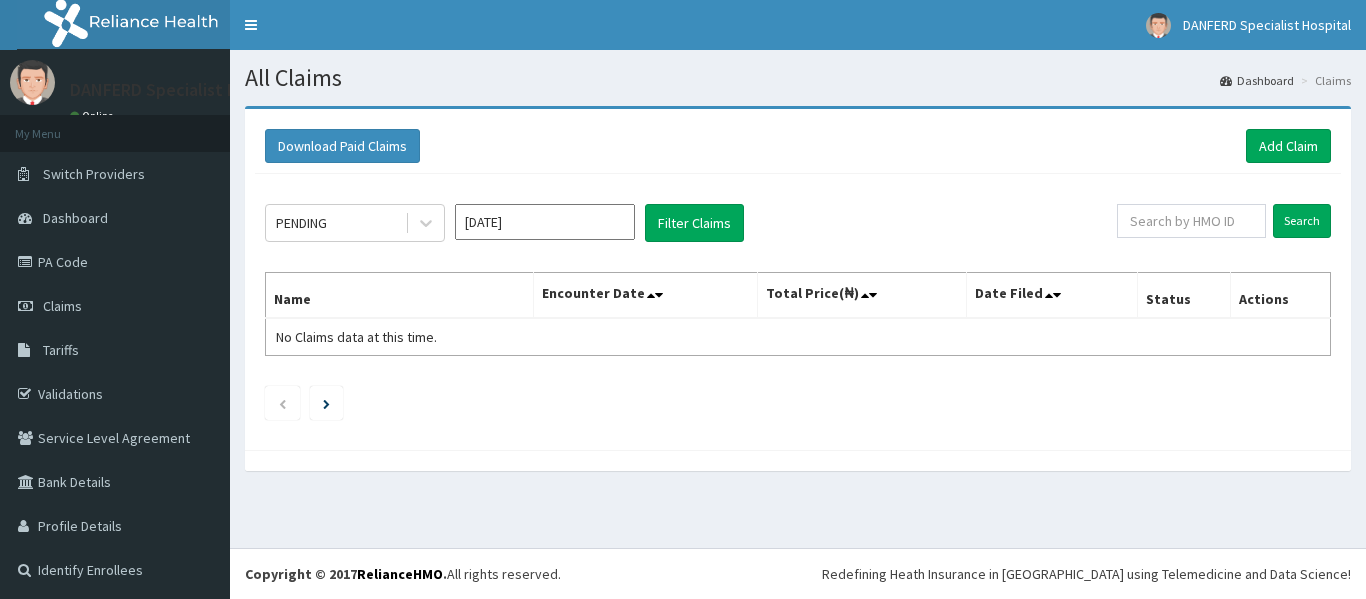 scroll, scrollTop: 0, scrollLeft: 0, axis: both 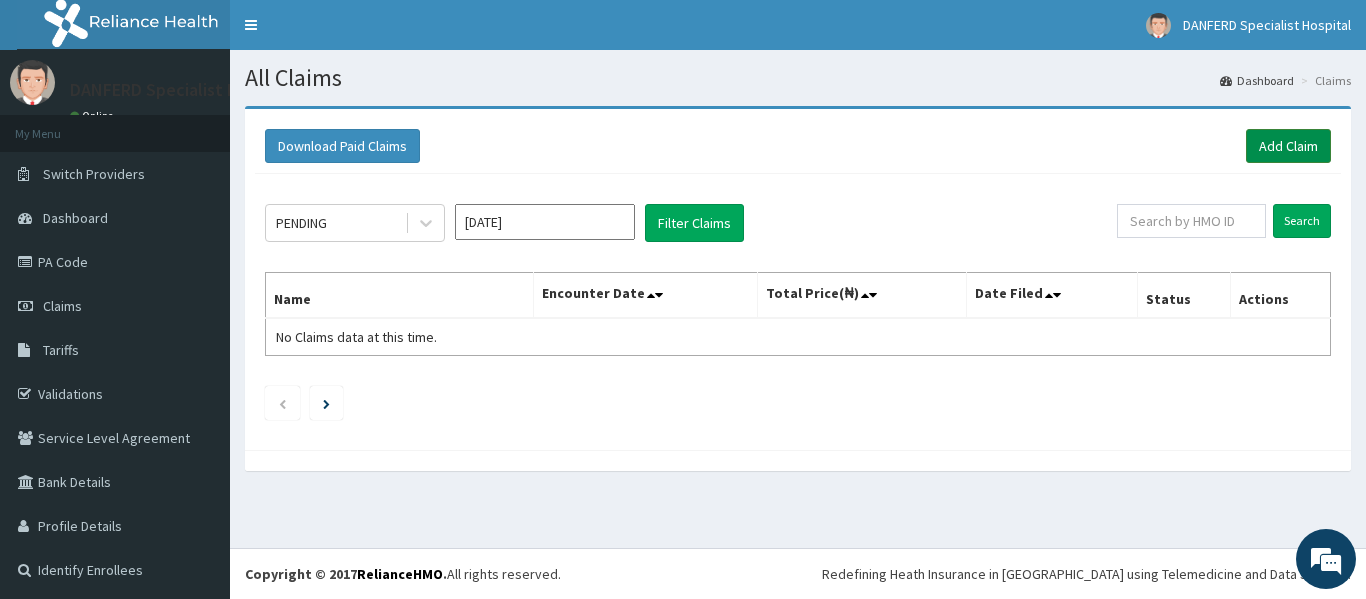 click on "Add Claim" at bounding box center [1288, 146] 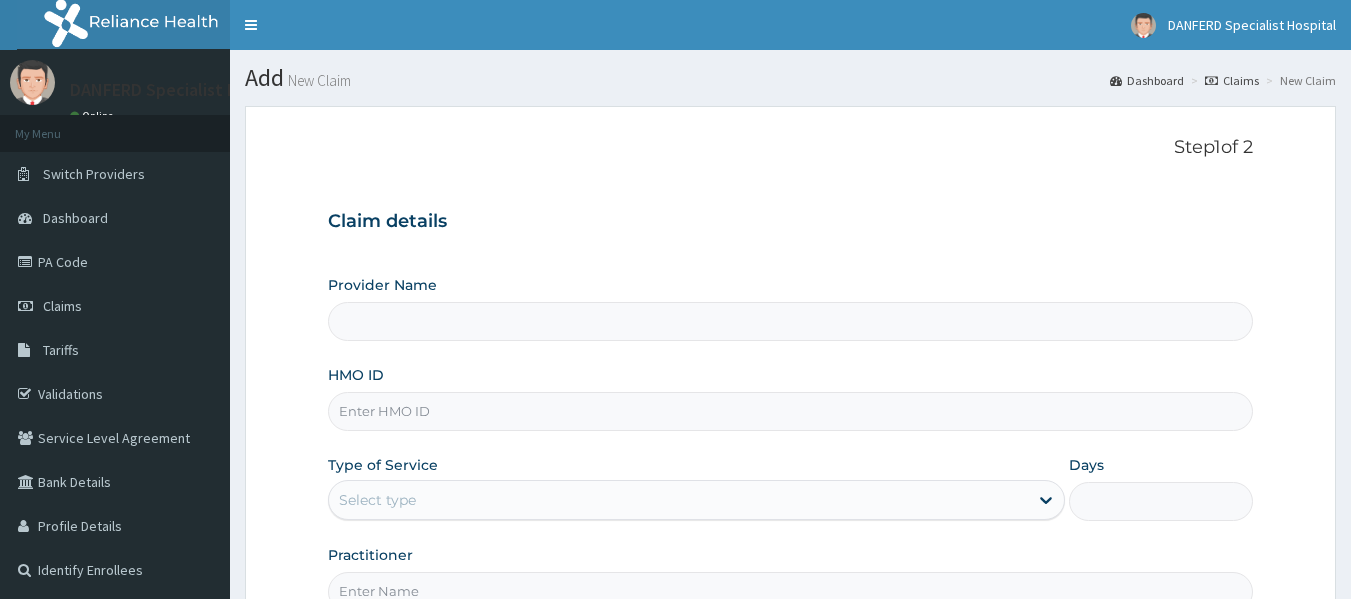 scroll, scrollTop: 0, scrollLeft: 0, axis: both 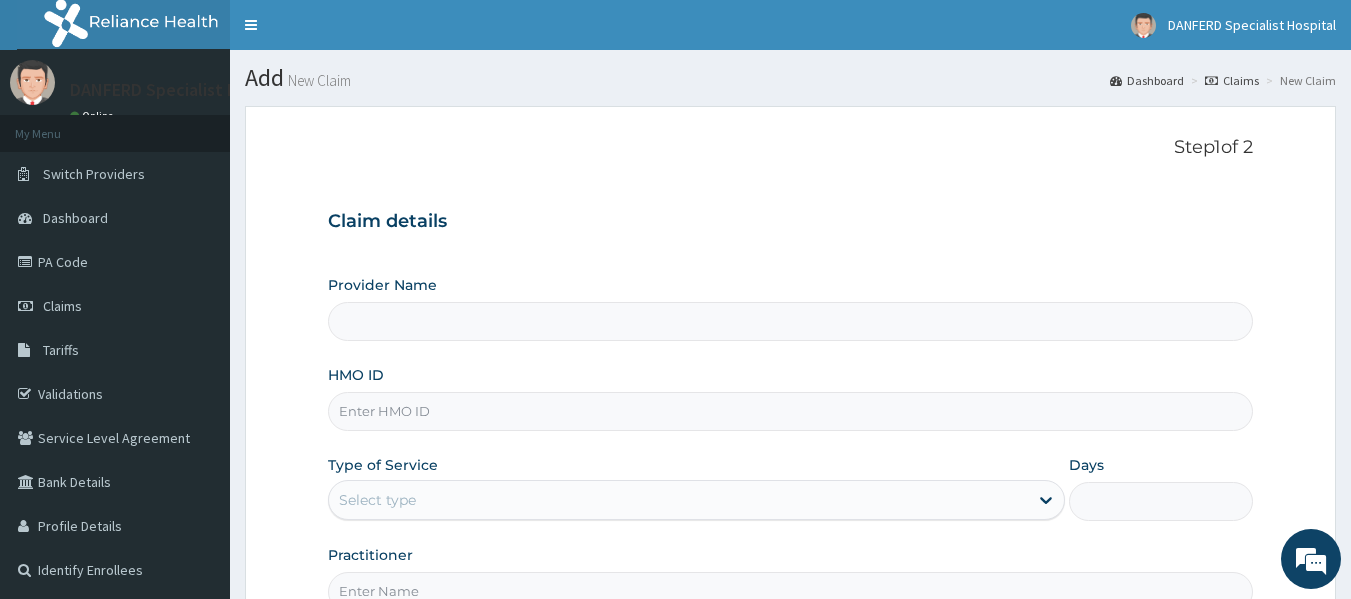 type on "DANFERD SPECIALIST HOSPITAL" 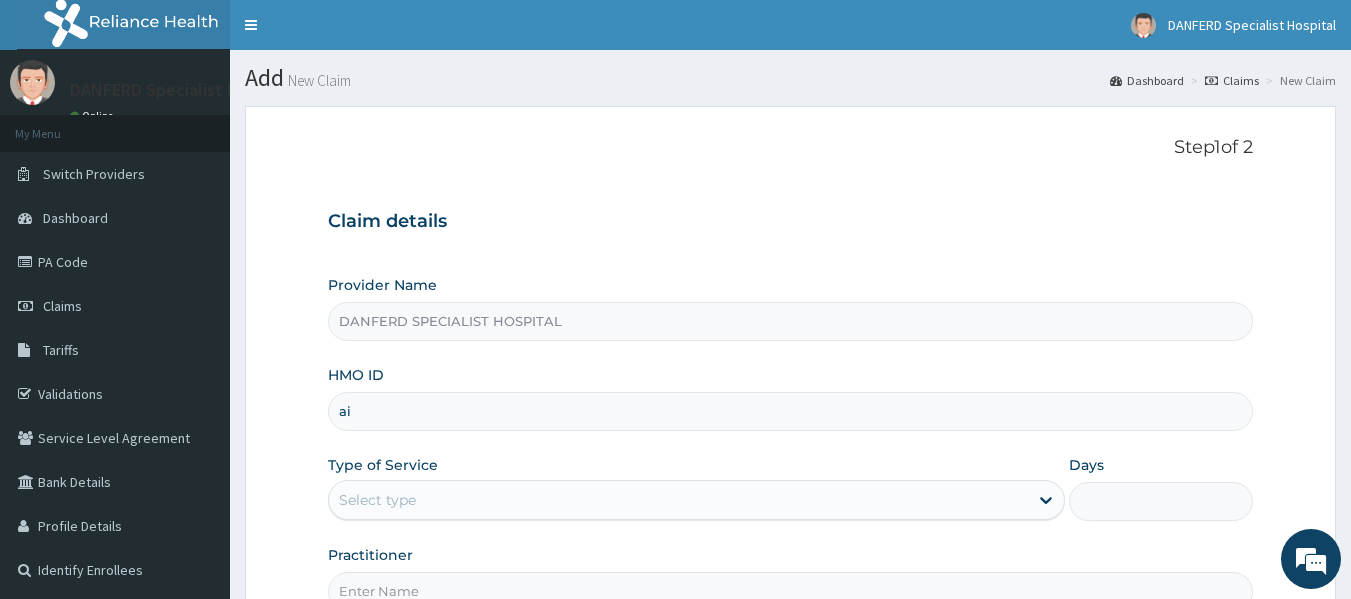 type on "a" 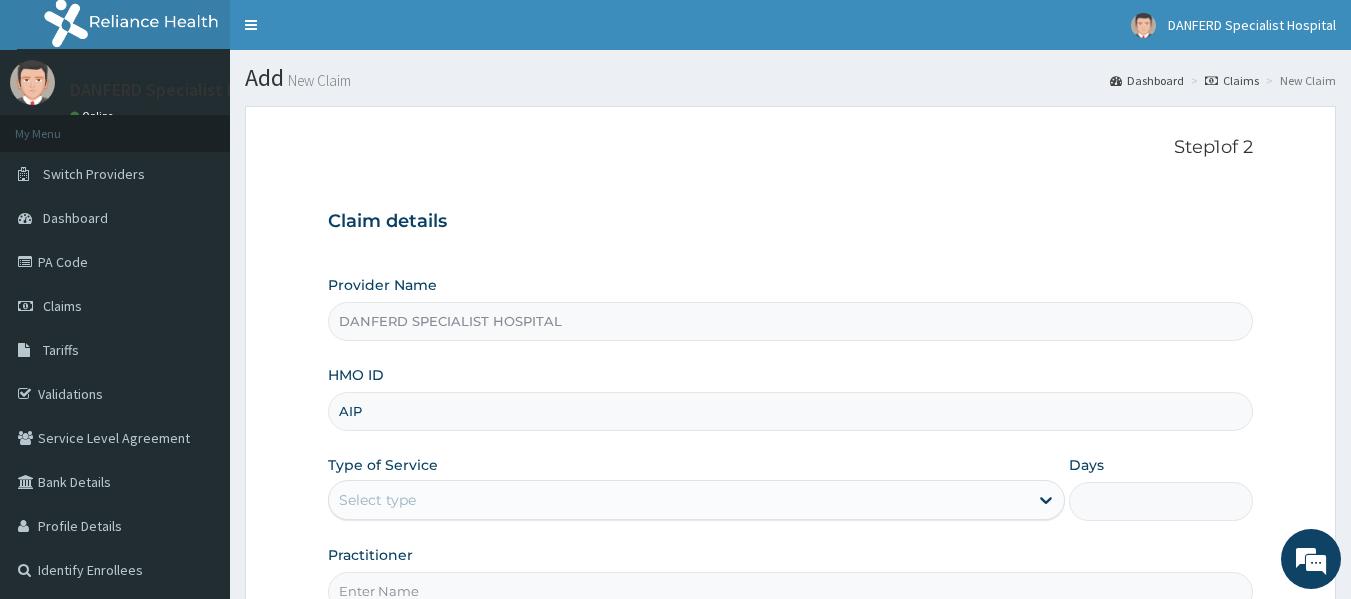 scroll, scrollTop: 0, scrollLeft: 0, axis: both 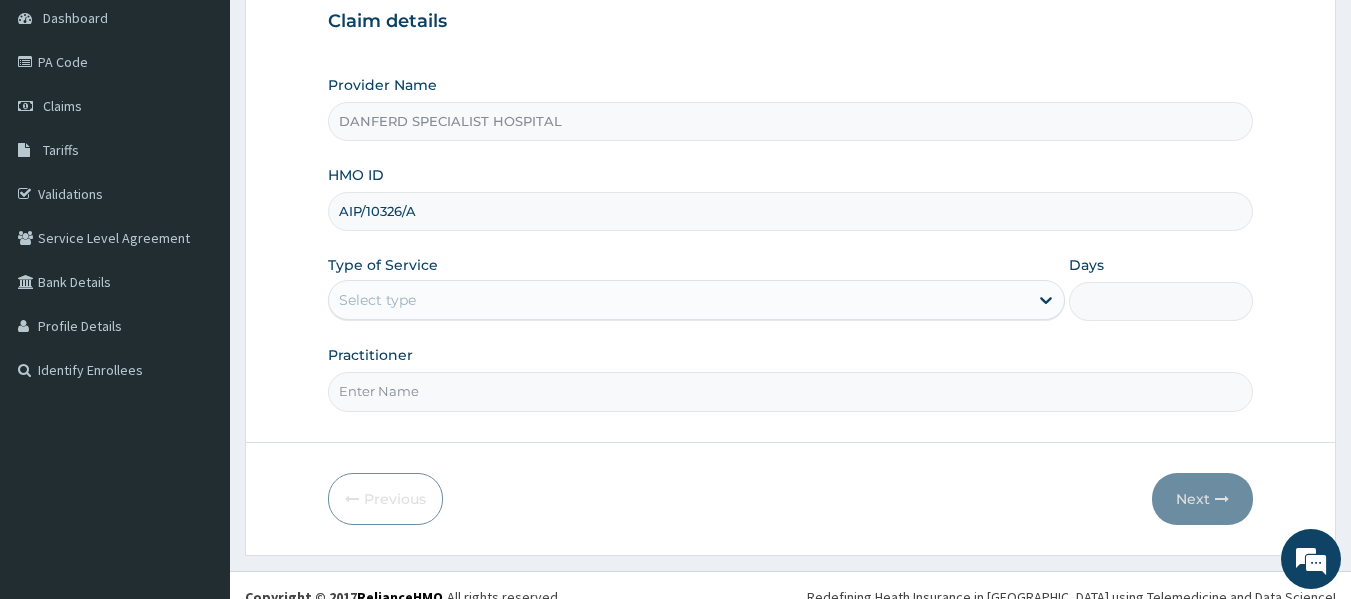 type on "AIP/10326/A" 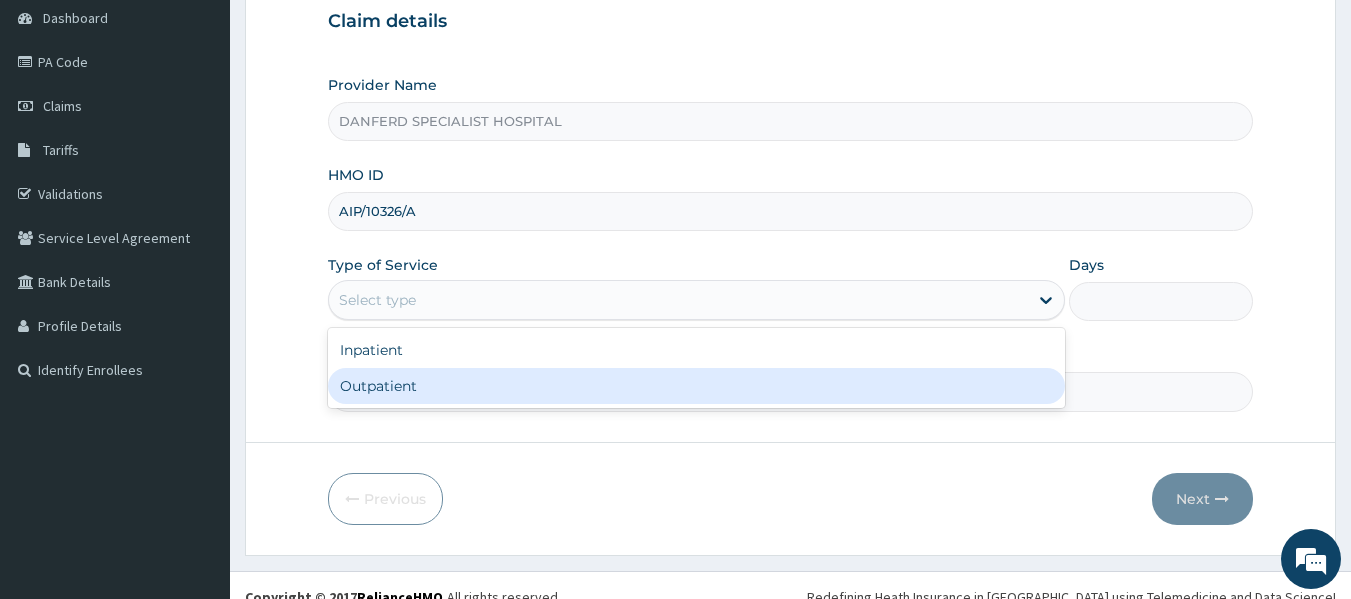 click on "Outpatient" at bounding box center (696, 386) 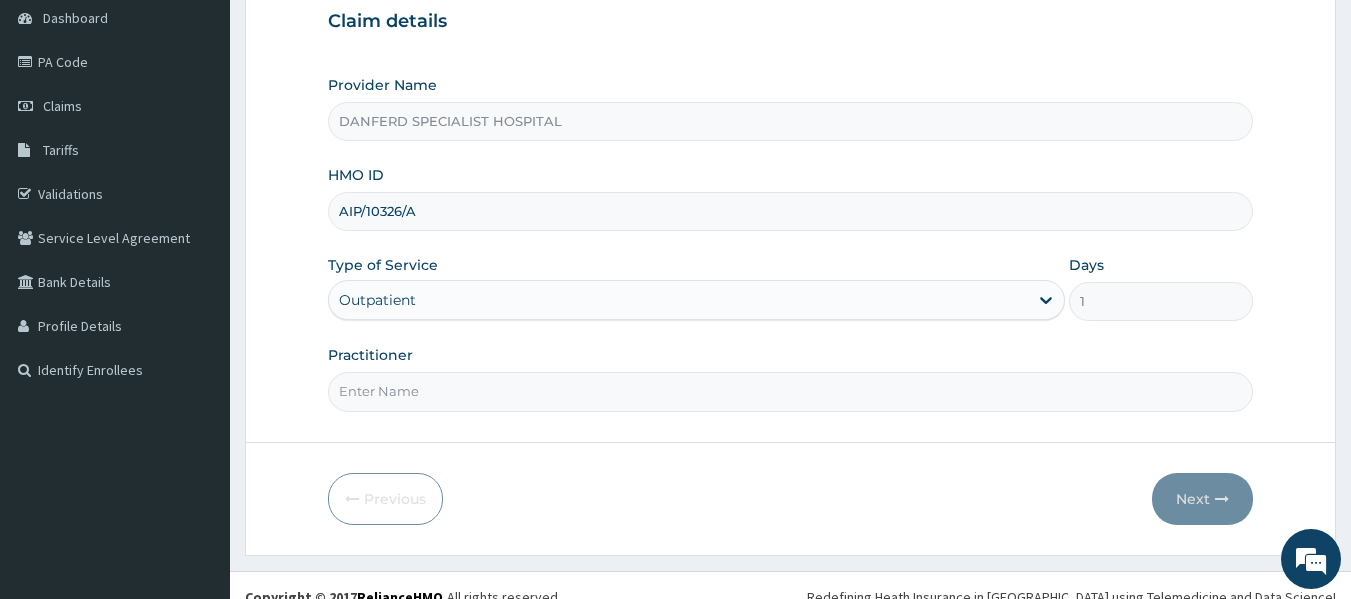 click on "Practitioner" at bounding box center [791, 391] 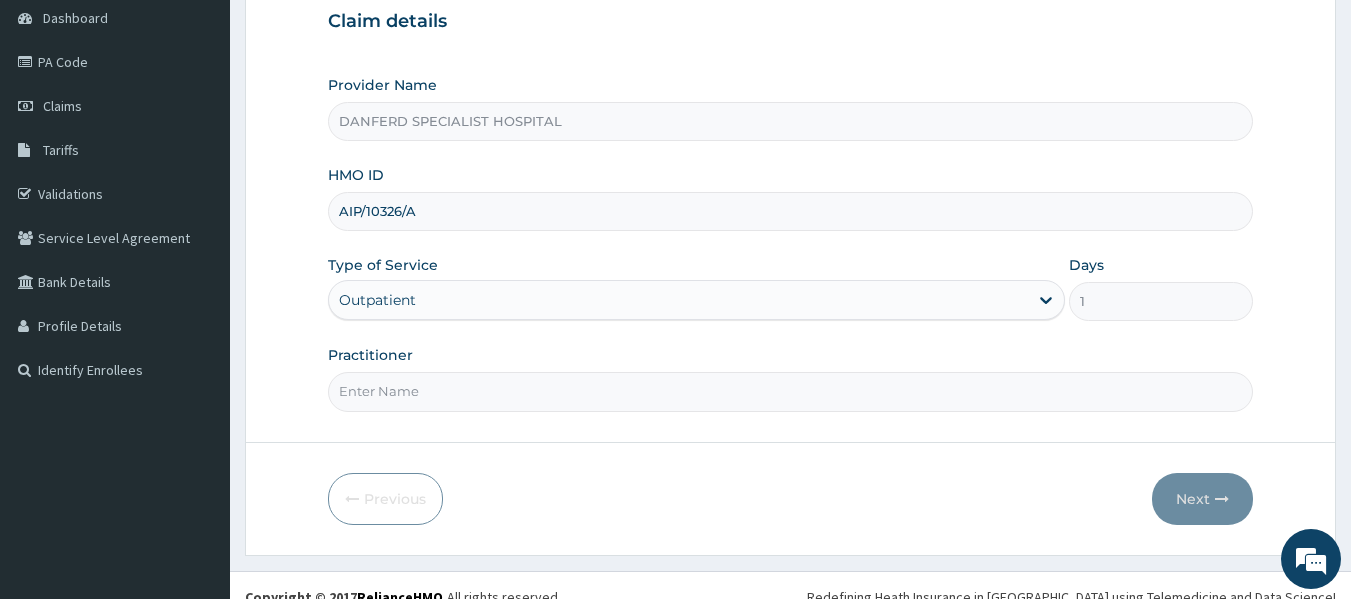 type on "DR. THEOPHILUS" 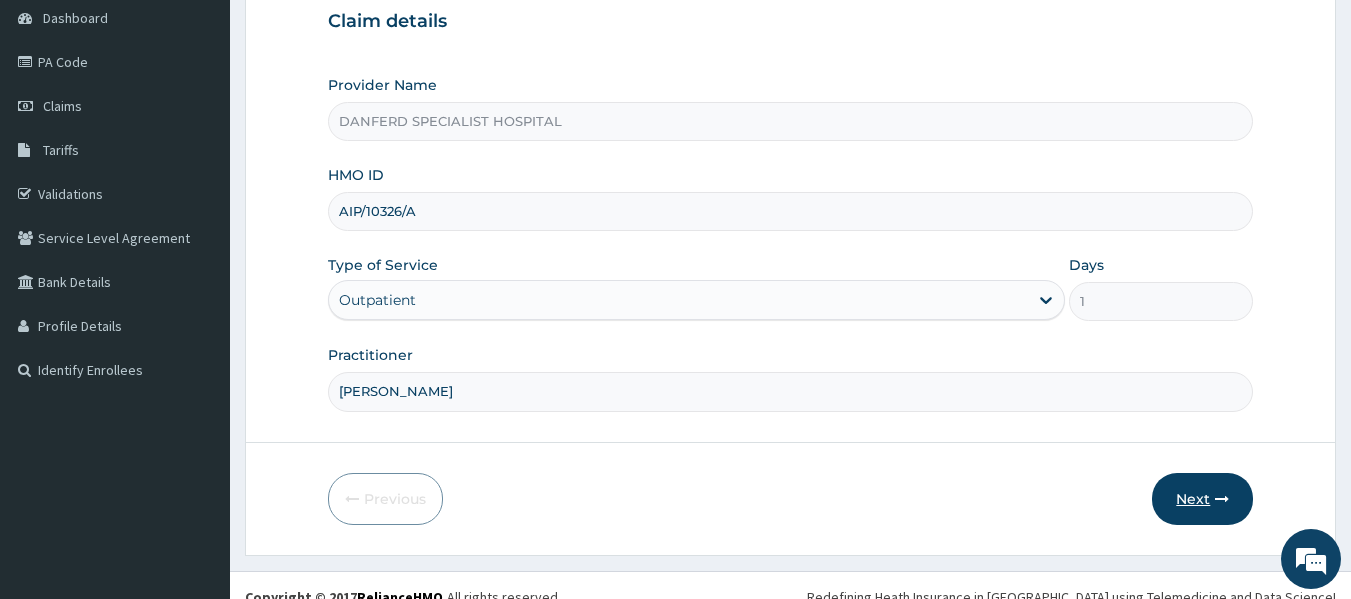 click on "Next" at bounding box center [1202, 499] 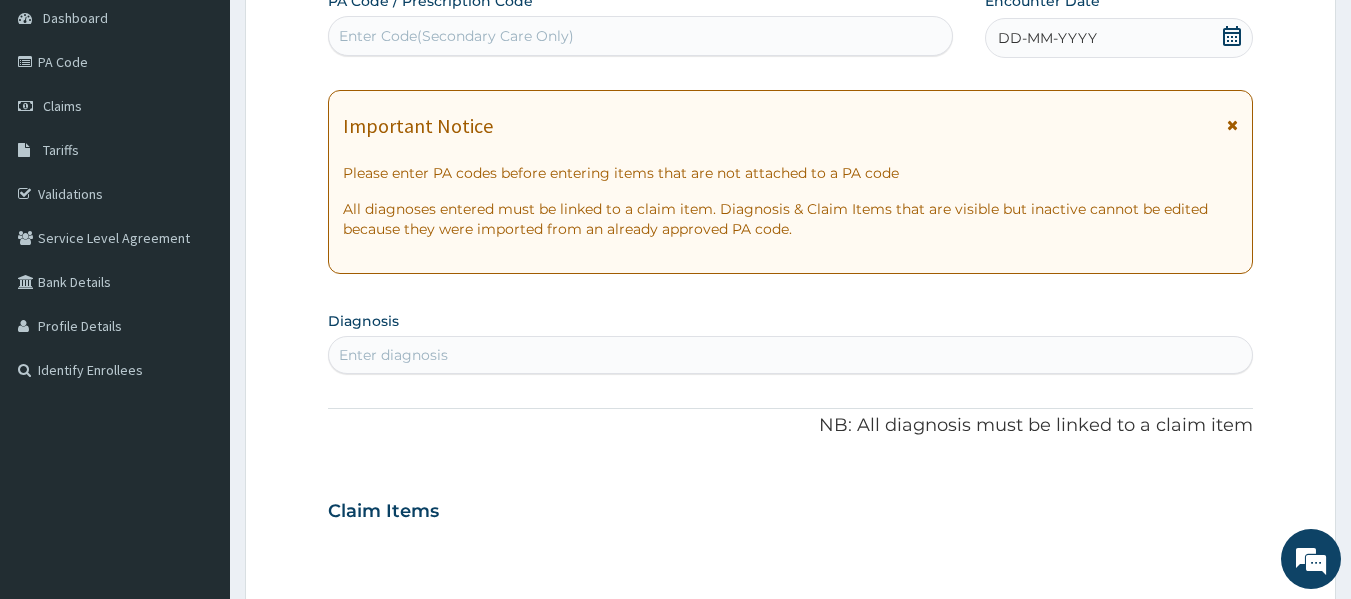 click on "DD-MM-YYYY" at bounding box center (1119, 38) 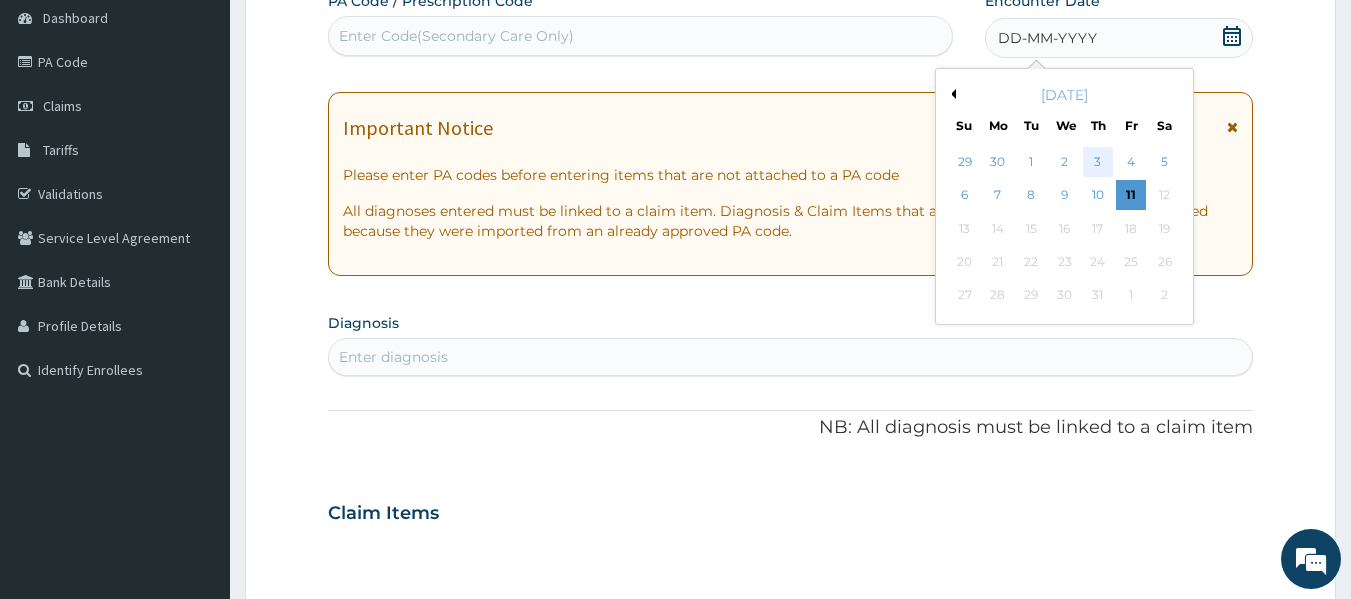 click on "3" at bounding box center [1098, 162] 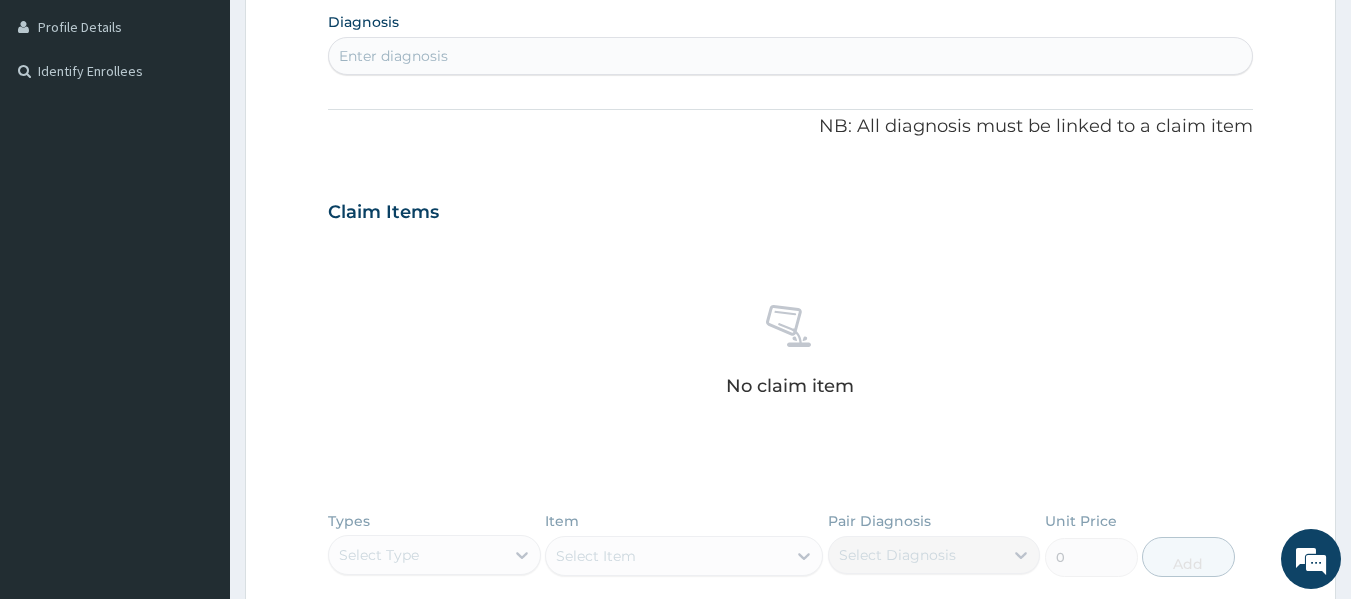 scroll, scrollTop: 500, scrollLeft: 0, axis: vertical 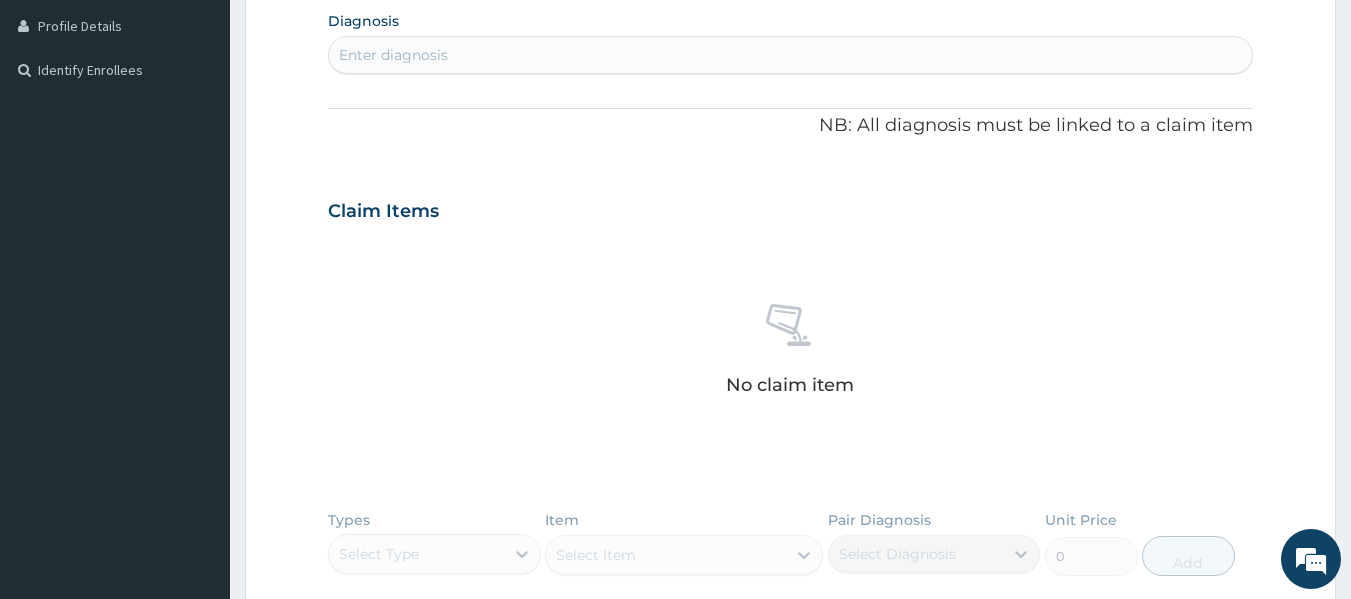 click on "Enter diagnosis" at bounding box center (791, 55) 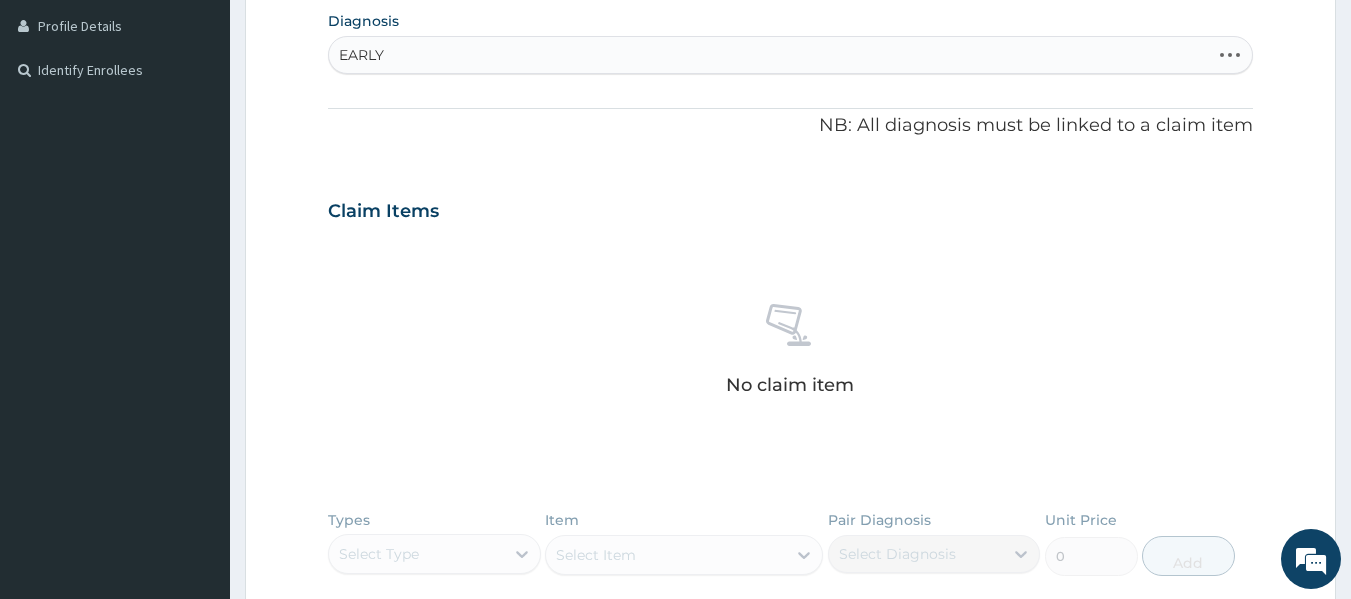 type on "EARLY" 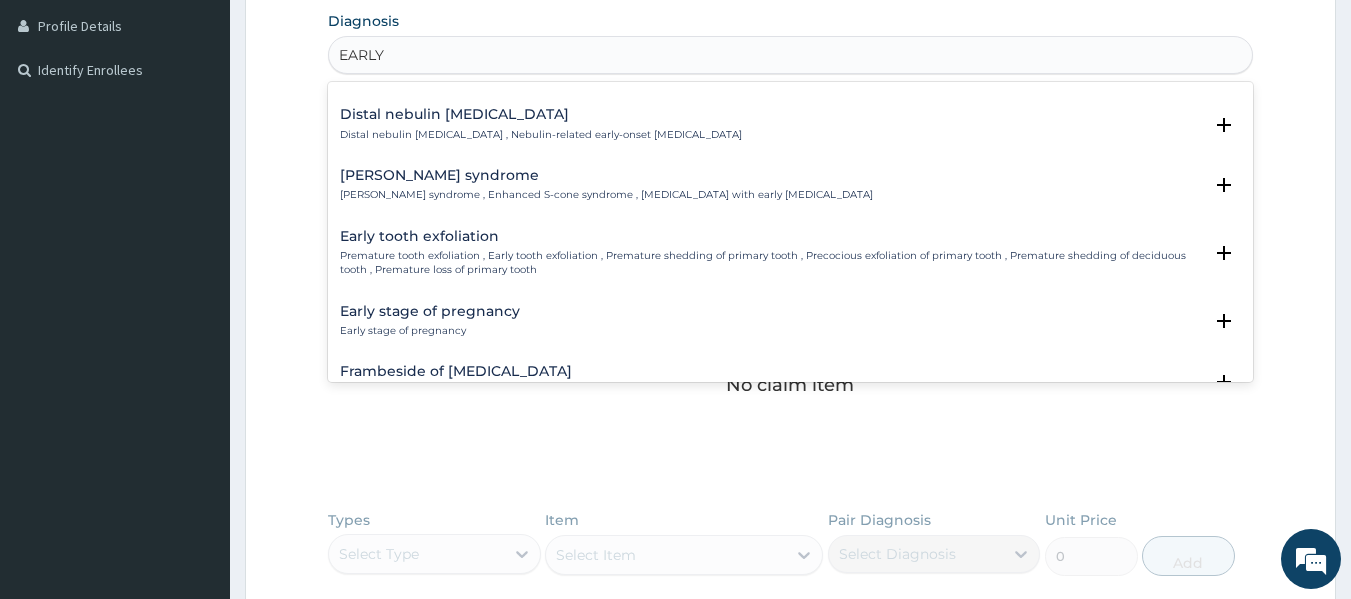 scroll, scrollTop: 2000, scrollLeft: 0, axis: vertical 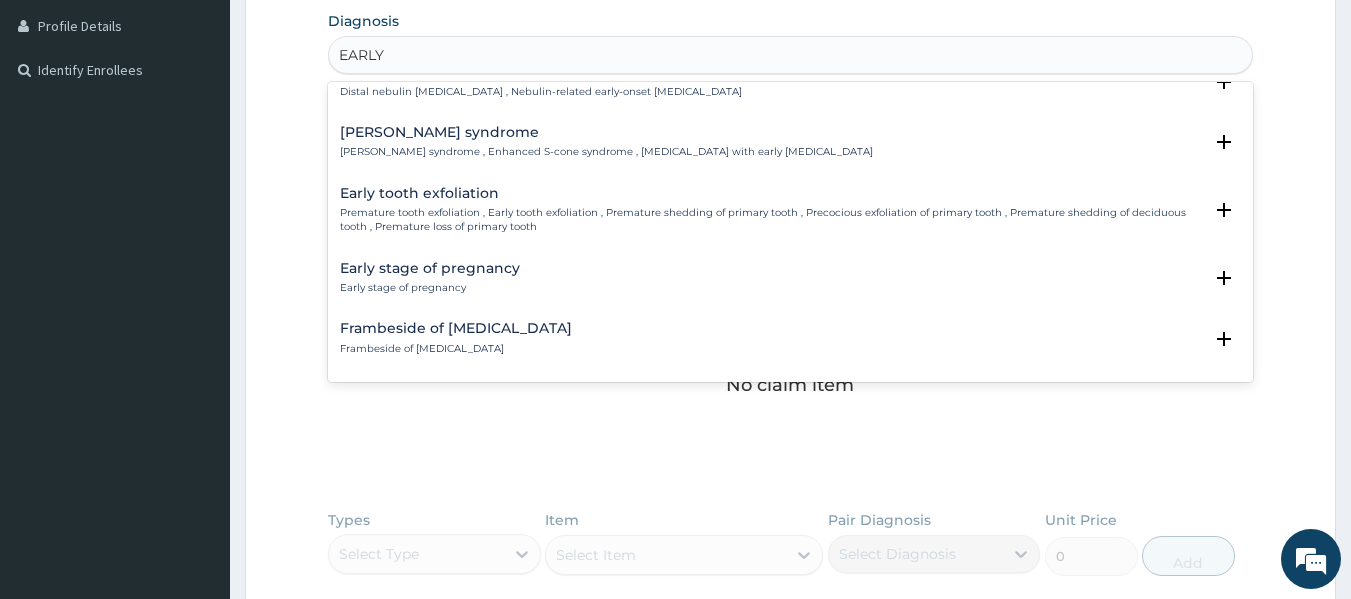 click on "Early stage of pregnancy" at bounding box center (430, 268) 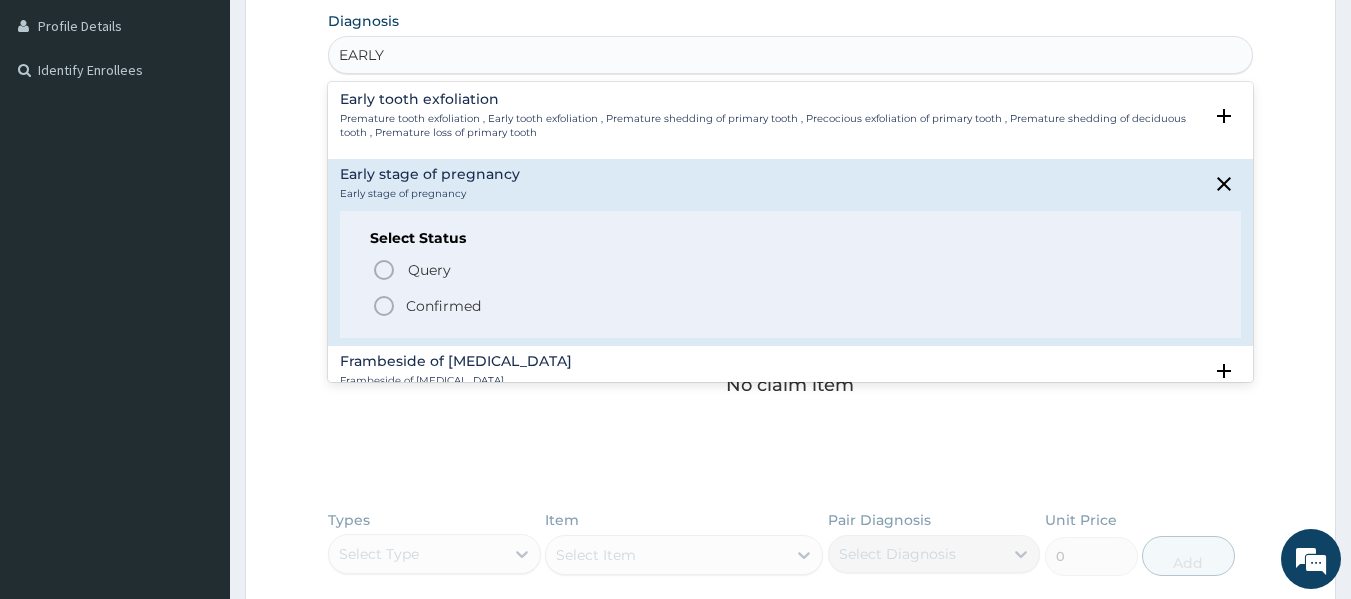 scroll, scrollTop: 2100, scrollLeft: 0, axis: vertical 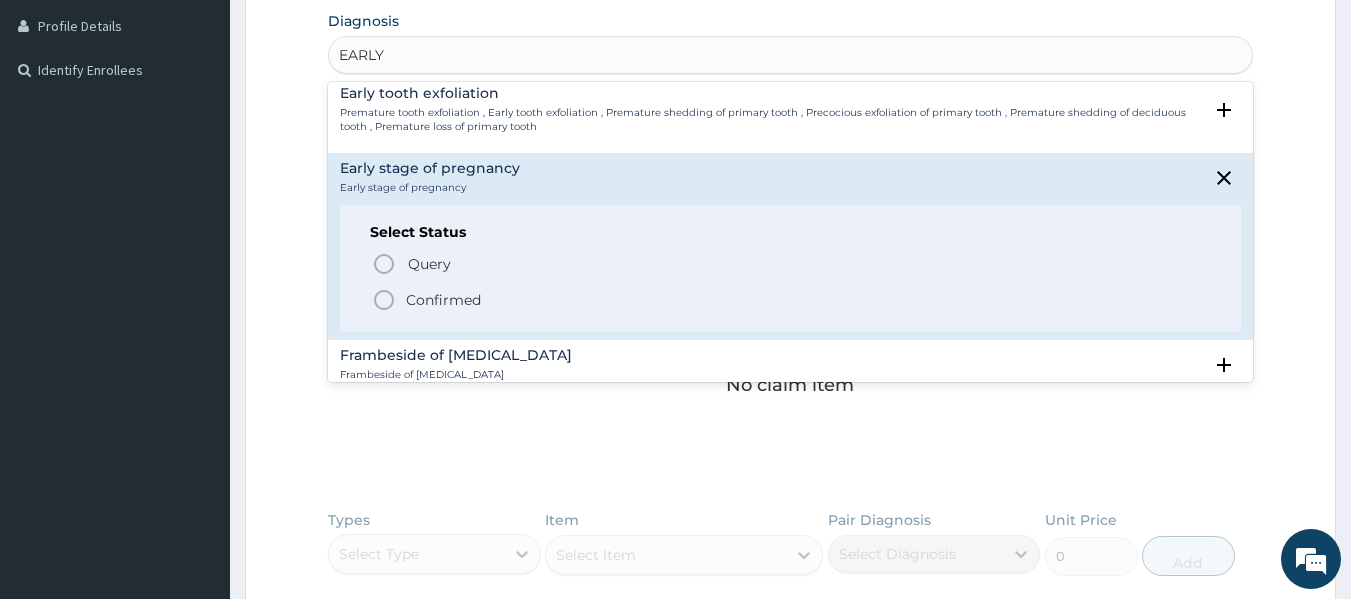 click on "Confirmed" at bounding box center (443, 300) 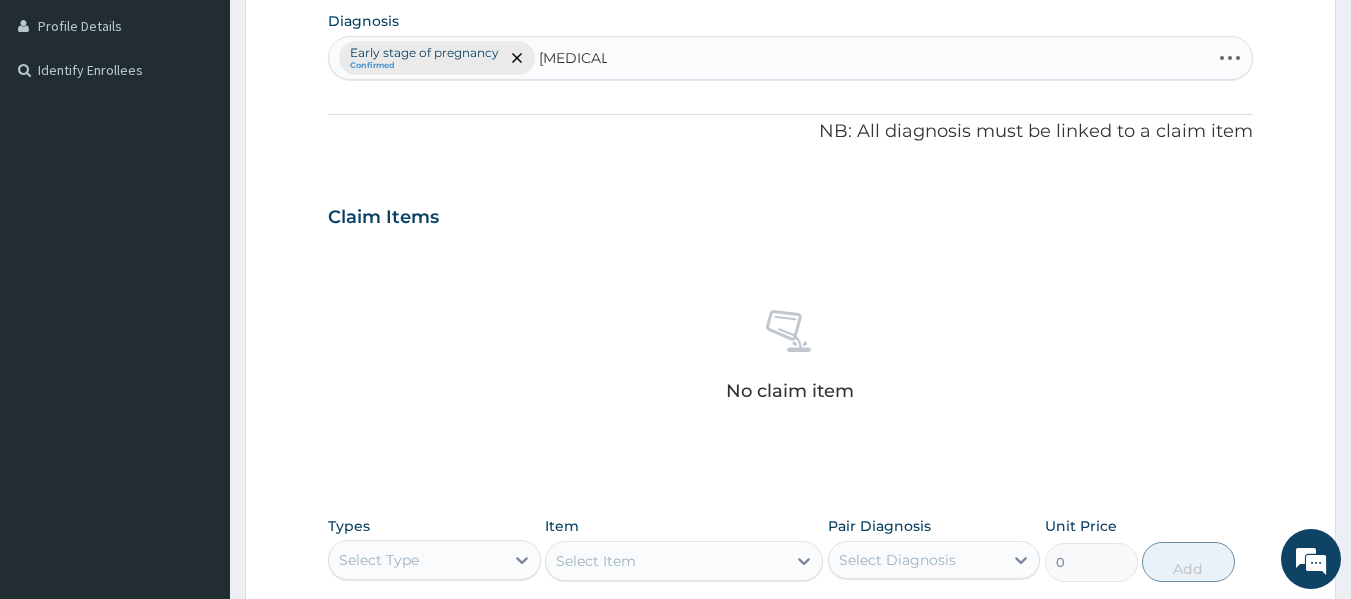 type on "[MEDICAL_DATA]" 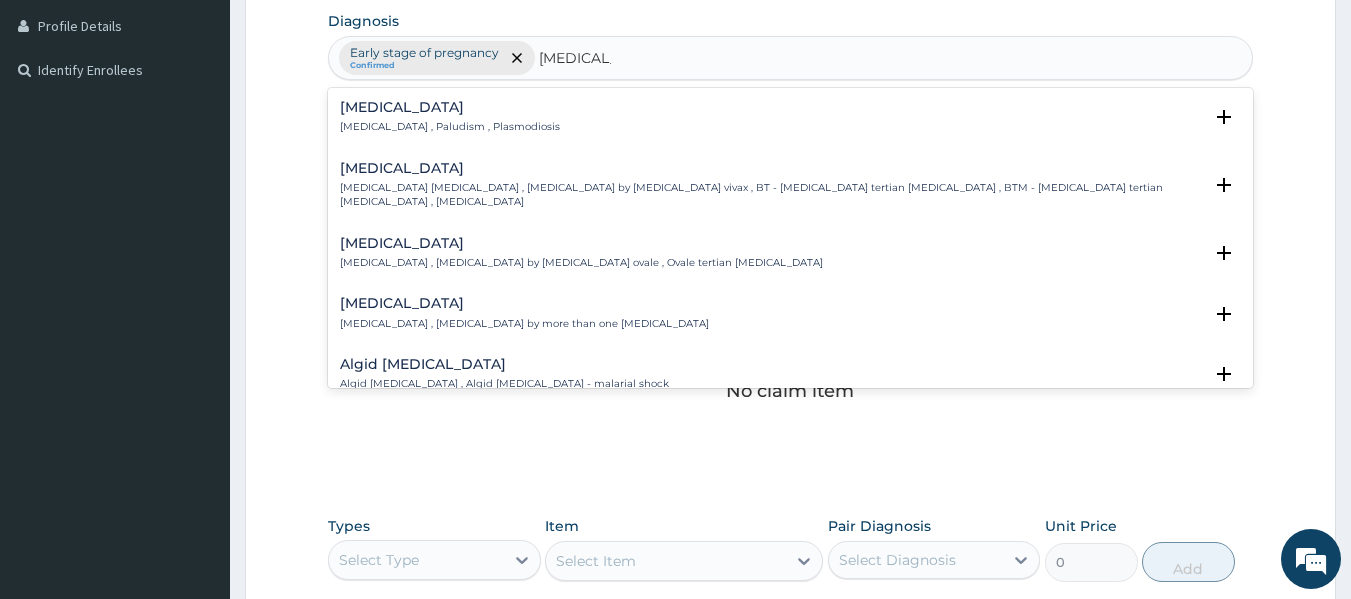 click on "[MEDICAL_DATA]" at bounding box center (450, 107) 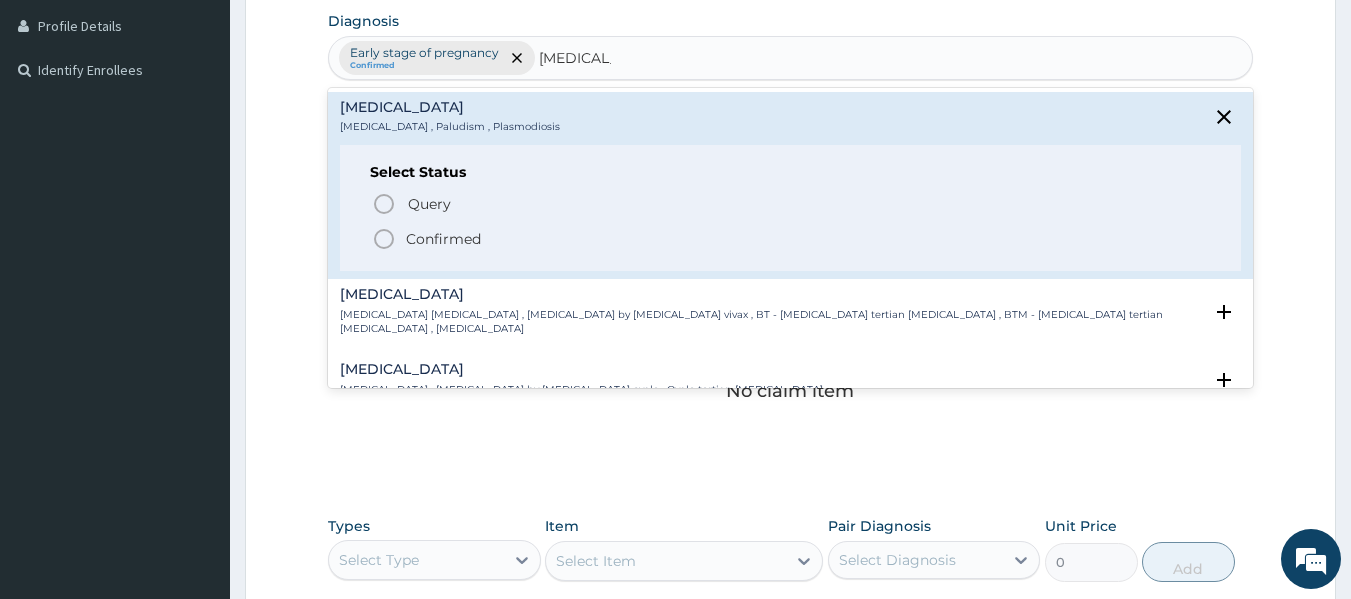 click on "Confirmed" at bounding box center (443, 239) 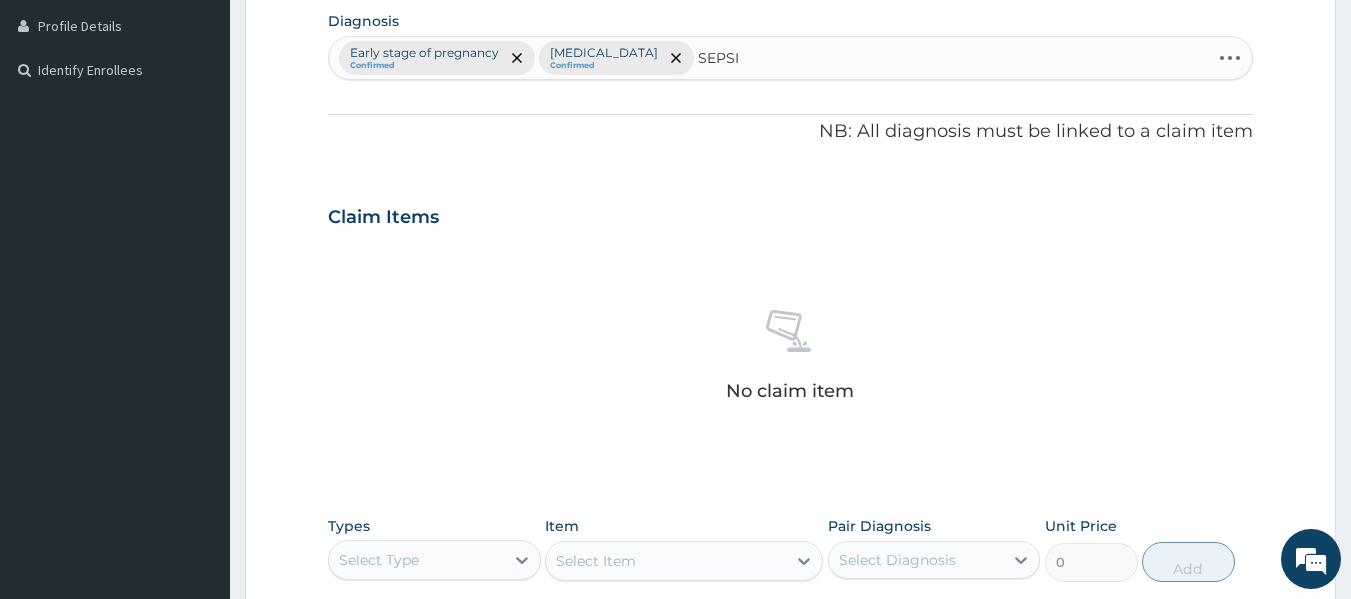 type on "[MEDICAL_DATA]" 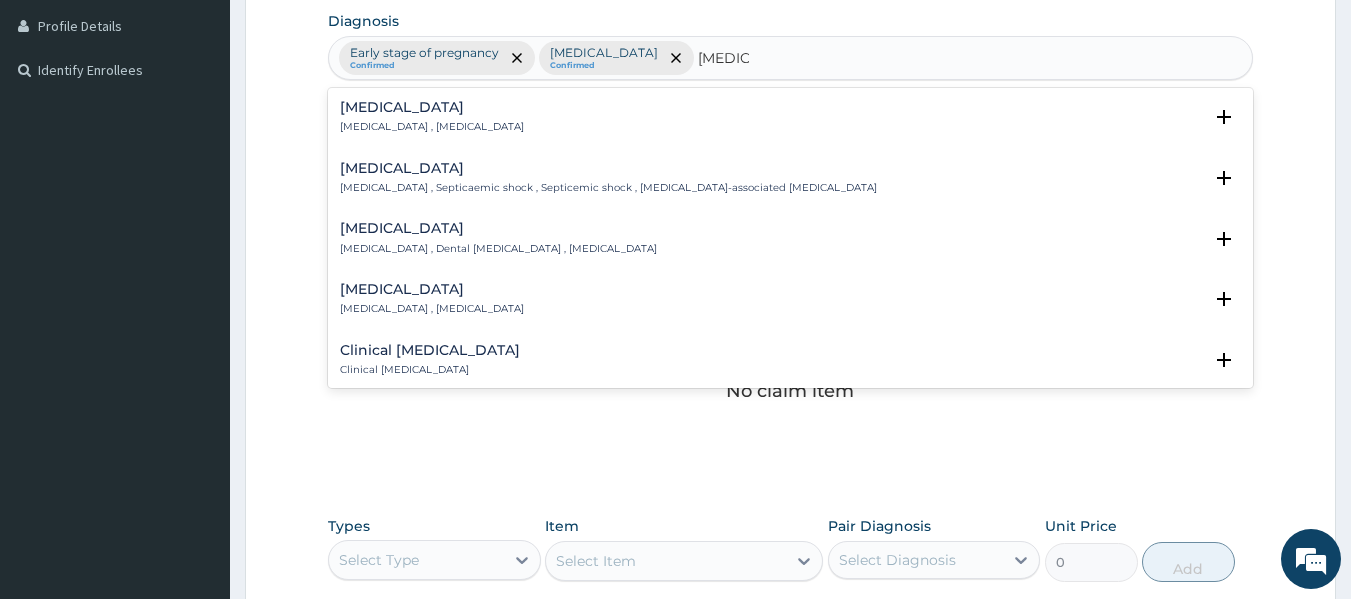 click on "[MEDICAL_DATA]" at bounding box center (432, 107) 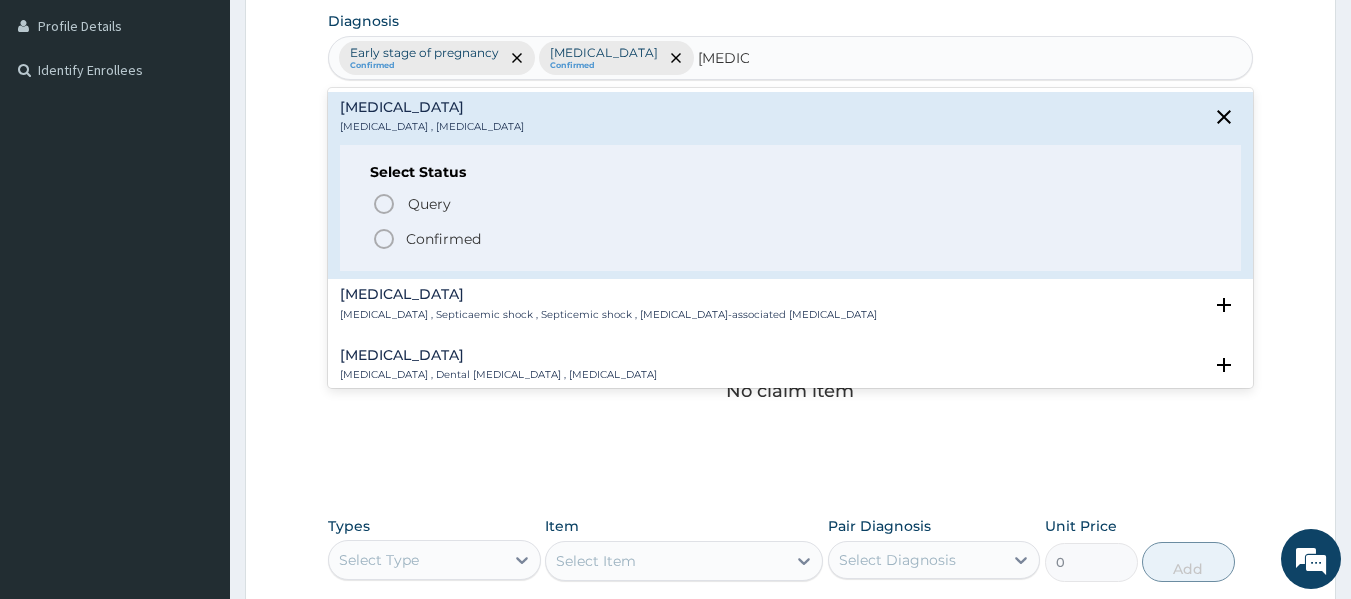 click on "Confirmed" at bounding box center (443, 239) 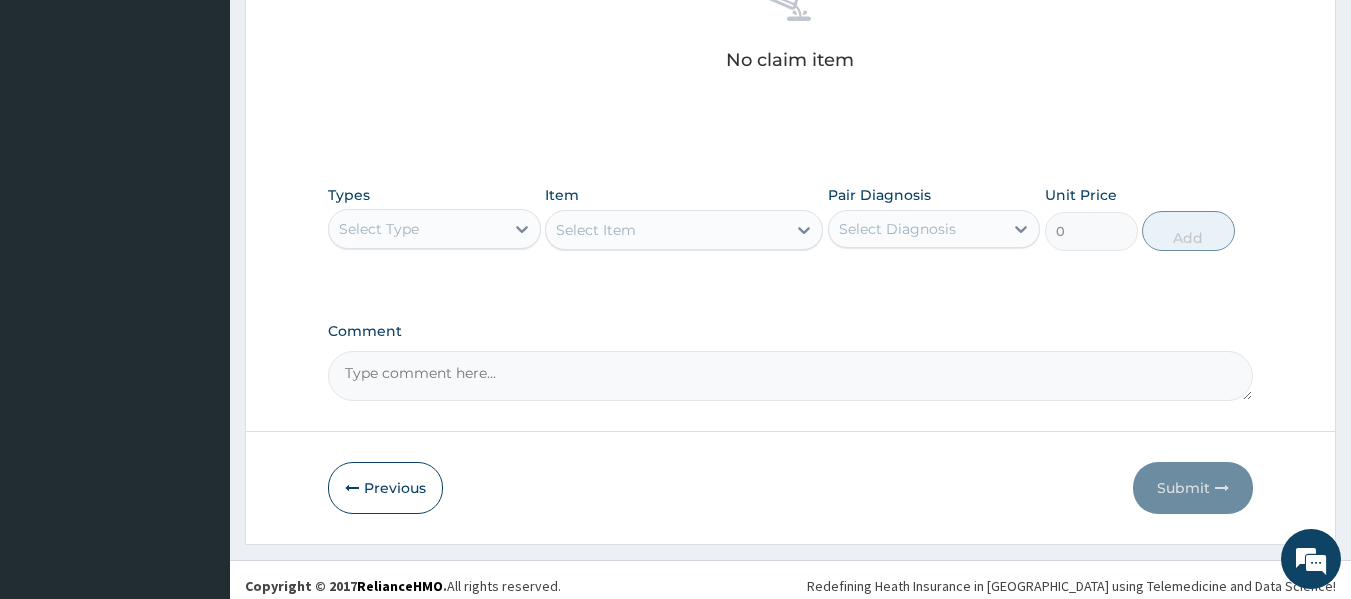 scroll, scrollTop: 843, scrollLeft: 0, axis: vertical 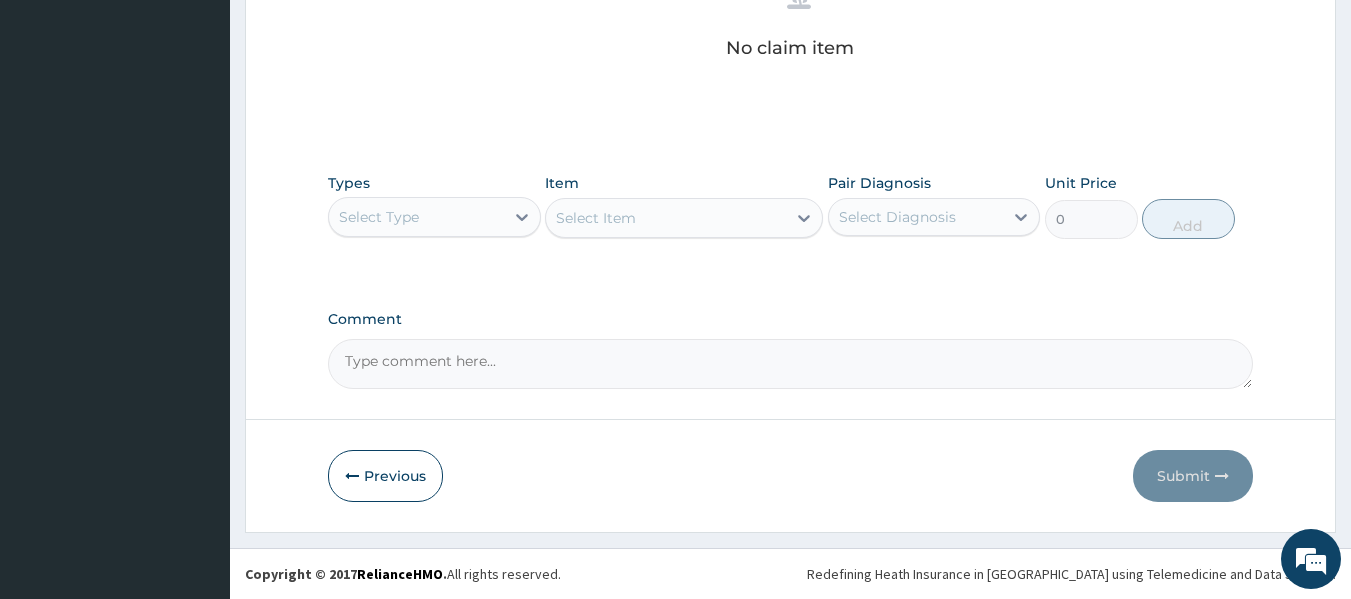 click on "Select Type" at bounding box center [416, 217] 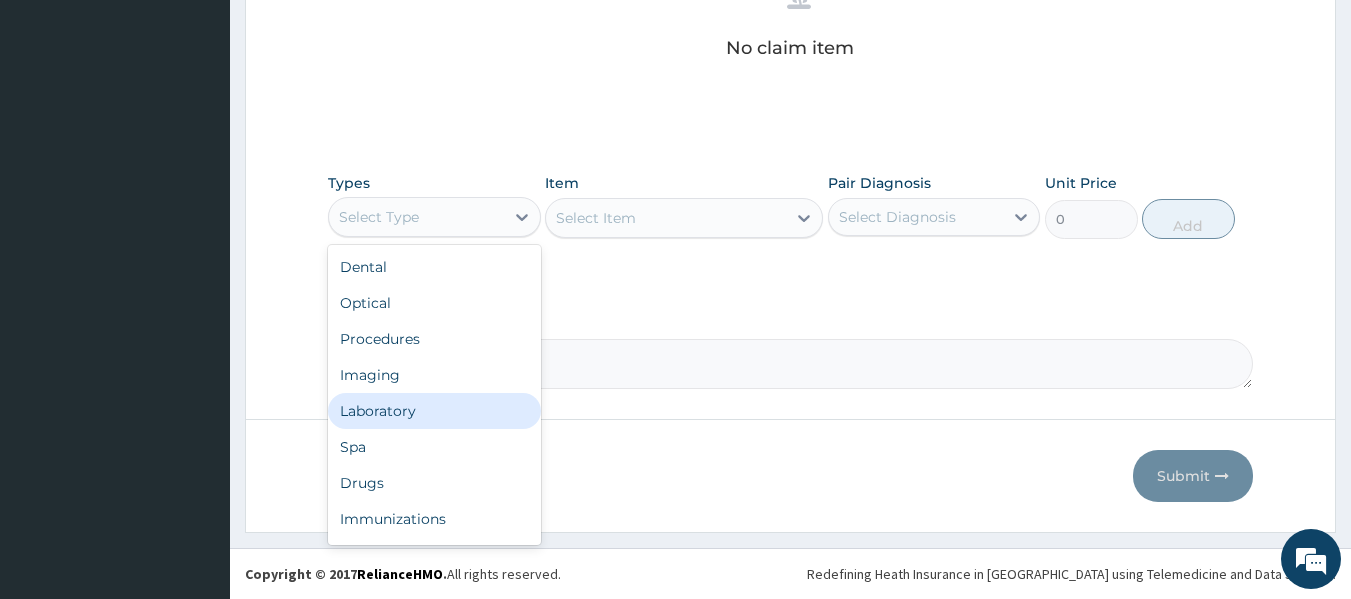 click on "Laboratory" at bounding box center [434, 411] 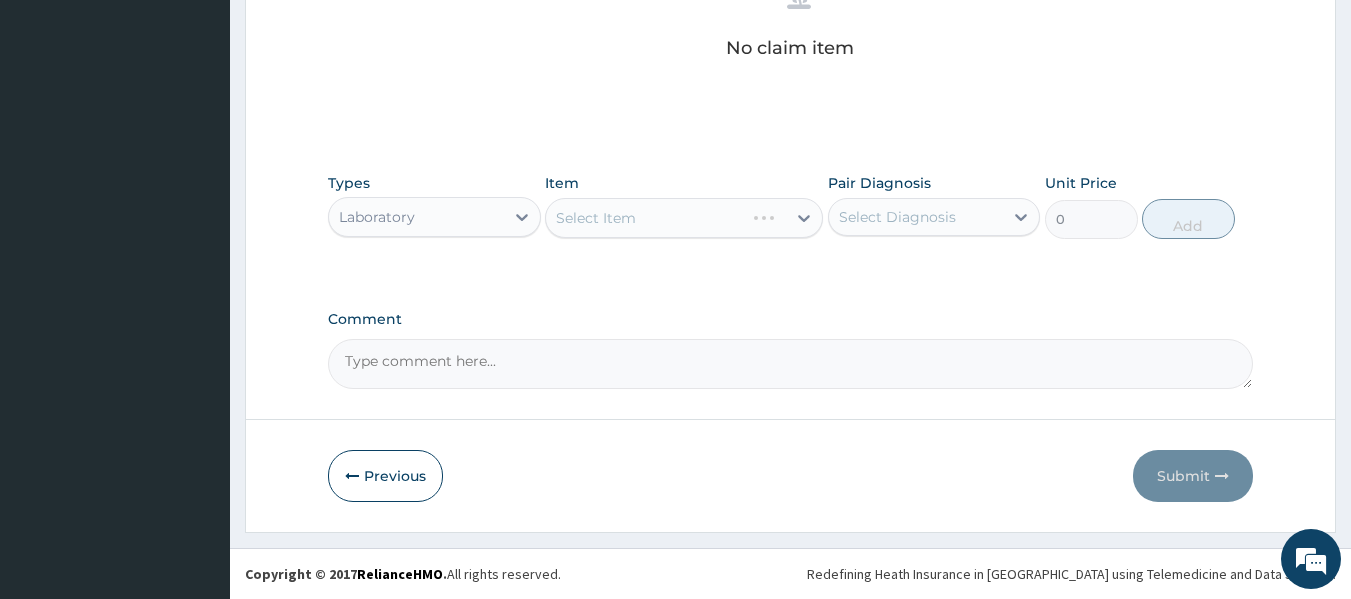 click on "Select Item" at bounding box center (684, 218) 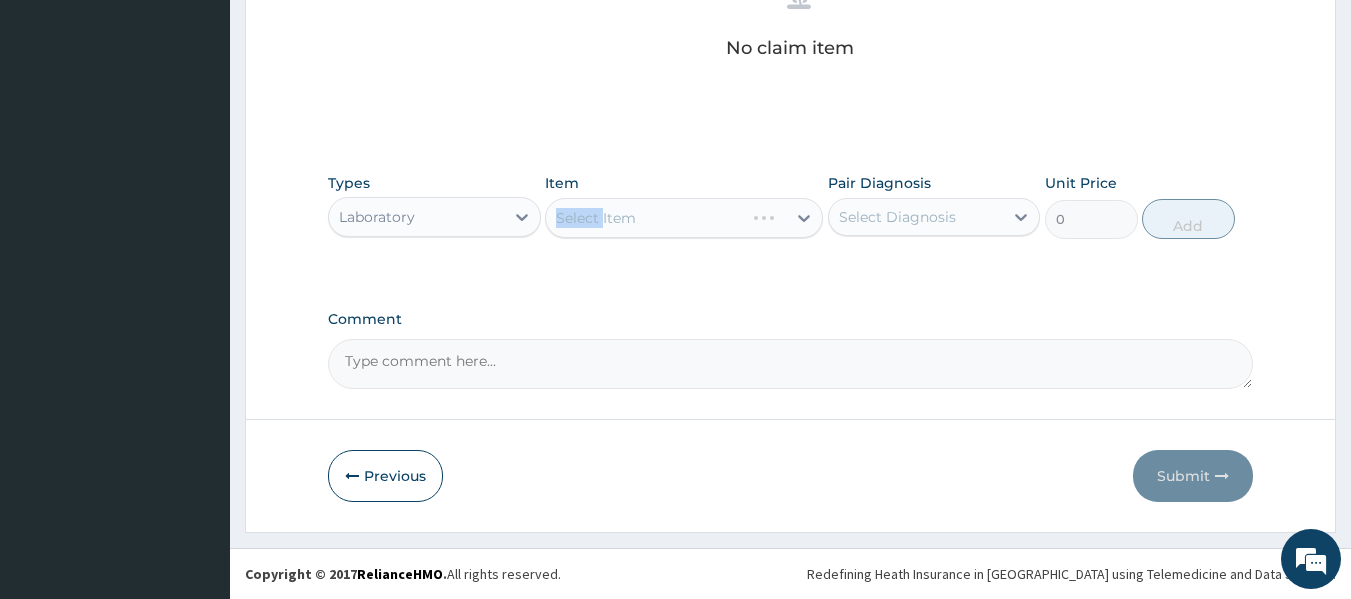 click on "Select Item" at bounding box center [684, 218] 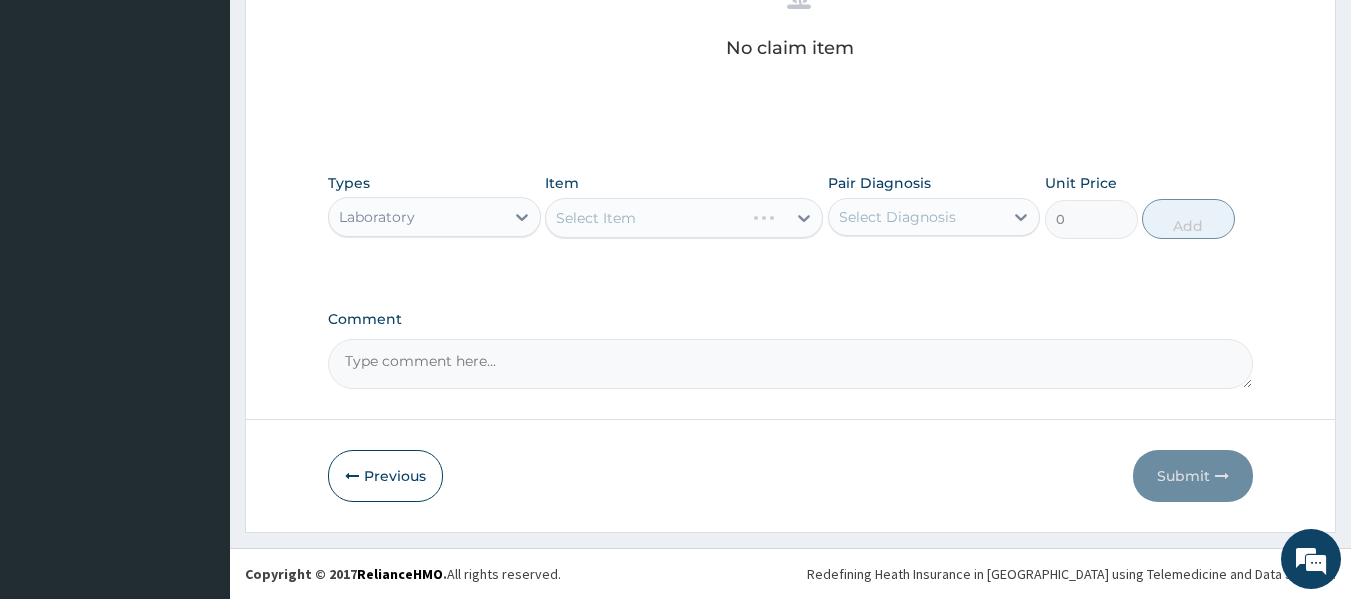 click on "Select Item" at bounding box center (684, 218) 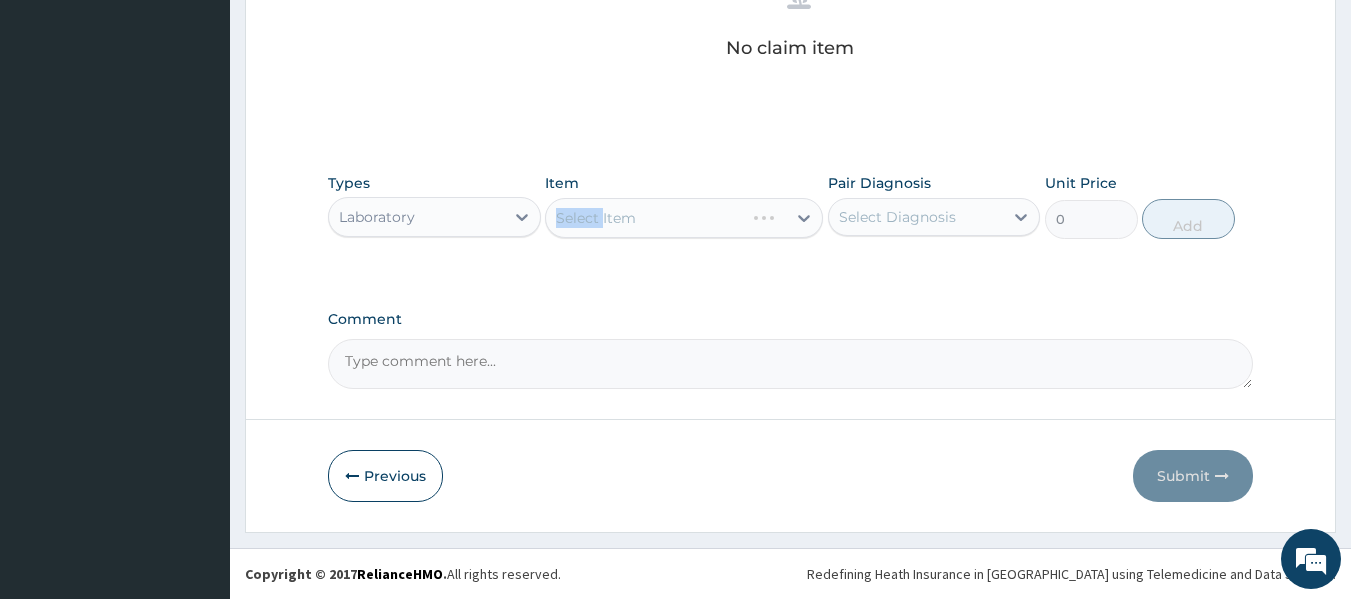 click on "Select Item" at bounding box center (684, 218) 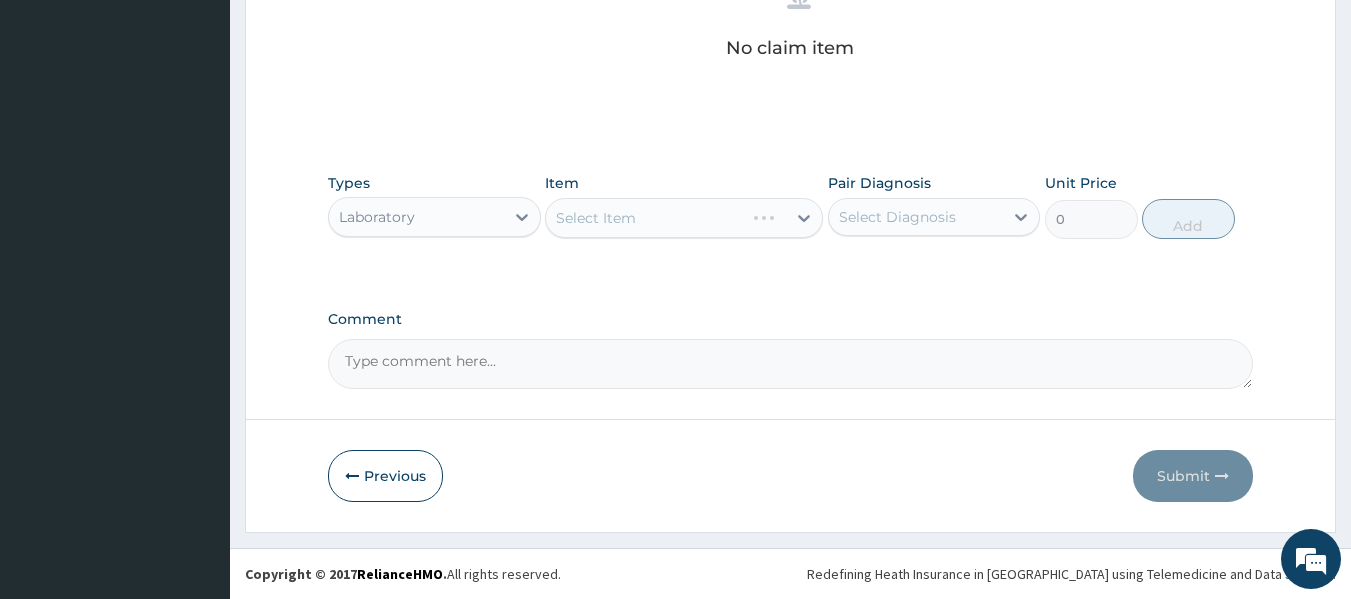 click on "Select Item" at bounding box center [684, 218] 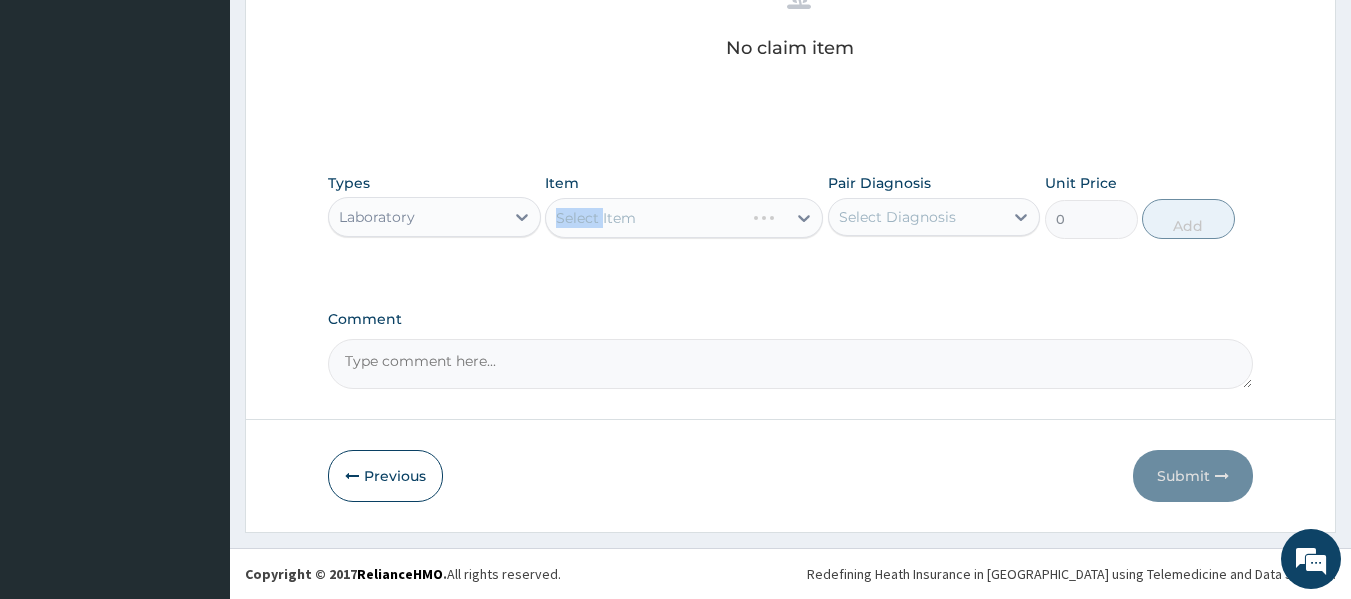 click on "Select Item" at bounding box center [684, 218] 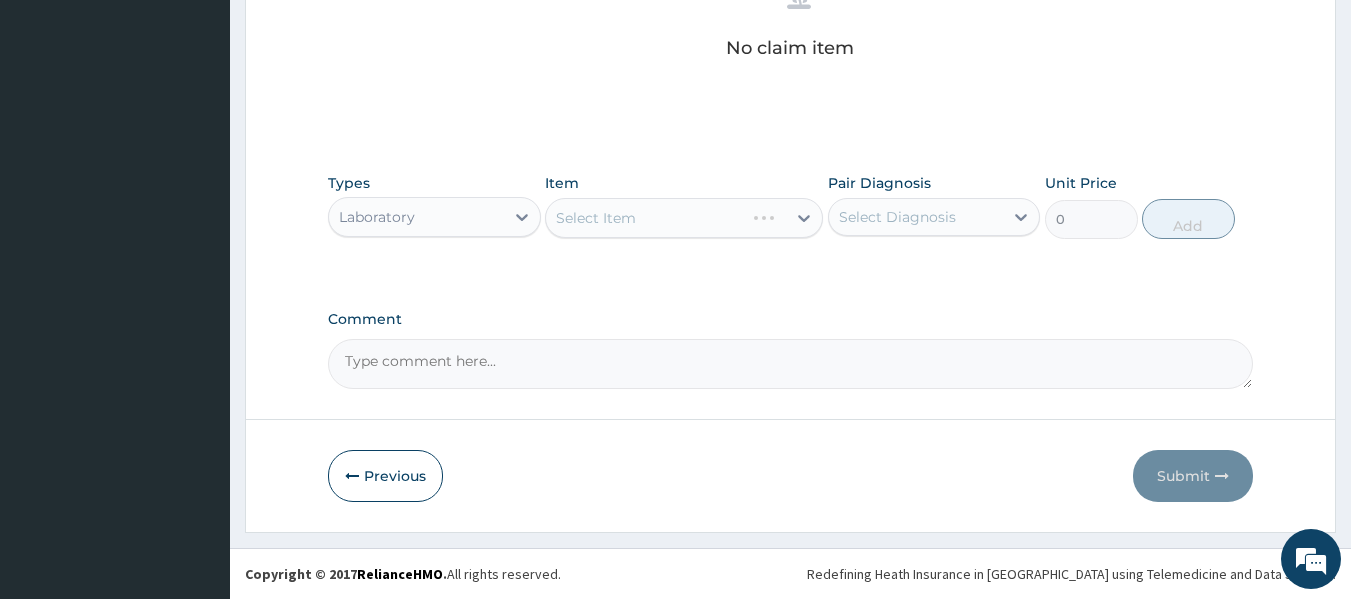 click on "Select Item" at bounding box center (684, 218) 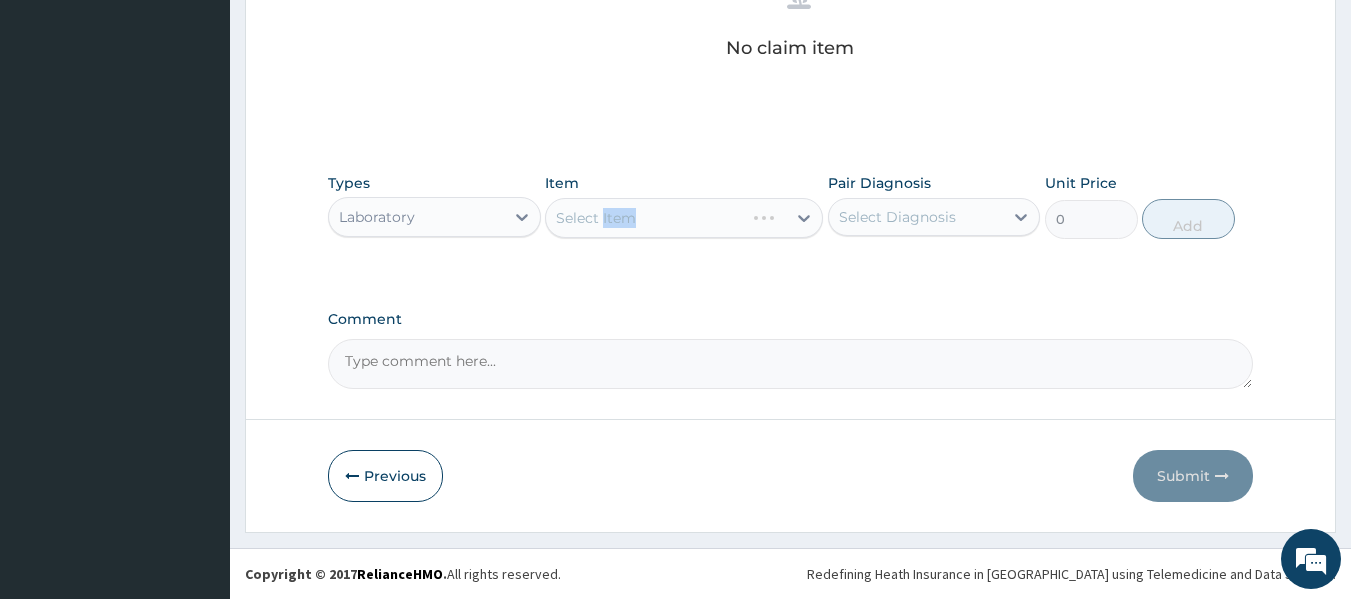 click on "Select Item" at bounding box center (684, 218) 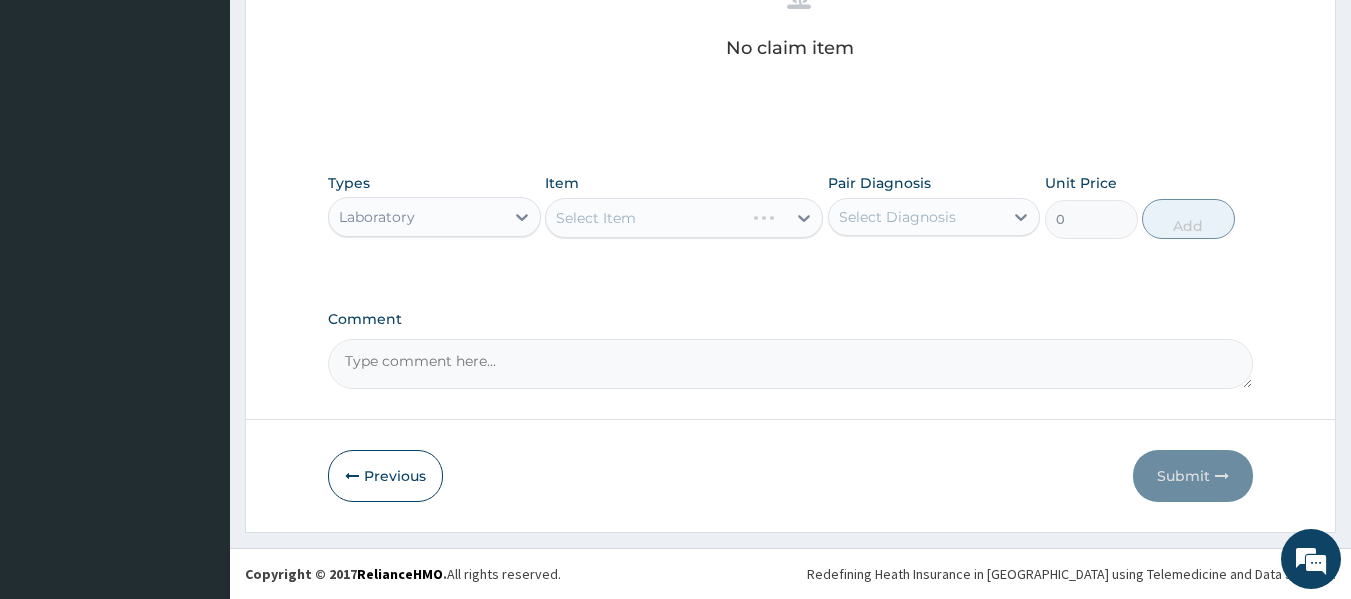 click on "Select Item" at bounding box center (684, 218) 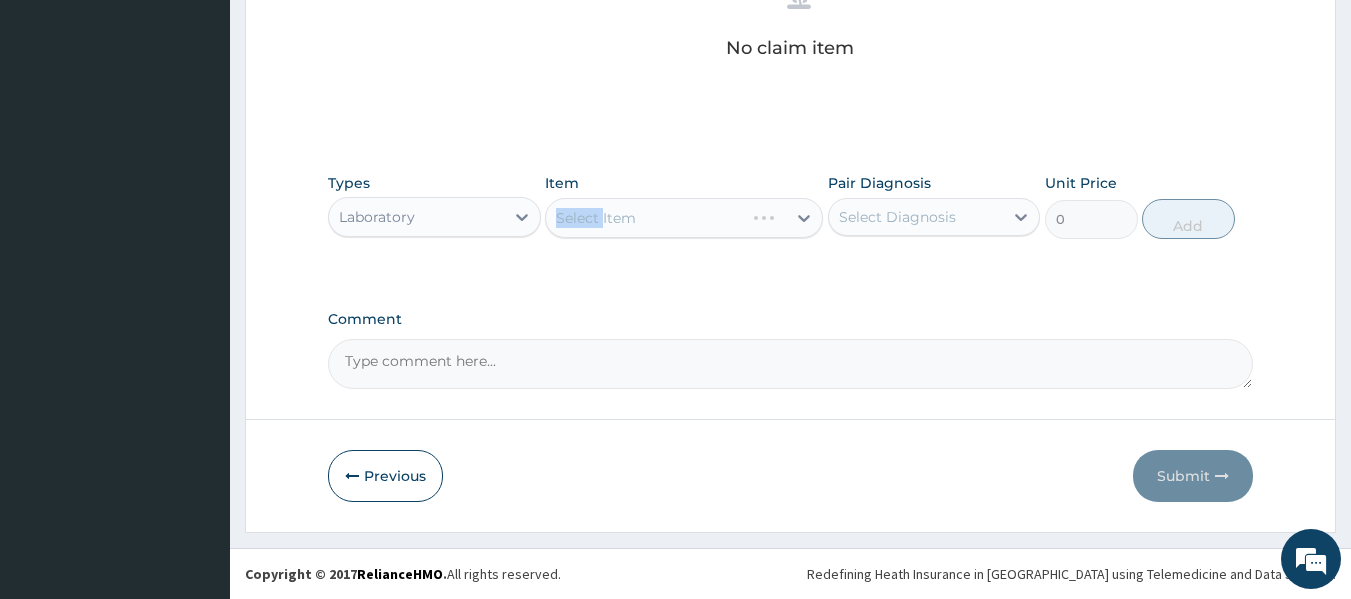 click on "Select Item" at bounding box center (684, 218) 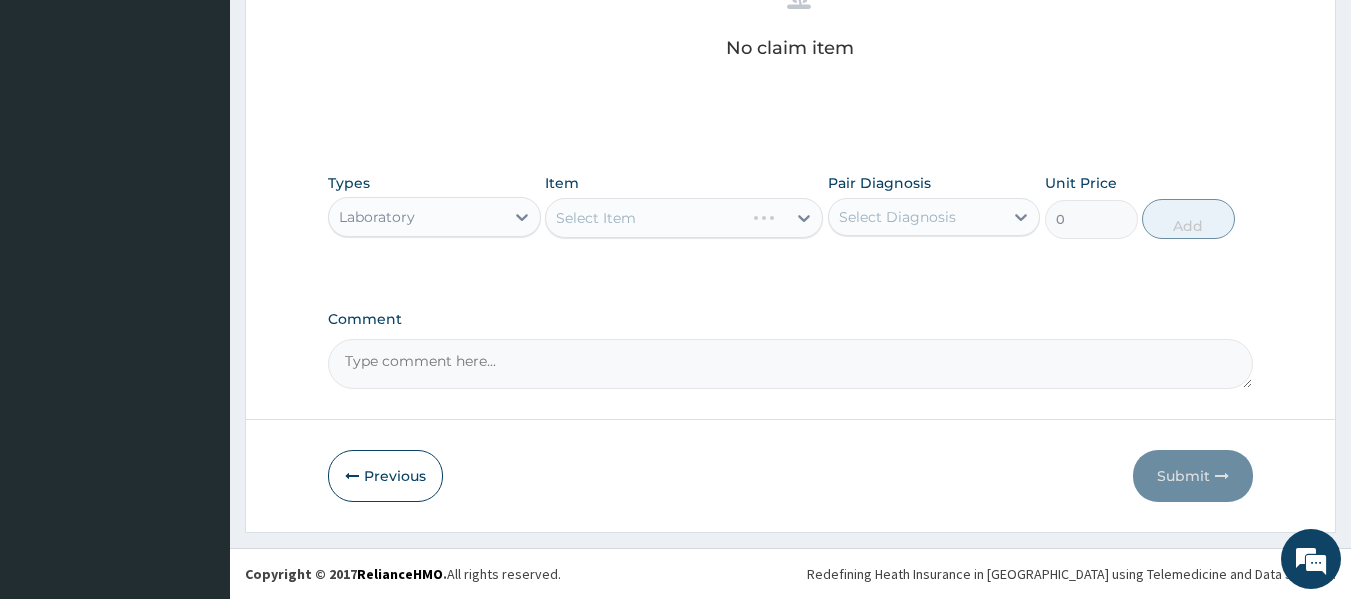 click on "Select Item" at bounding box center [684, 218] 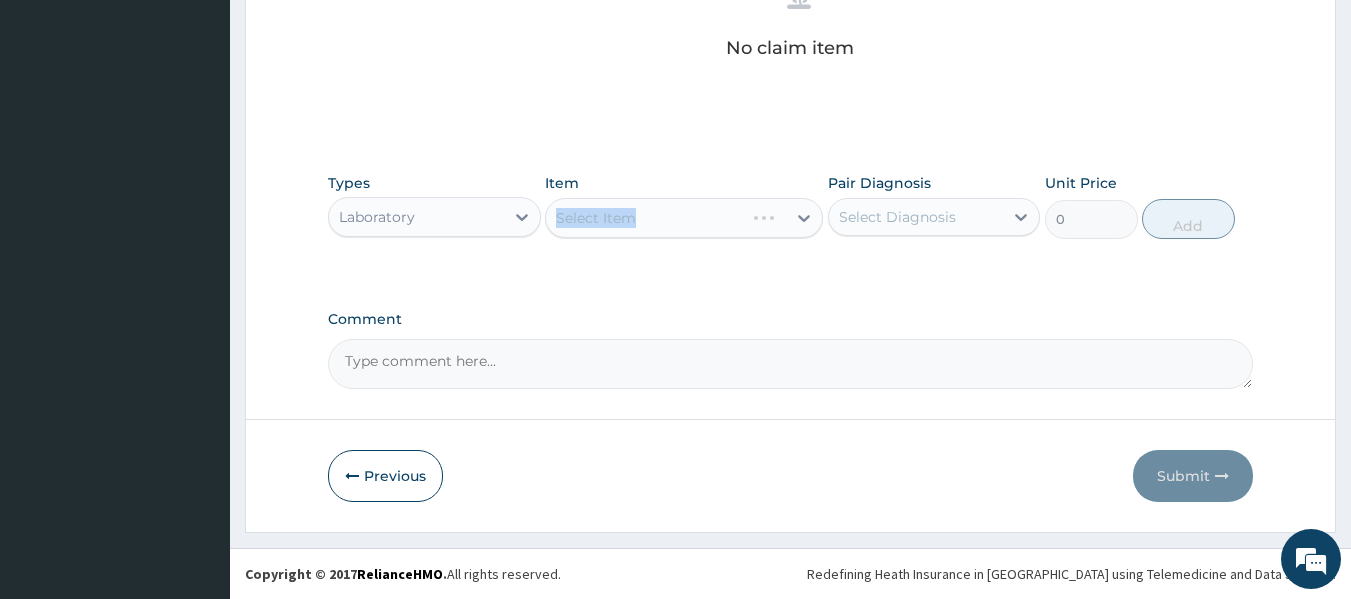 click on "Select Item" at bounding box center [684, 218] 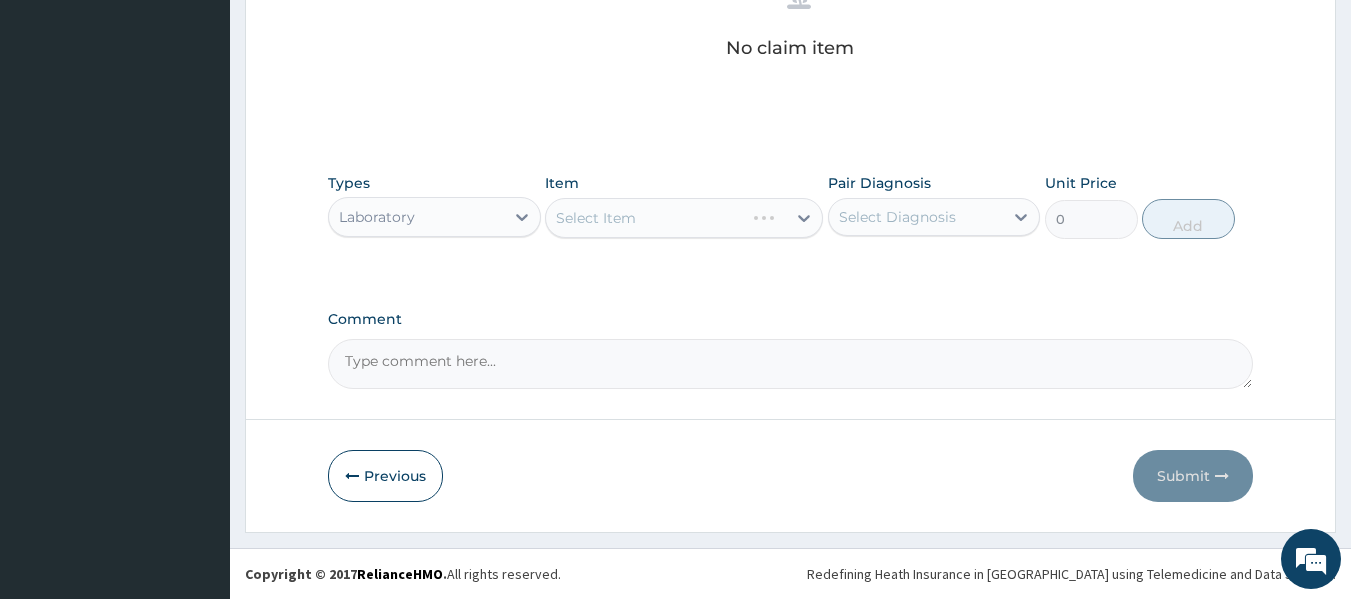 click on "Select Diagnosis" at bounding box center (916, 217) 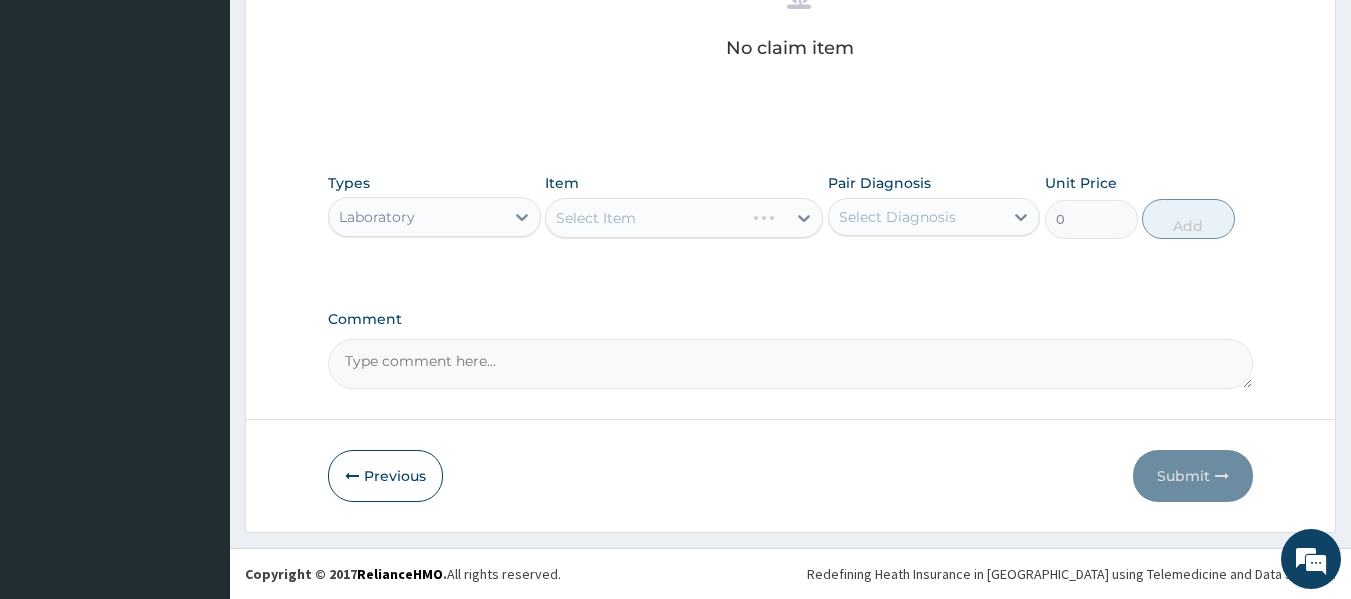 click on "Select Item" at bounding box center (684, 218) 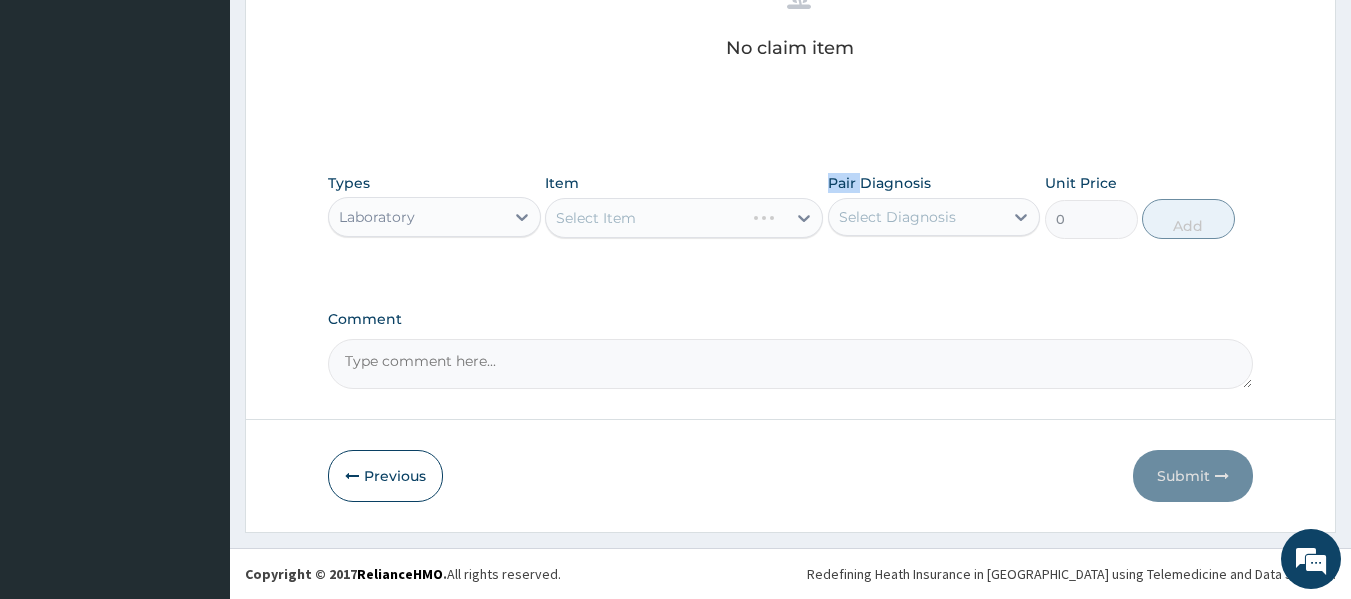 click on "Select Item" at bounding box center (684, 218) 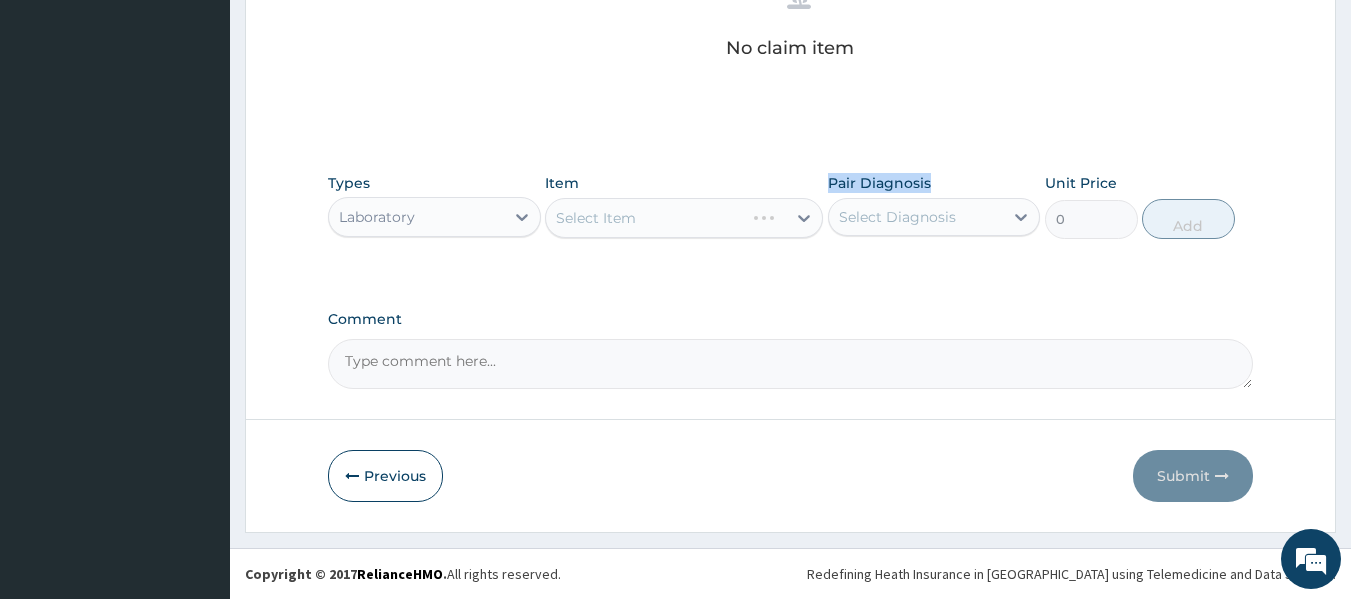 click on "Select Item" at bounding box center [684, 218] 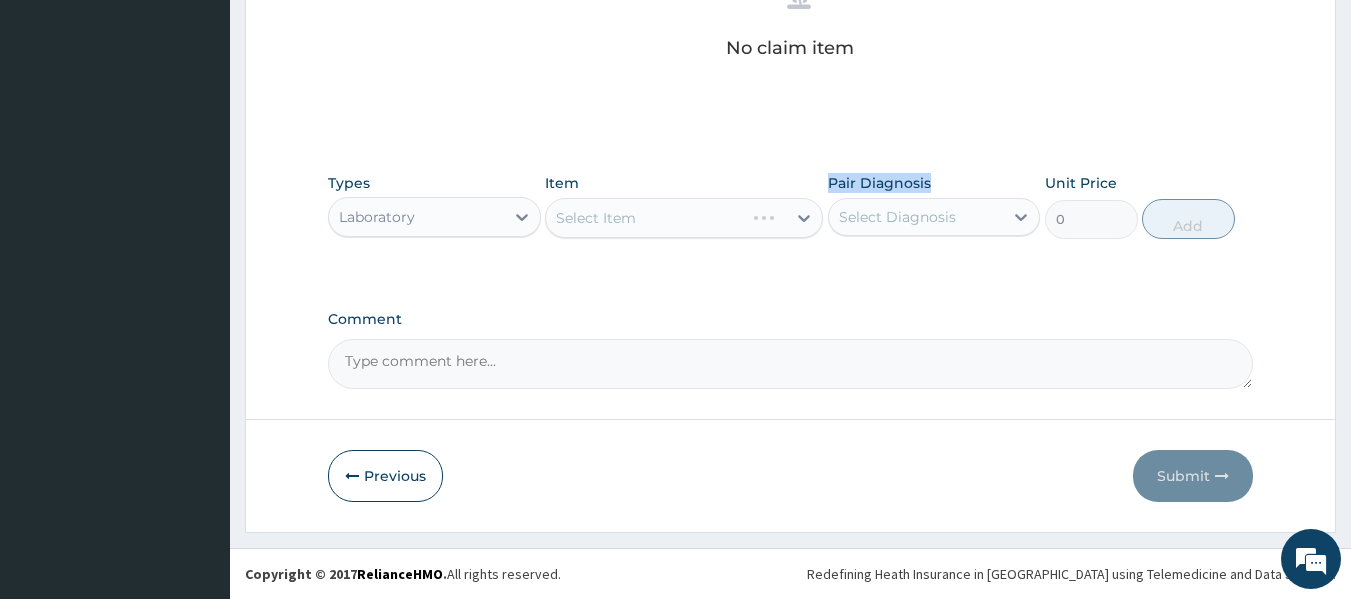 click on "Select Item" at bounding box center (684, 218) 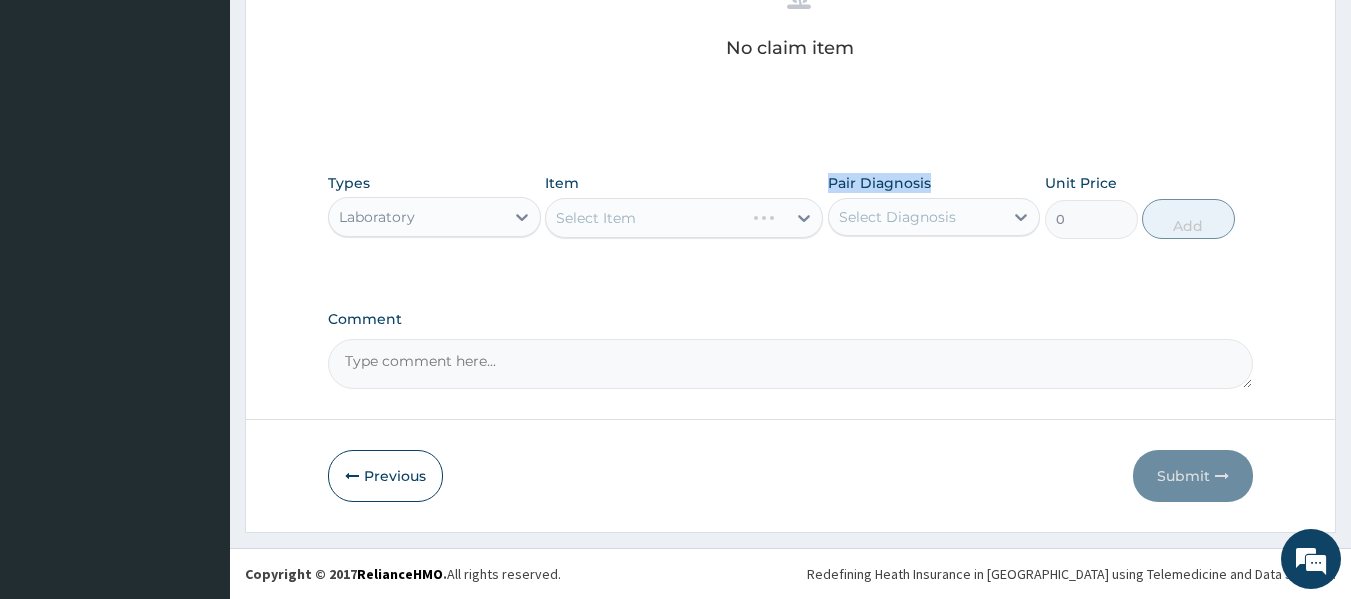 click on "Select Item" at bounding box center [684, 218] 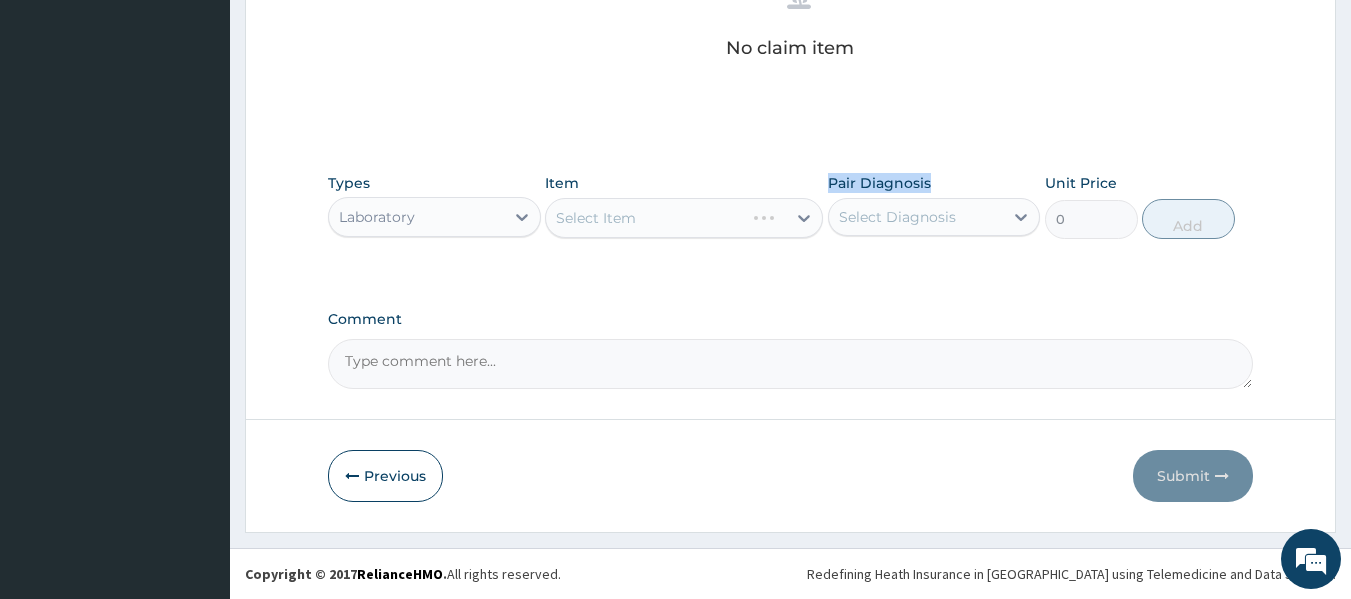 click on "Select Item" at bounding box center [684, 218] 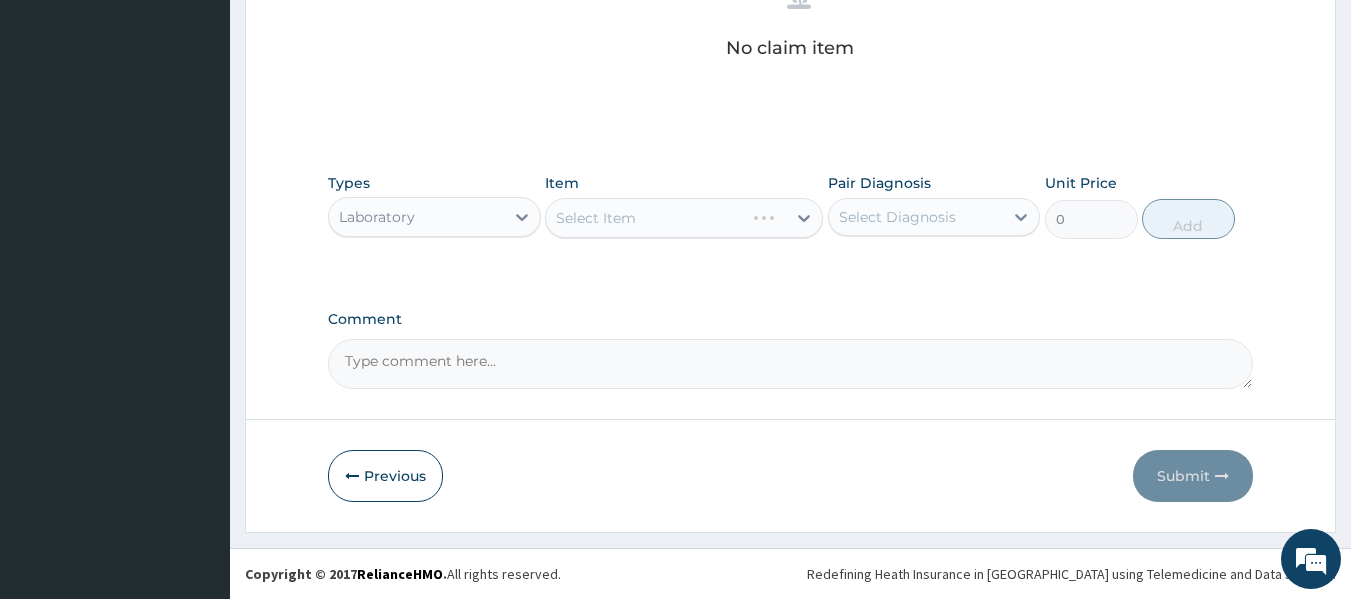 click on "Select Item" at bounding box center [684, 218] 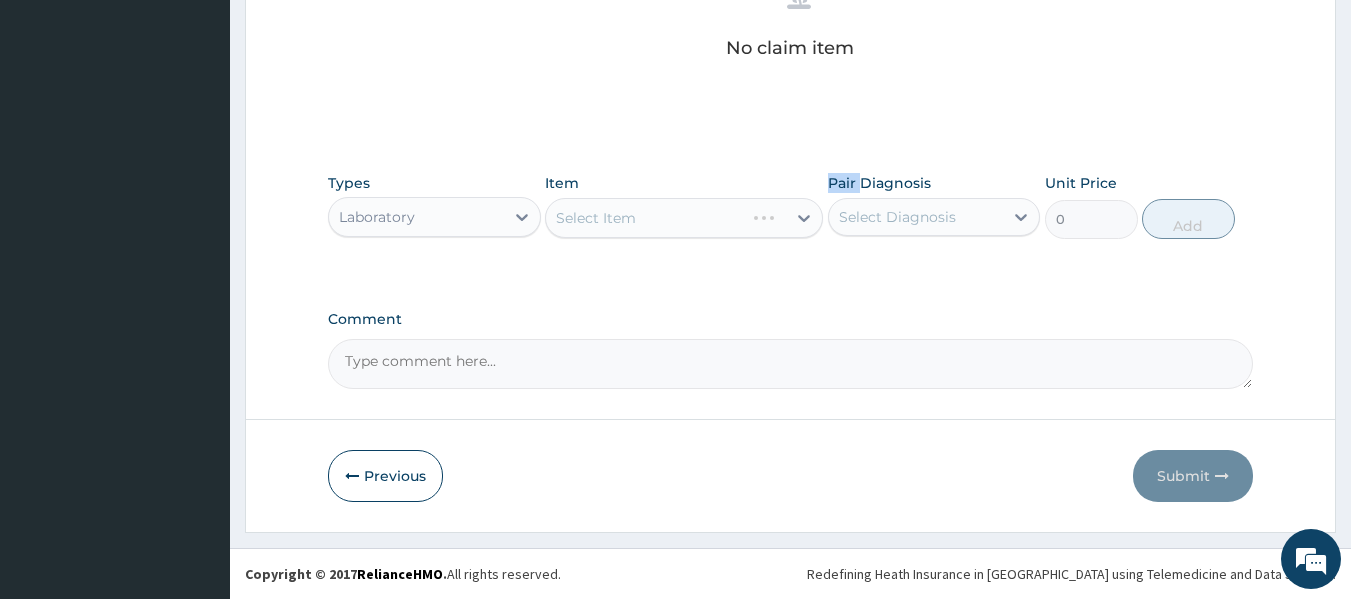 click on "Select Item" at bounding box center [684, 218] 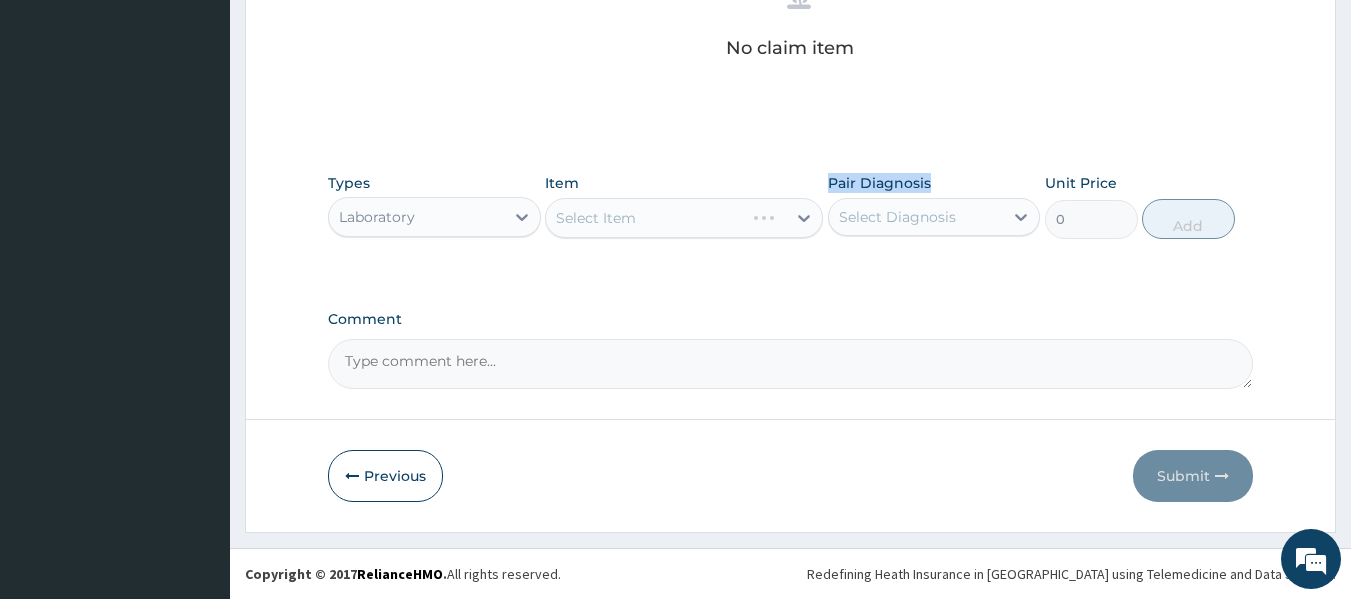 click on "Select Item" at bounding box center (684, 218) 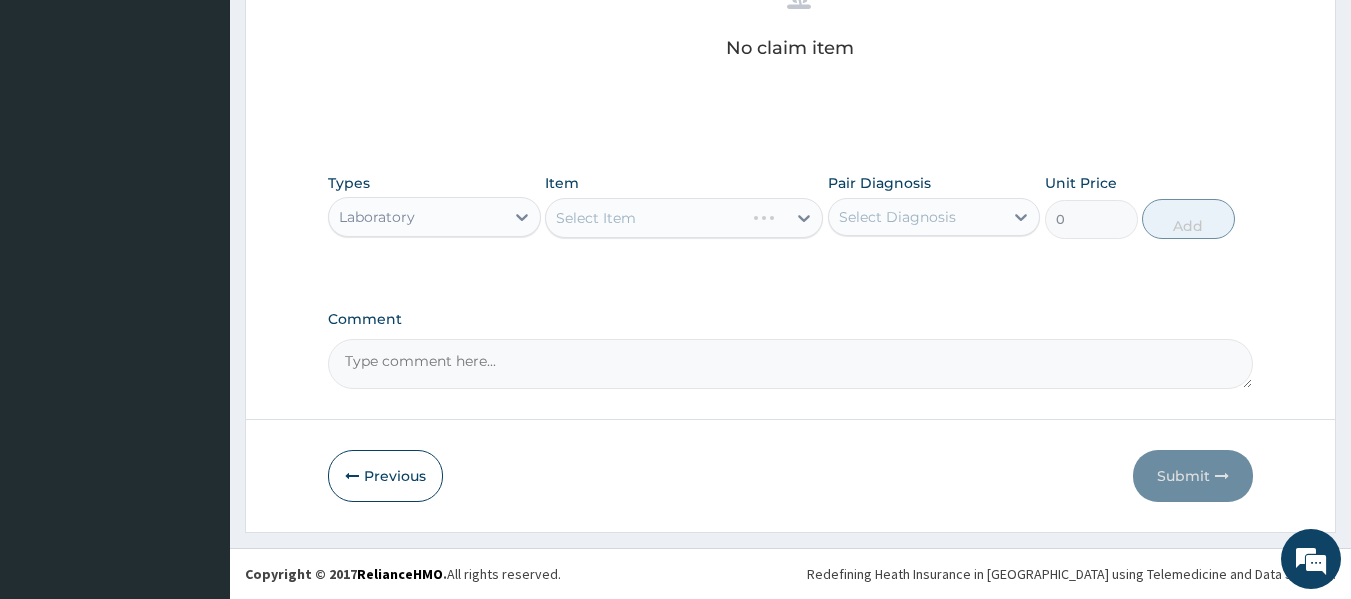 click on "Comment" at bounding box center [791, 350] 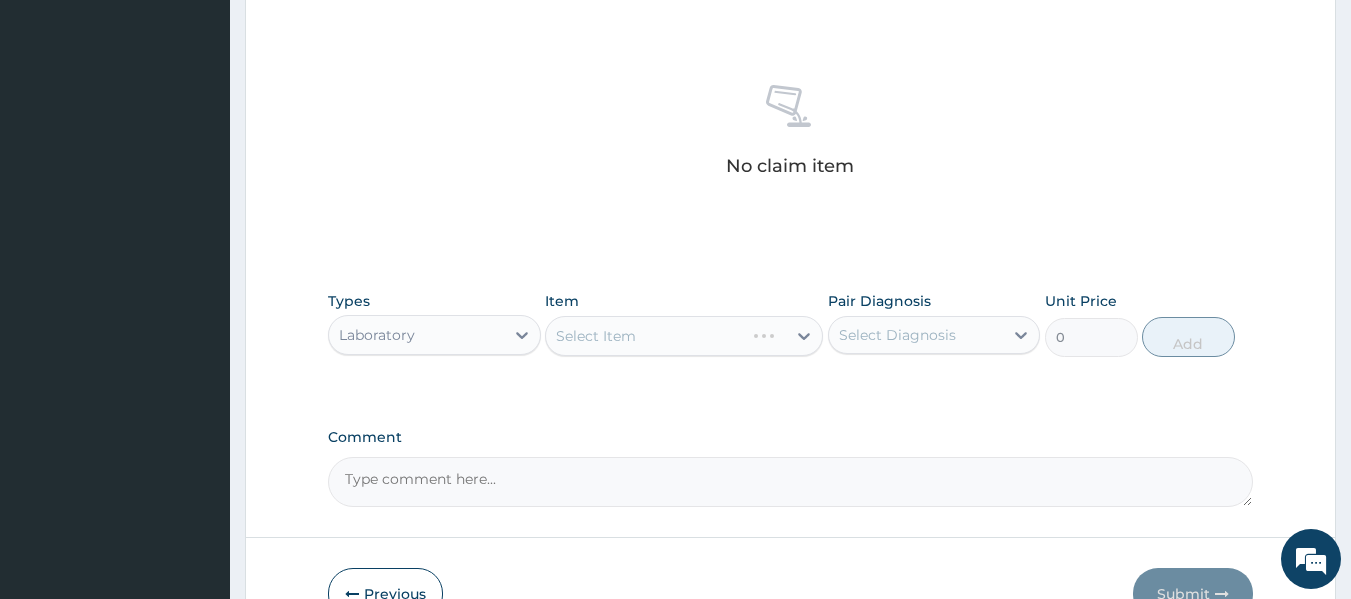 scroll, scrollTop: 843, scrollLeft: 0, axis: vertical 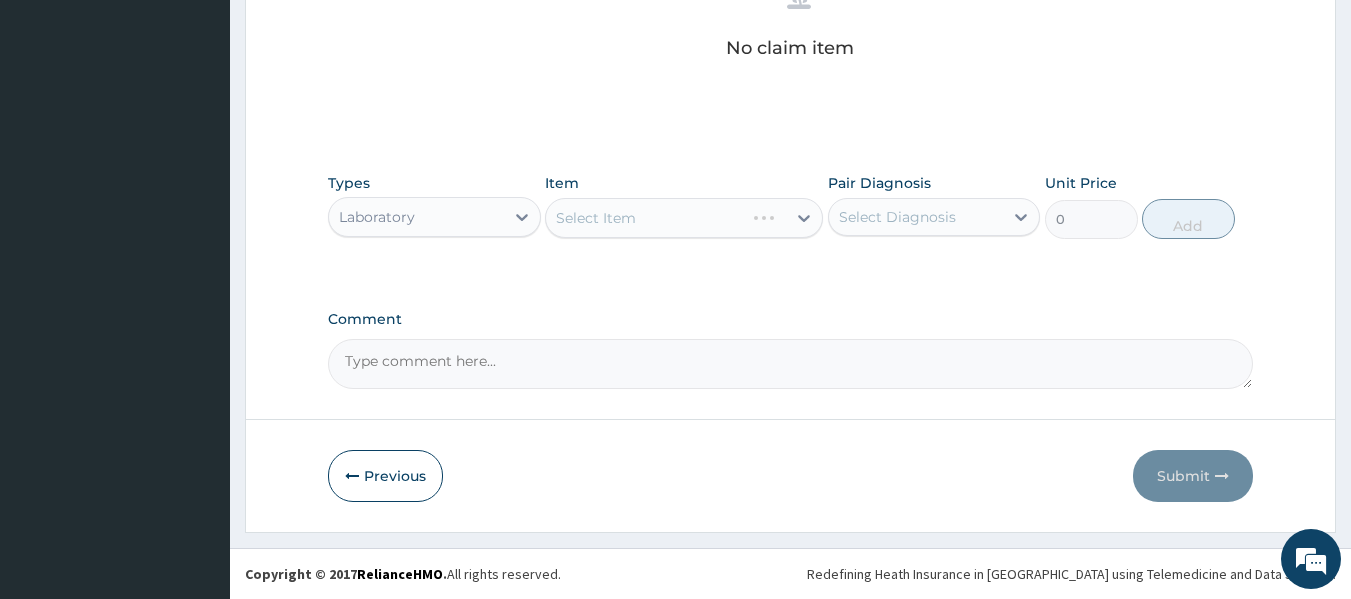 click on "Select Item" at bounding box center [684, 218] 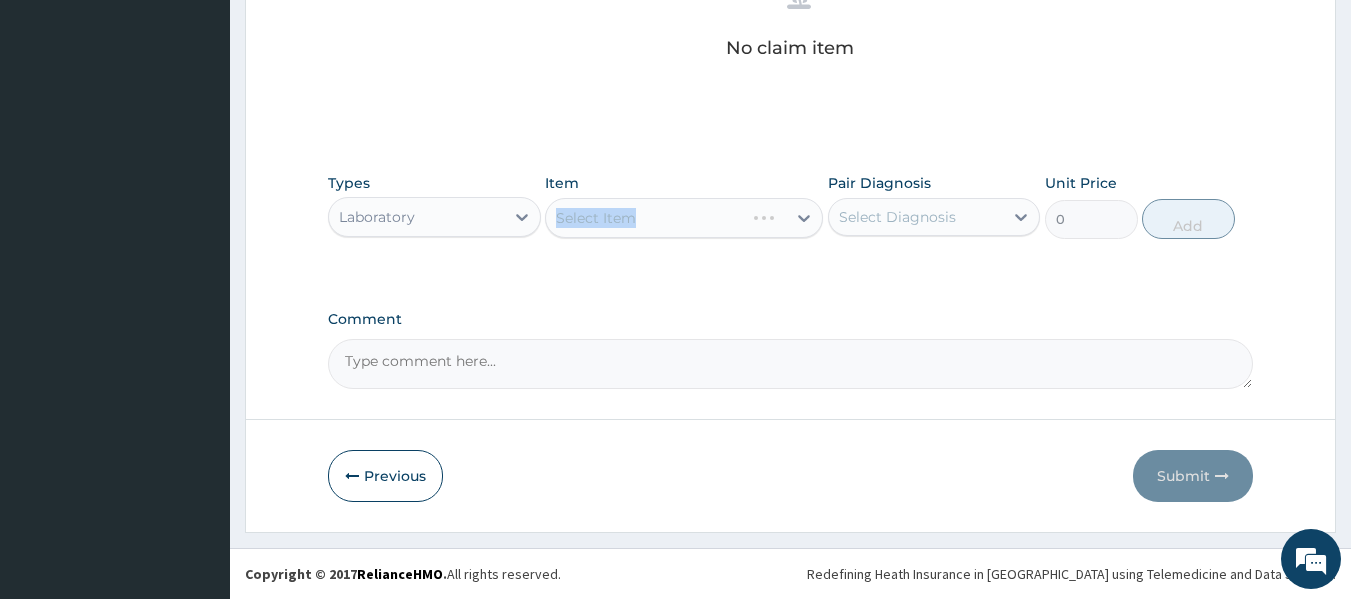click on "Select Item" at bounding box center [684, 218] 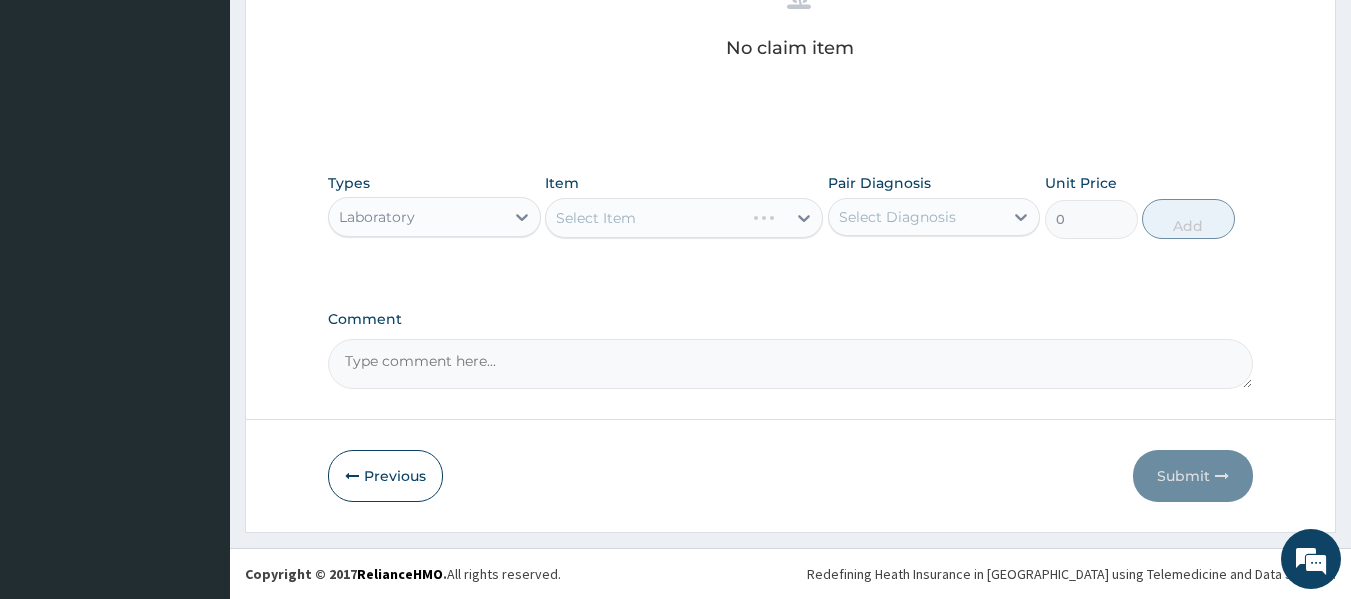click on "Select Item" at bounding box center (684, 218) 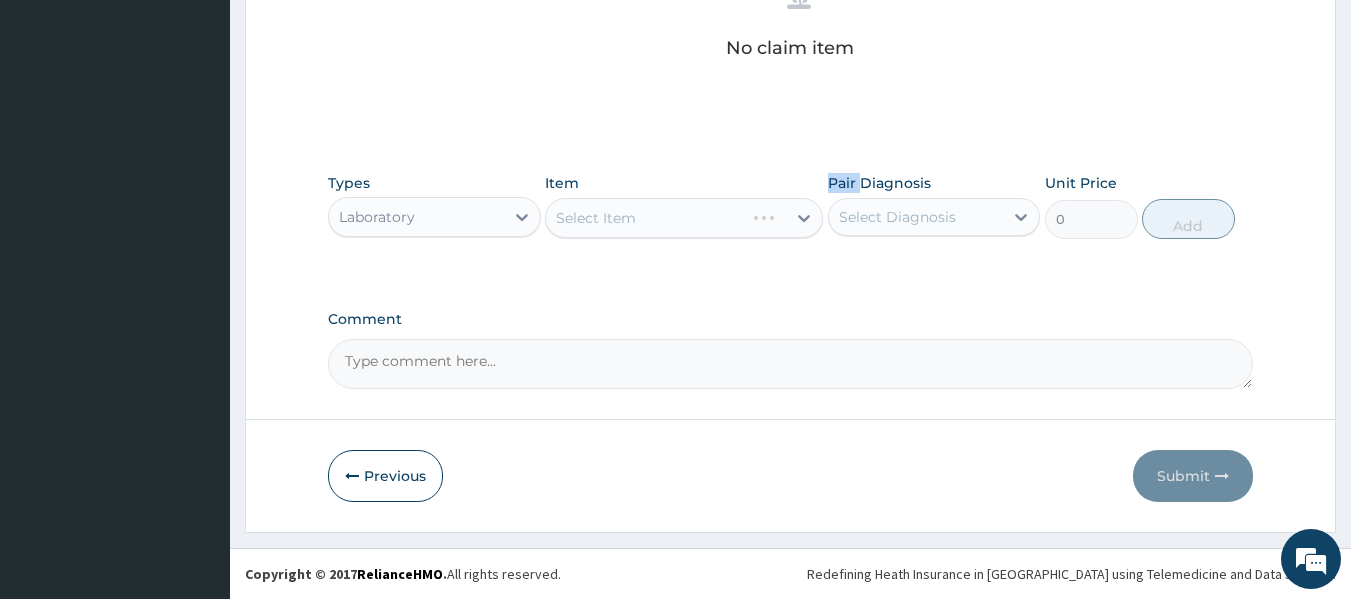 click on "Select Item" at bounding box center (684, 218) 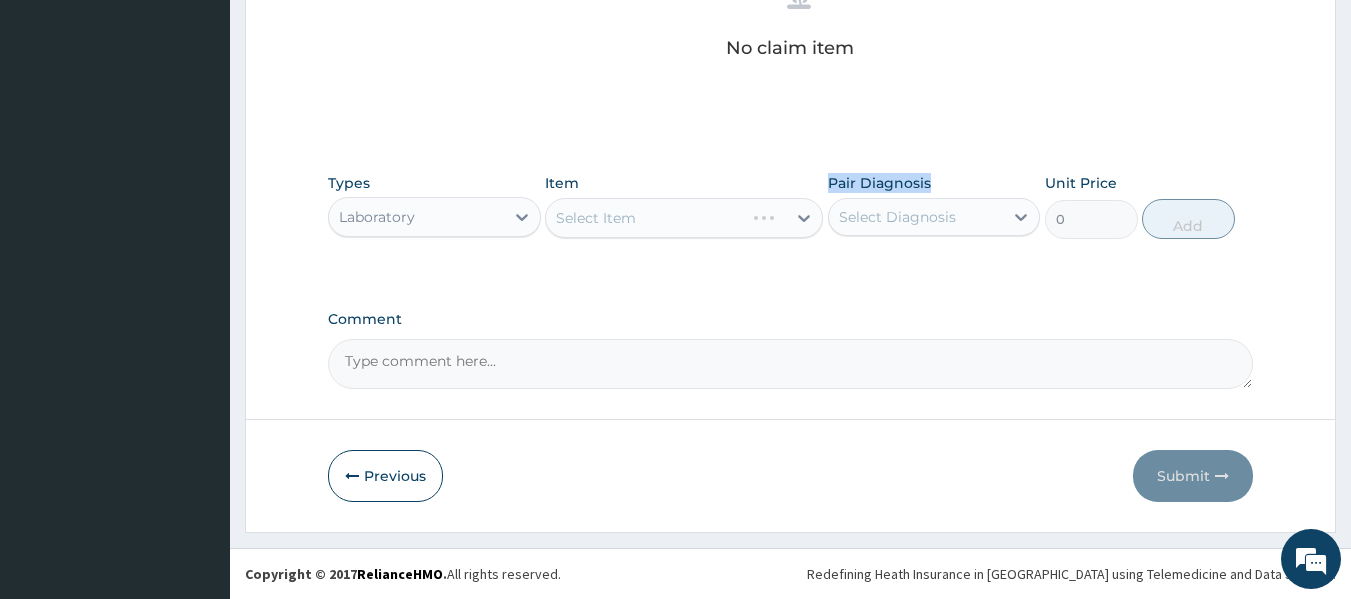 click on "Select Item" at bounding box center [684, 218] 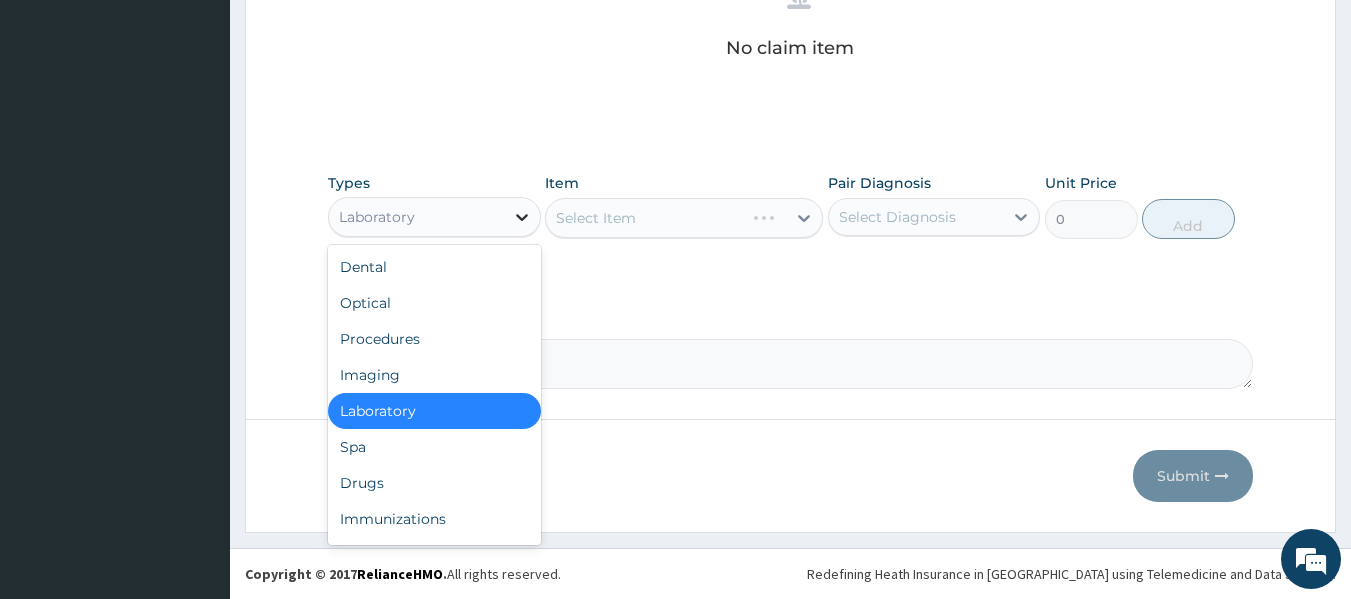 click 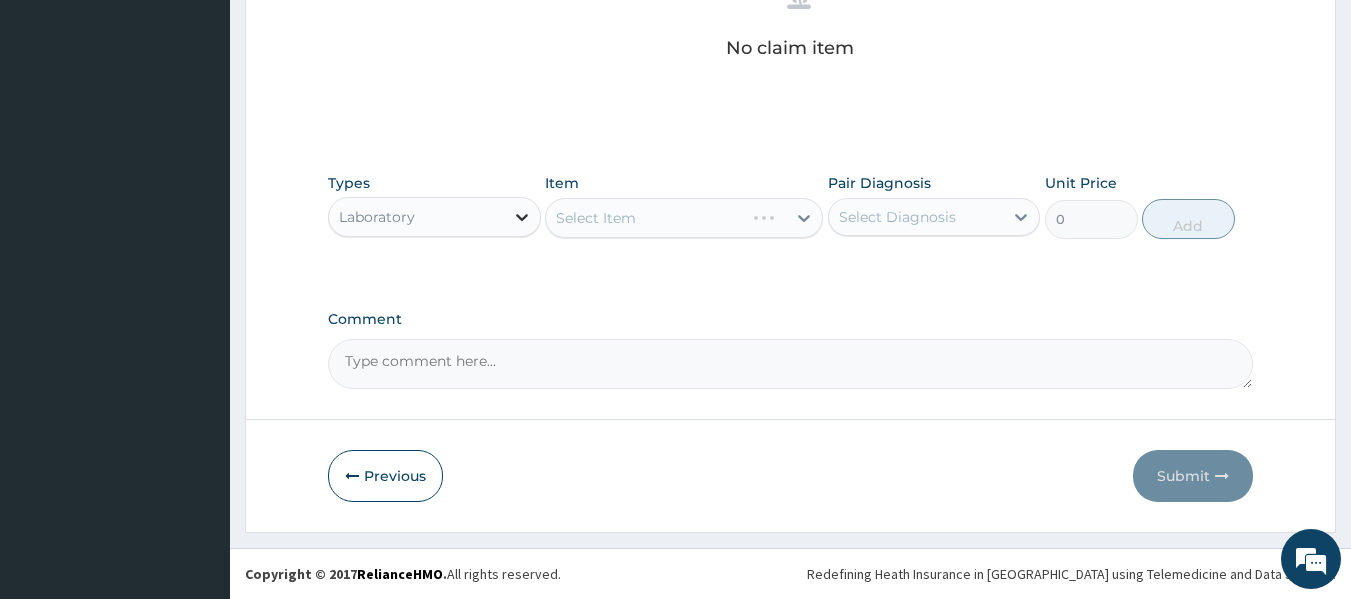 click 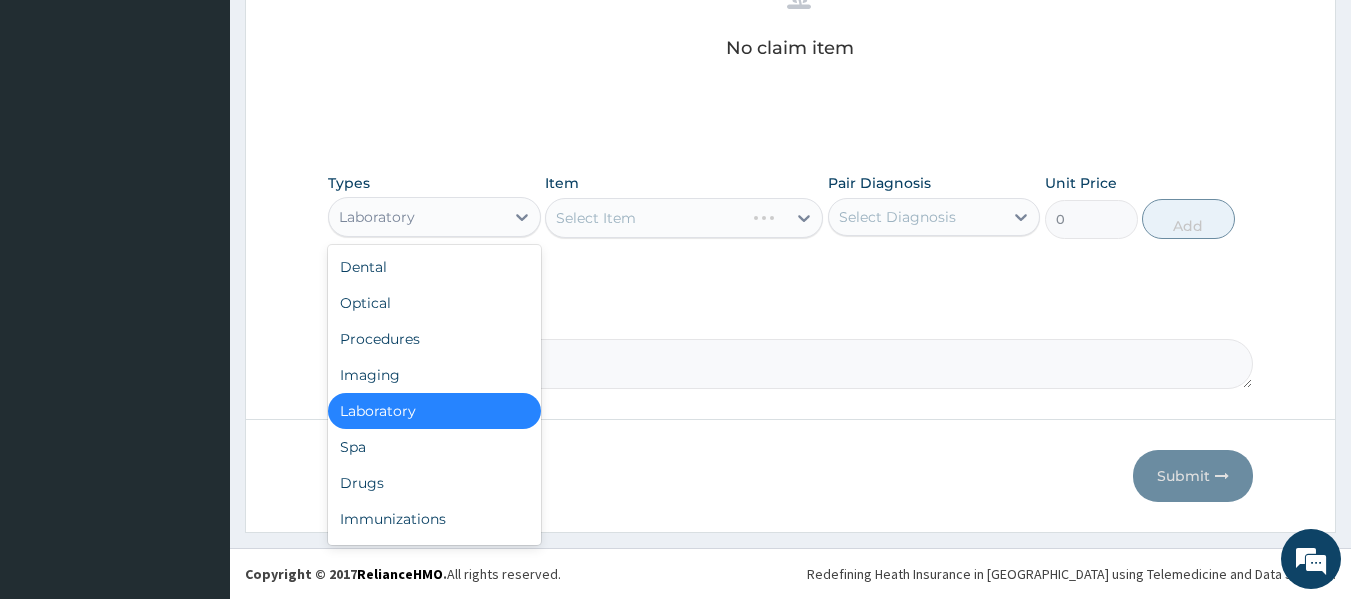 click on "Laboratory" at bounding box center (434, 411) 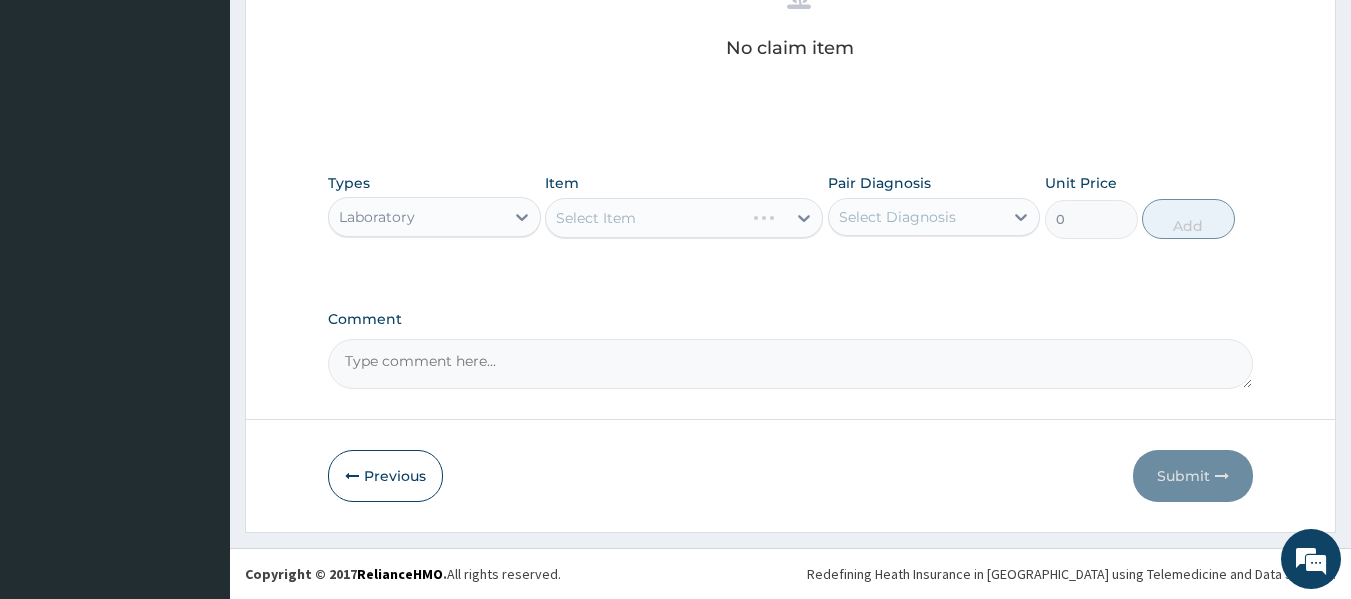 click on "Select Item" at bounding box center [684, 218] 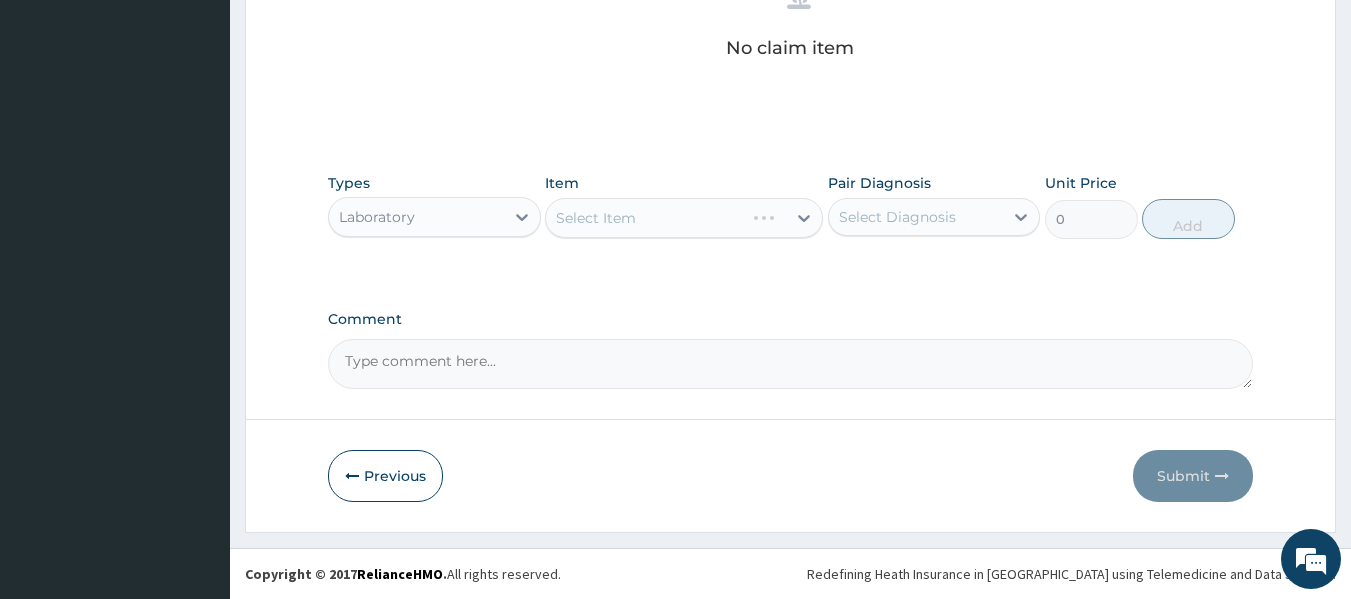 click on "Select Item" at bounding box center [684, 218] 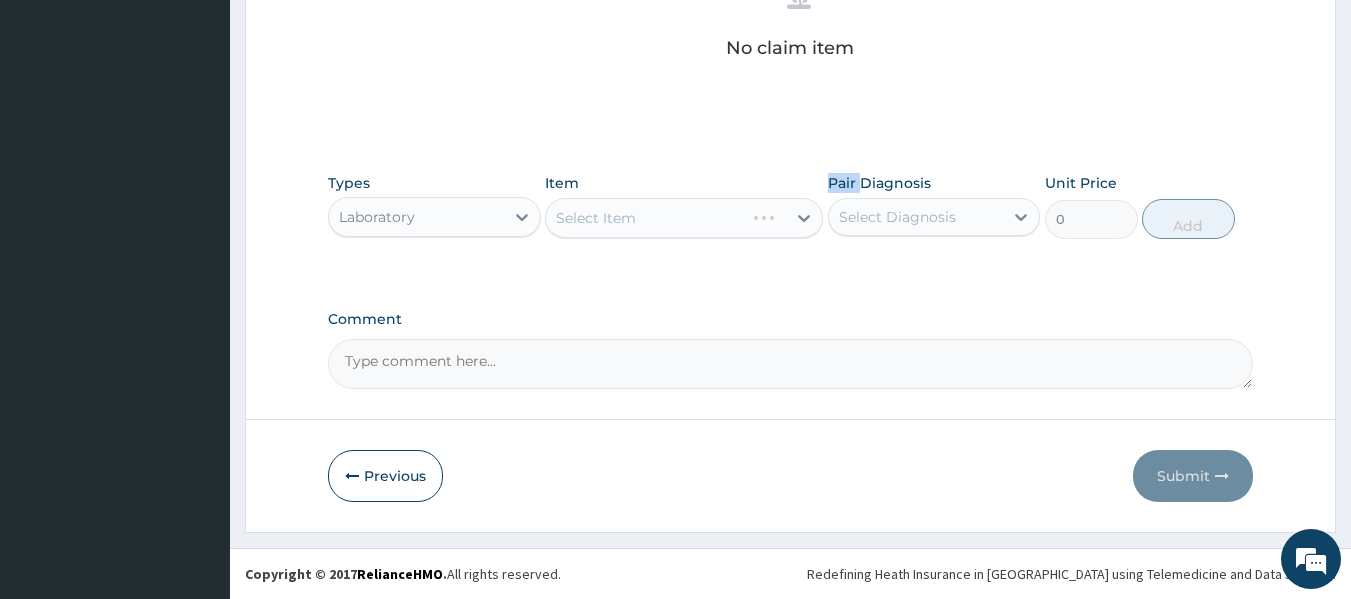 click on "Select Item" at bounding box center (684, 218) 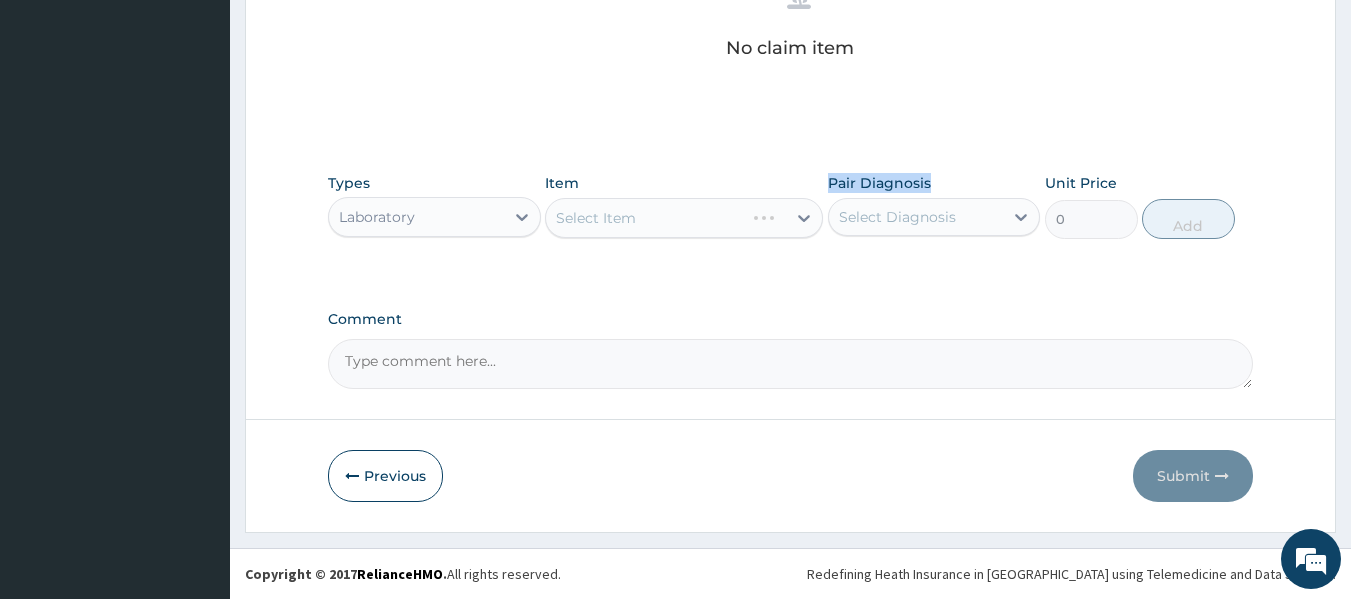 click on "Select Item" at bounding box center [684, 218] 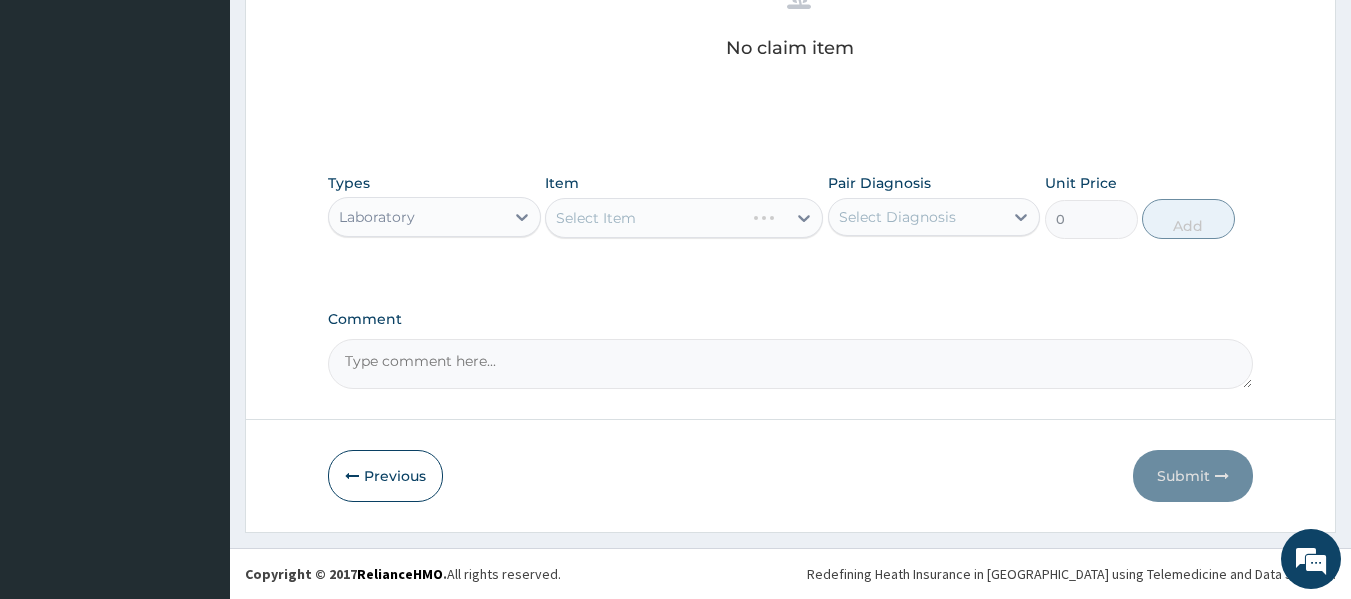click on "Select Item" at bounding box center [684, 218] 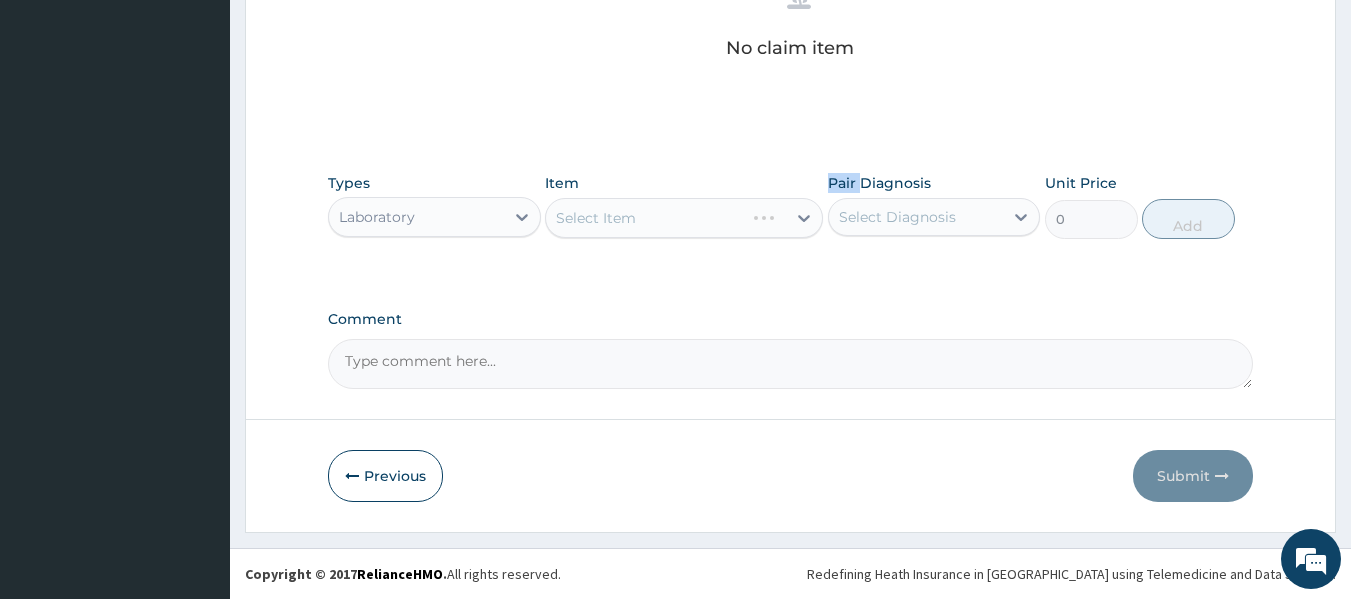 click on "Select Item" at bounding box center [684, 218] 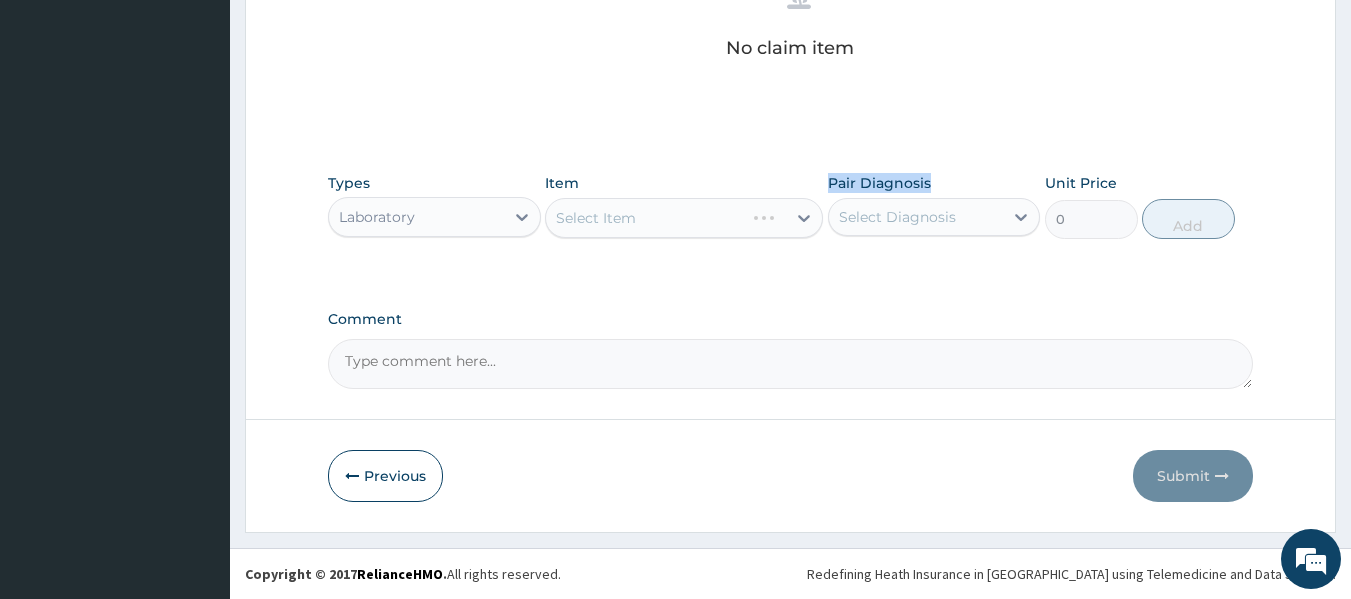click on "Select Item" at bounding box center (684, 218) 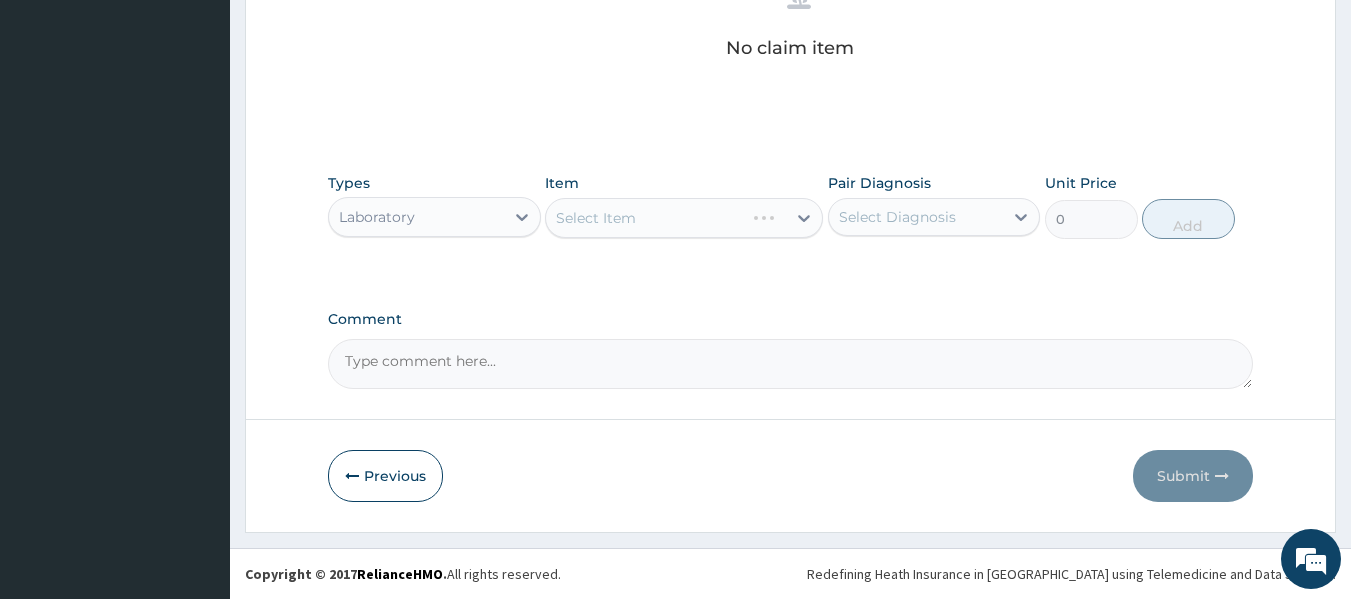 click on "Select Item" at bounding box center [684, 218] 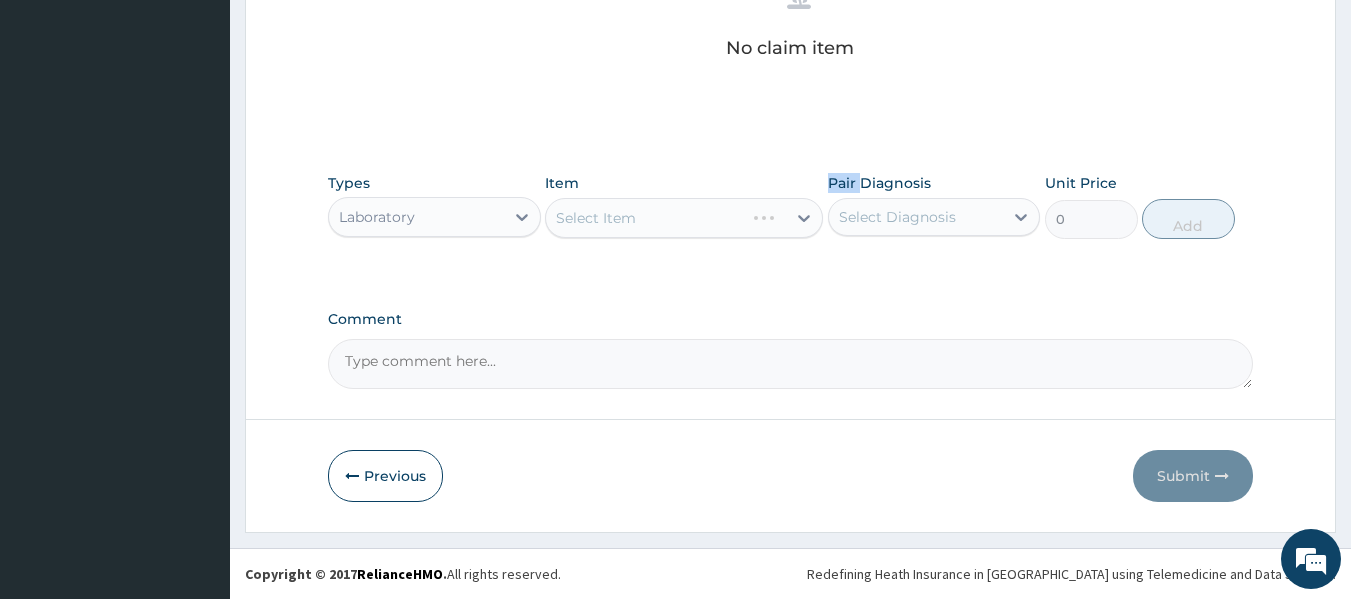 click on "Select Item" at bounding box center [684, 218] 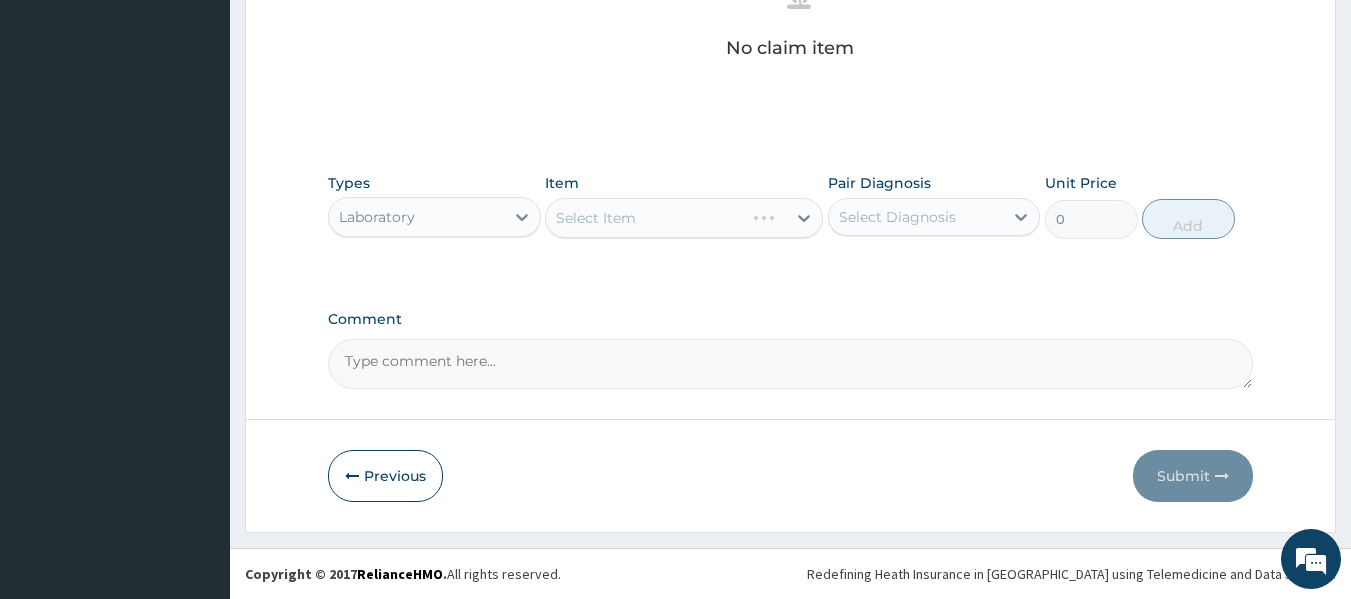 click on "Select Item" at bounding box center (684, 218) 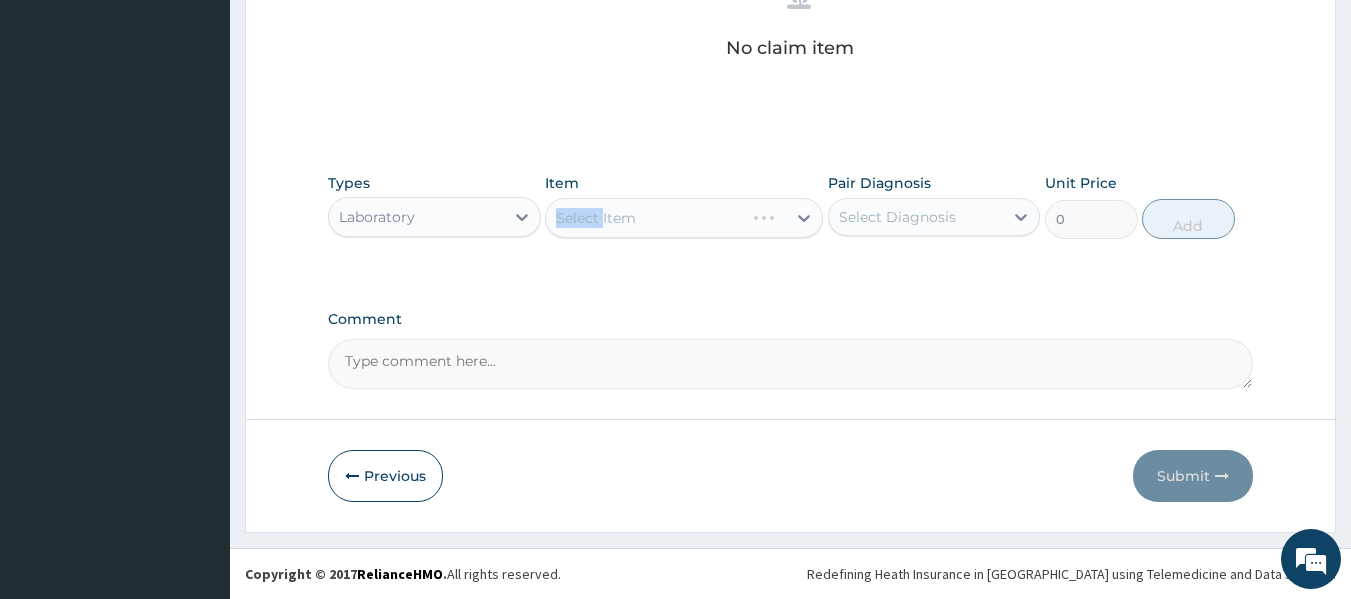 click on "Select Item" at bounding box center (684, 218) 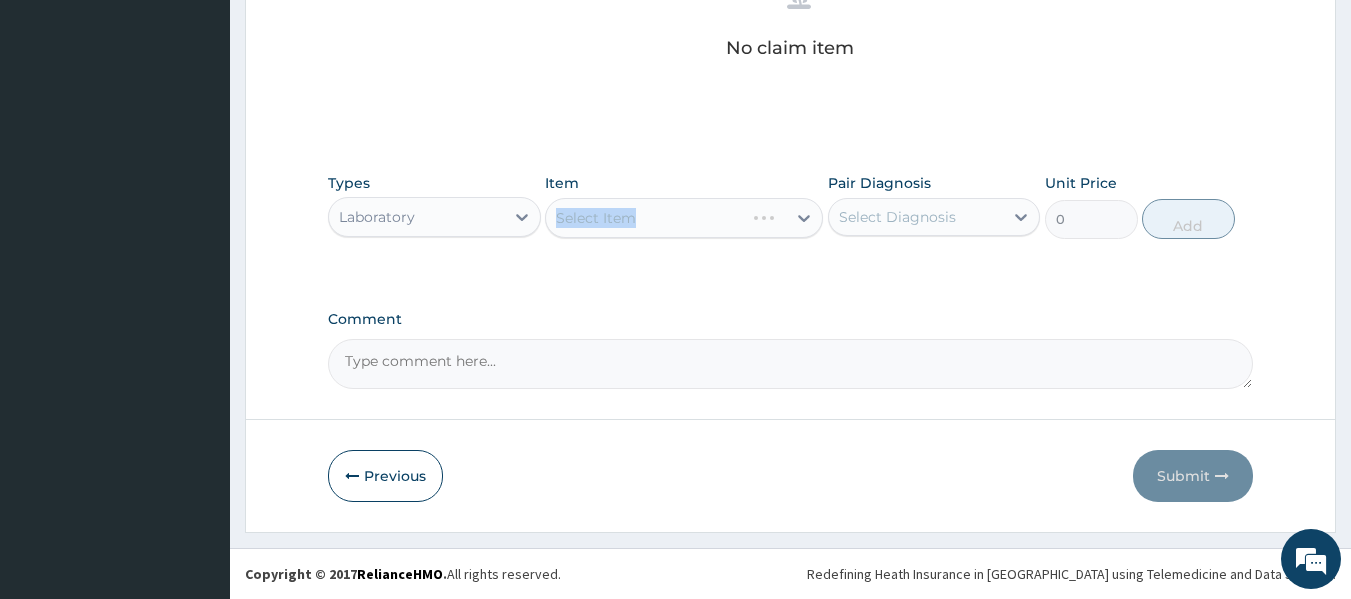 click on "Select Item" at bounding box center (684, 218) 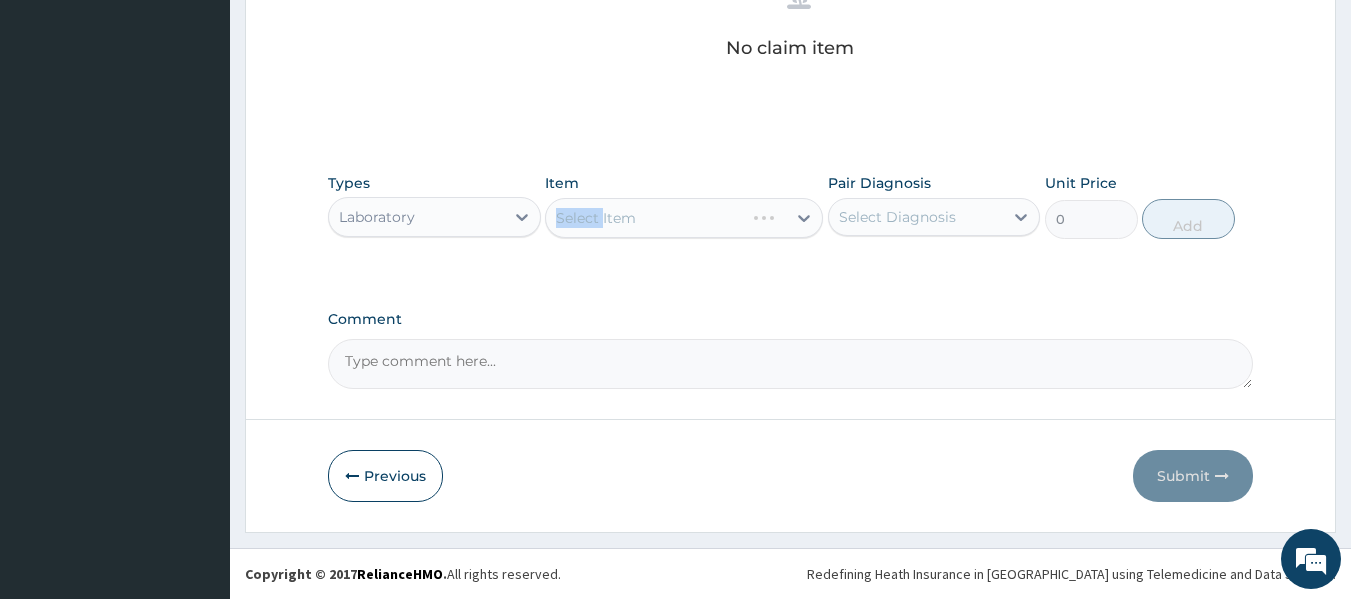 click on "Select Item" at bounding box center [684, 218] 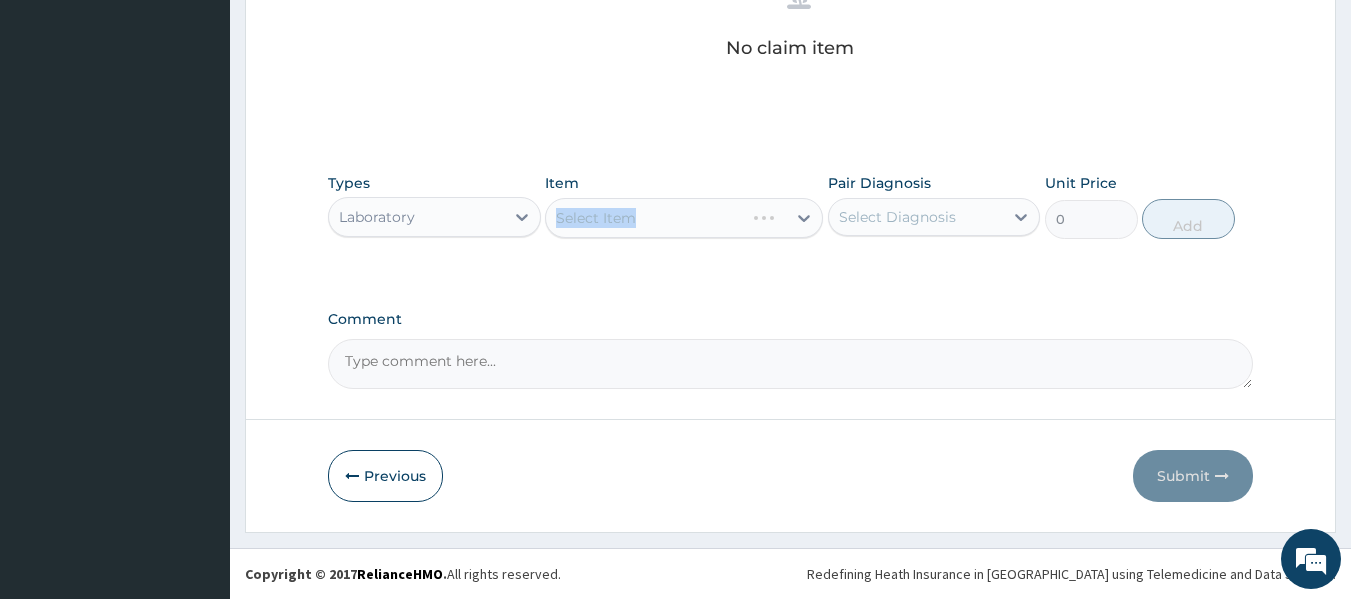 click on "Select Item" at bounding box center [684, 218] 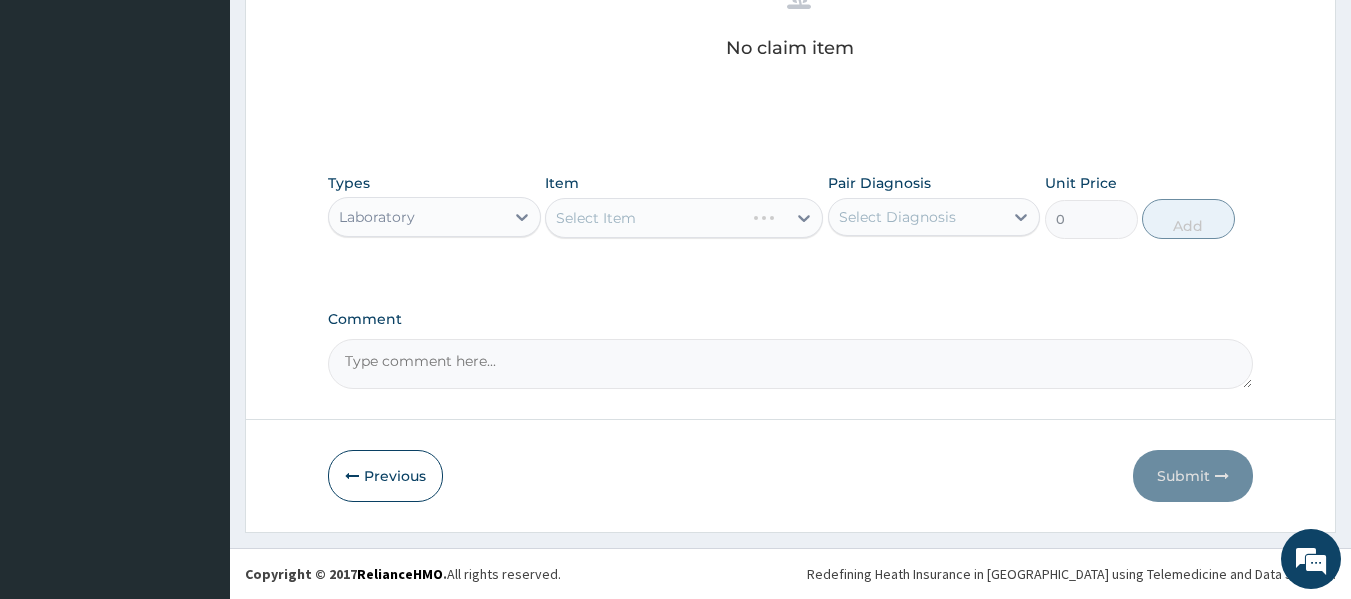 click on "Types Laboratory Item Select Item Pair Diagnosis Select Diagnosis Unit Price 0 Add" at bounding box center [791, 221] 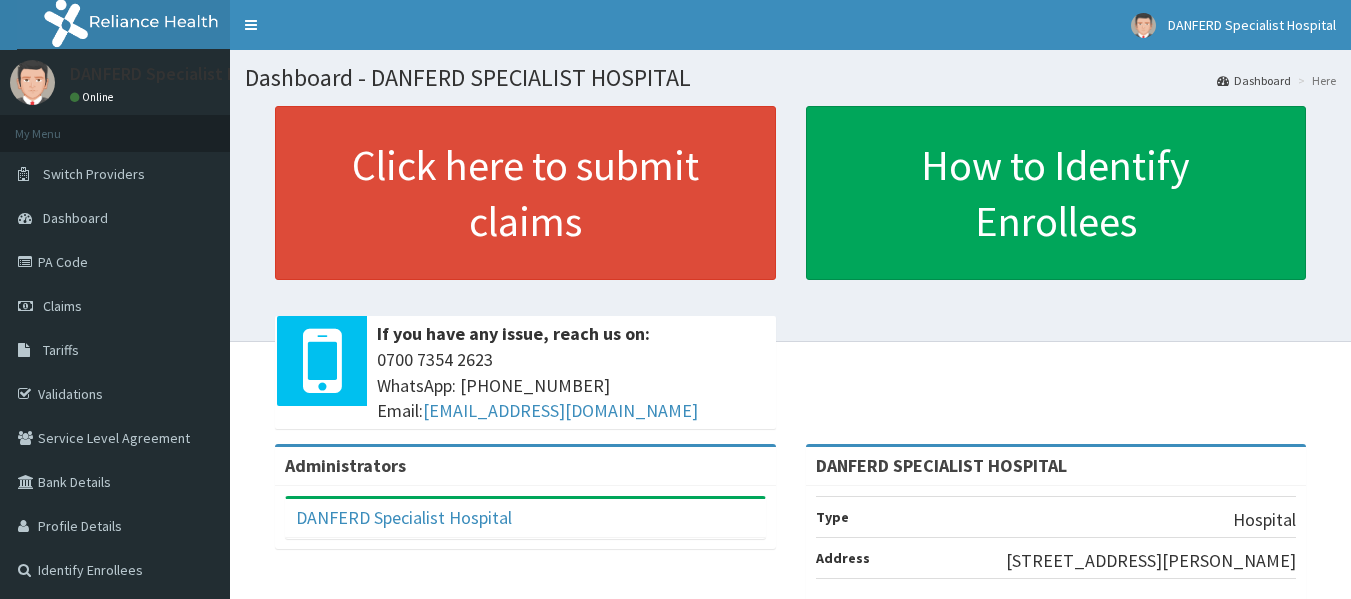 scroll, scrollTop: 0, scrollLeft: 0, axis: both 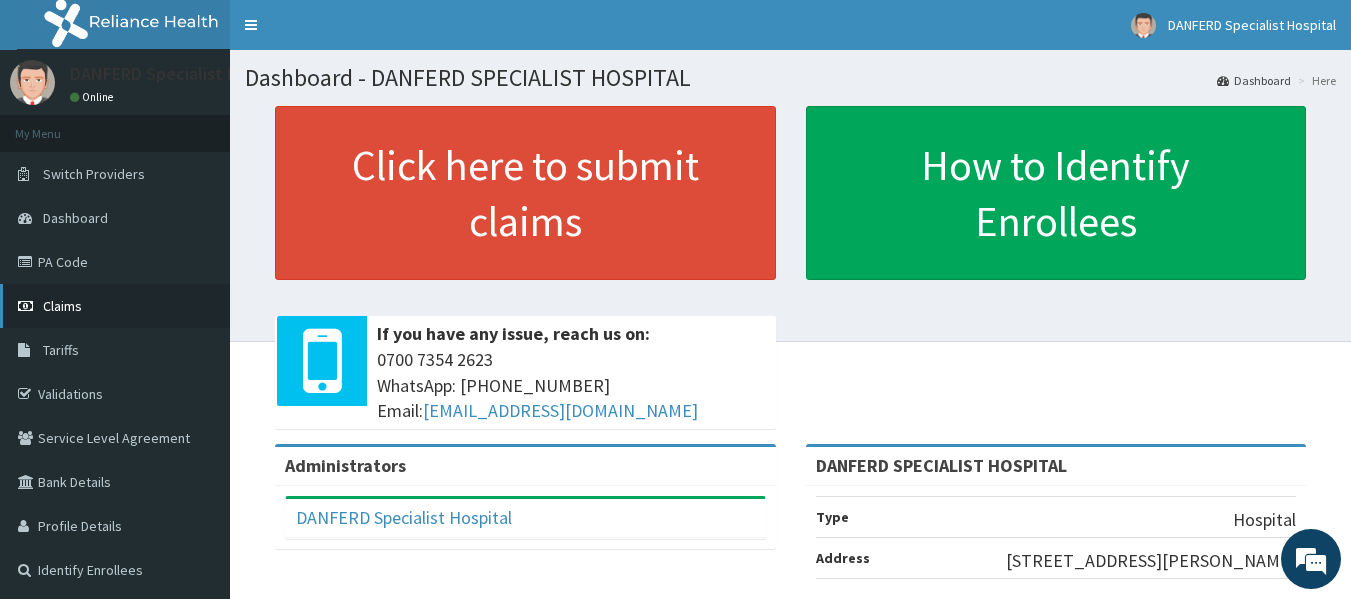 click on "Claims" at bounding box center (62, 306) 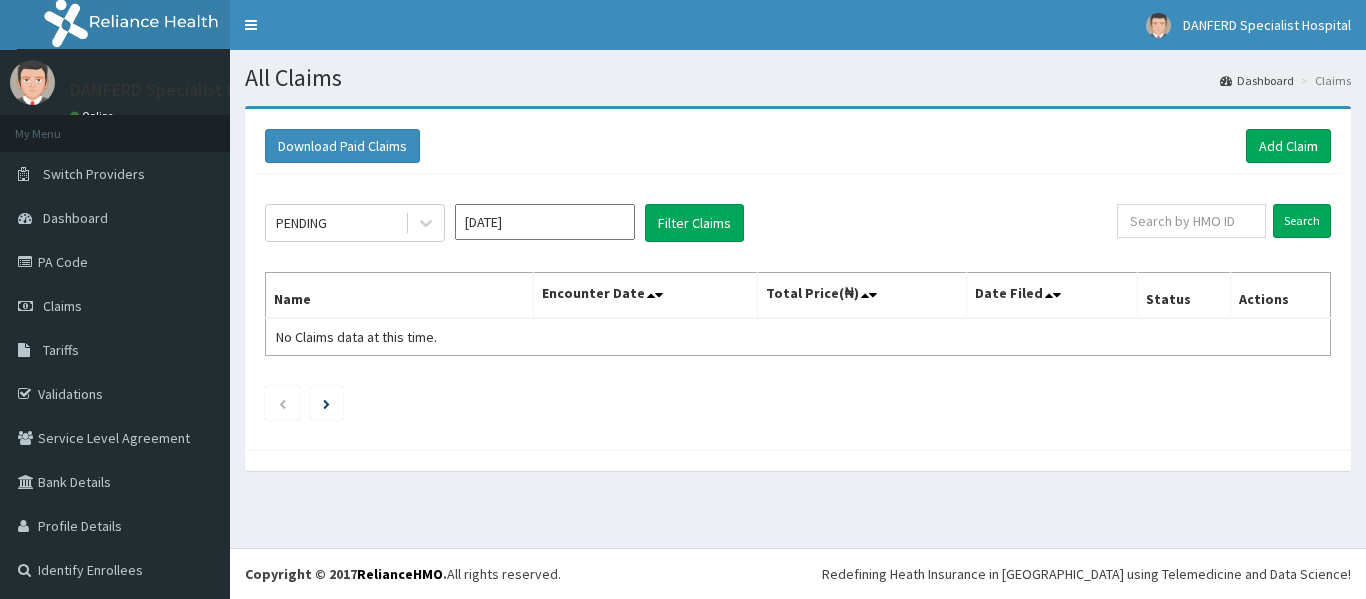 scroll, scrollTop: 0, scrollLeft: 0, axis: both 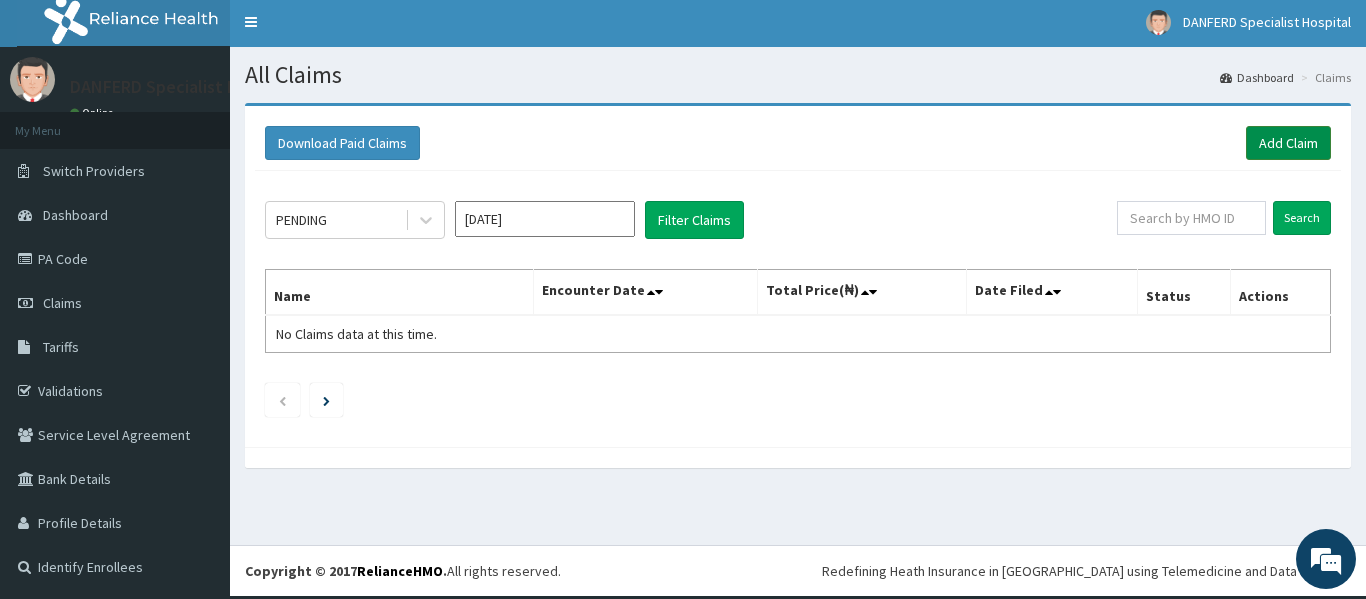 click on "Add Claim" at bounding box center (1288, 143) 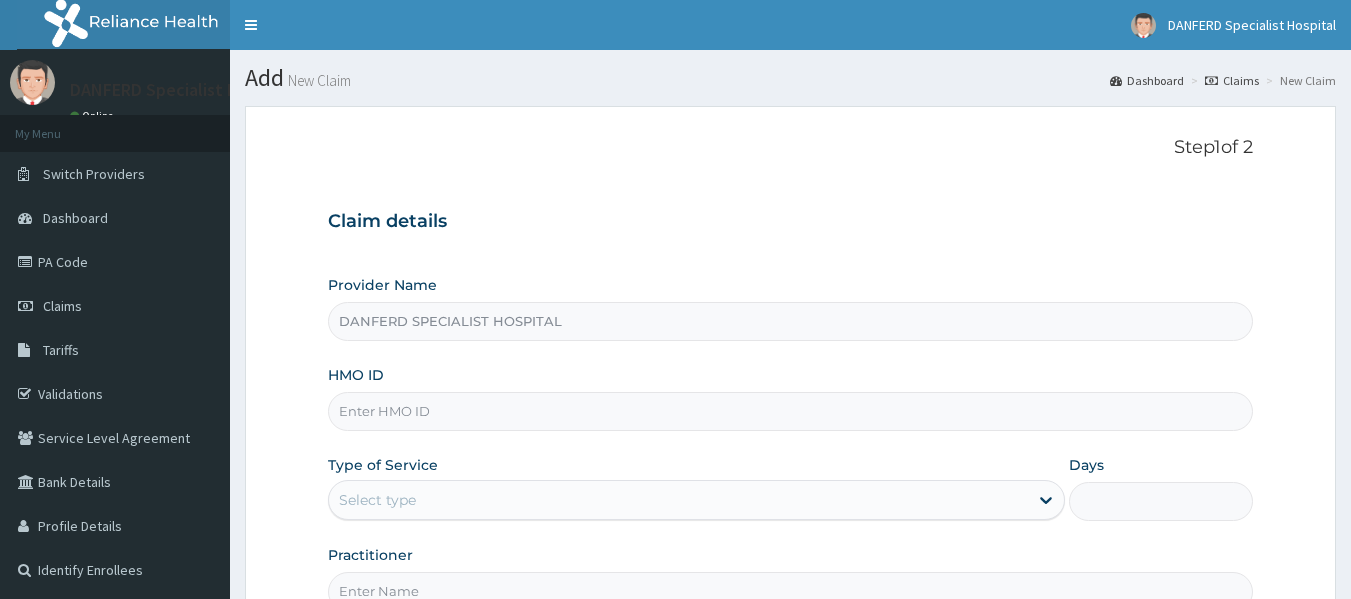 scroll, scrollTop: 187, scrollLeft: 0, axis: vertical 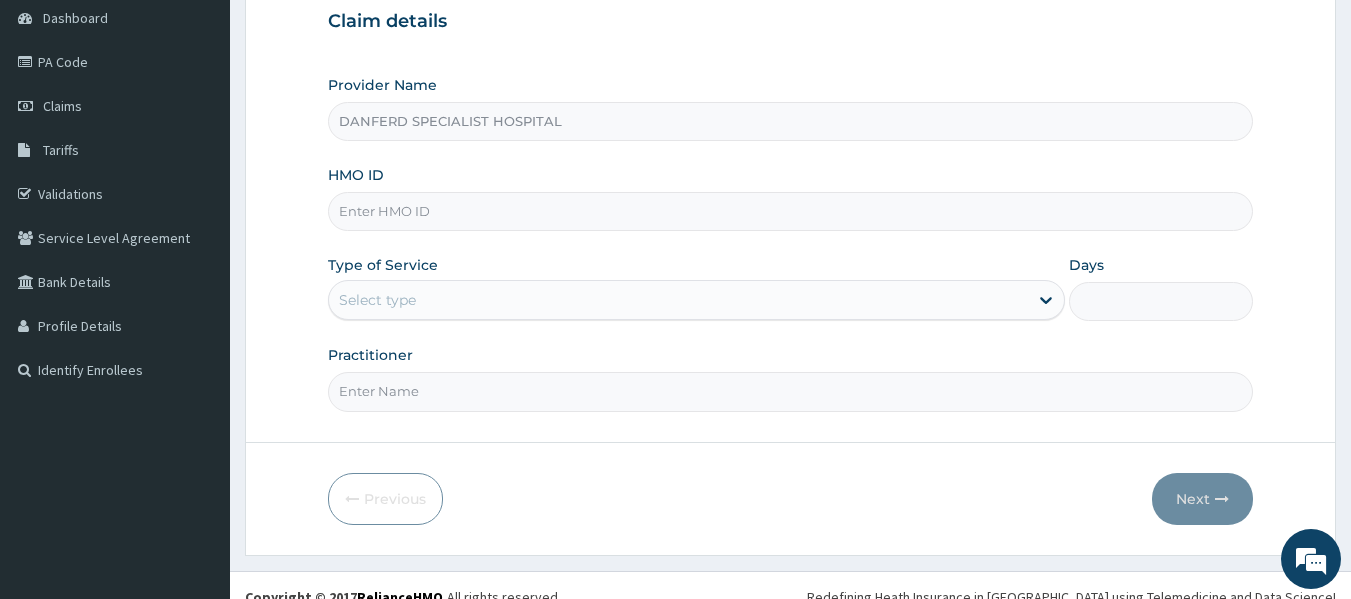 click on "HMO ID" at bounding box center [791, 211] 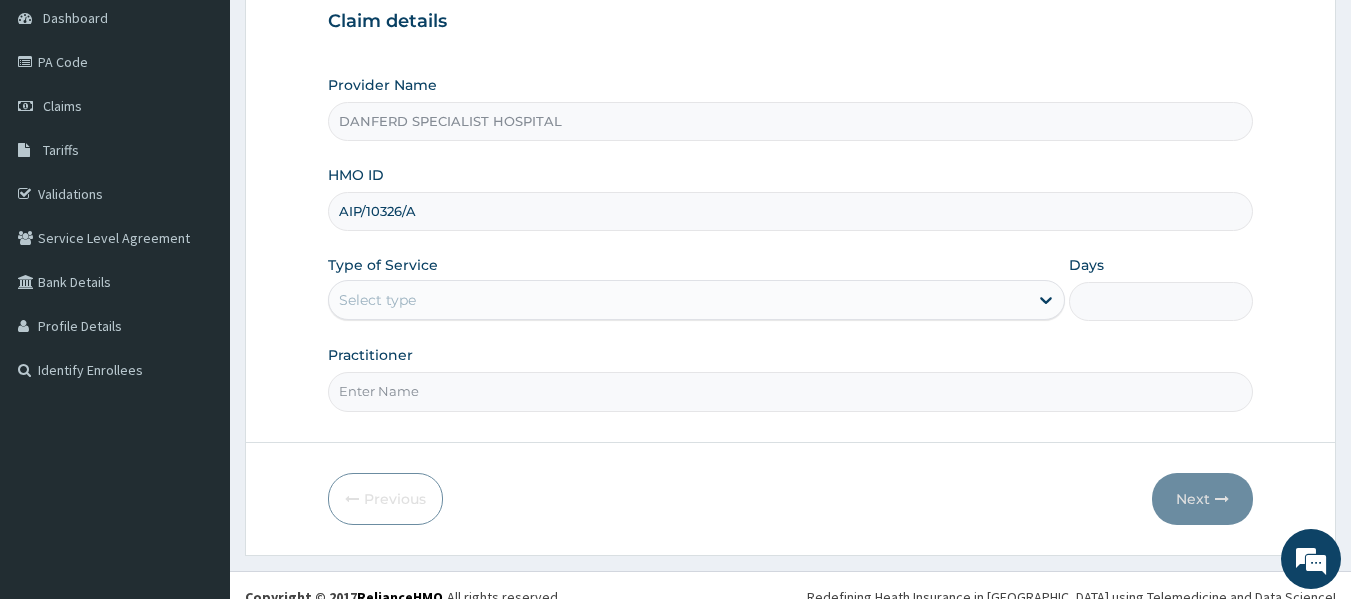 type on "AIP/10326/A" 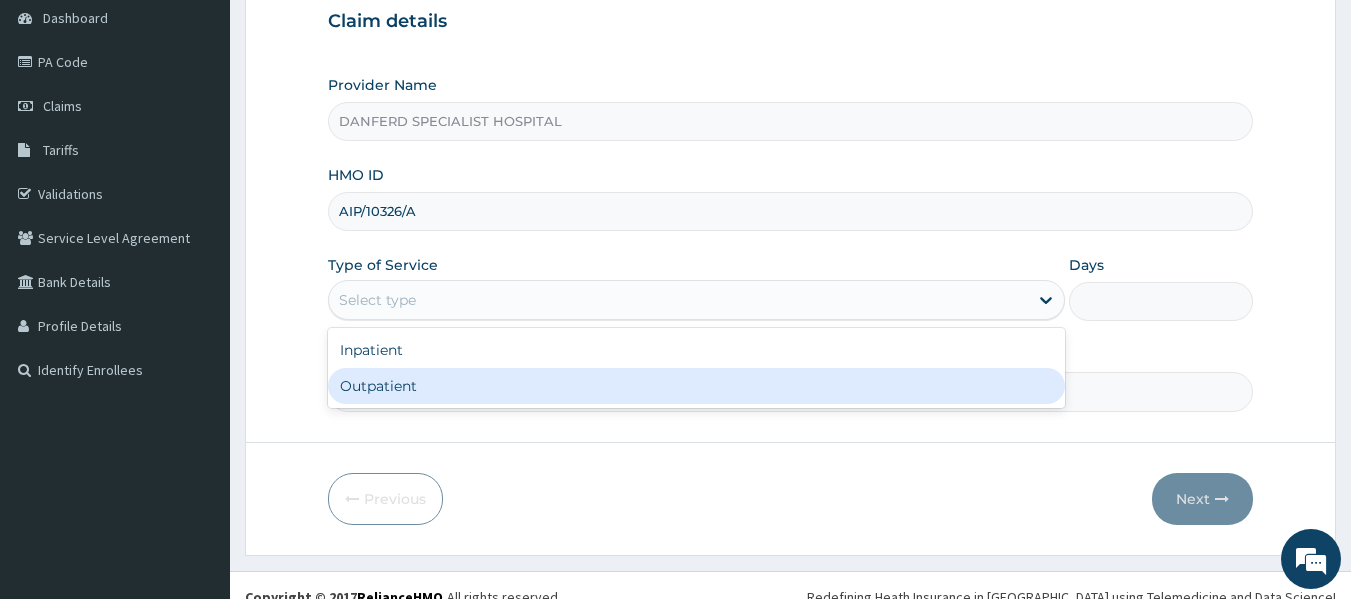 click on "Outpatient" at bounding box center (696, 386) 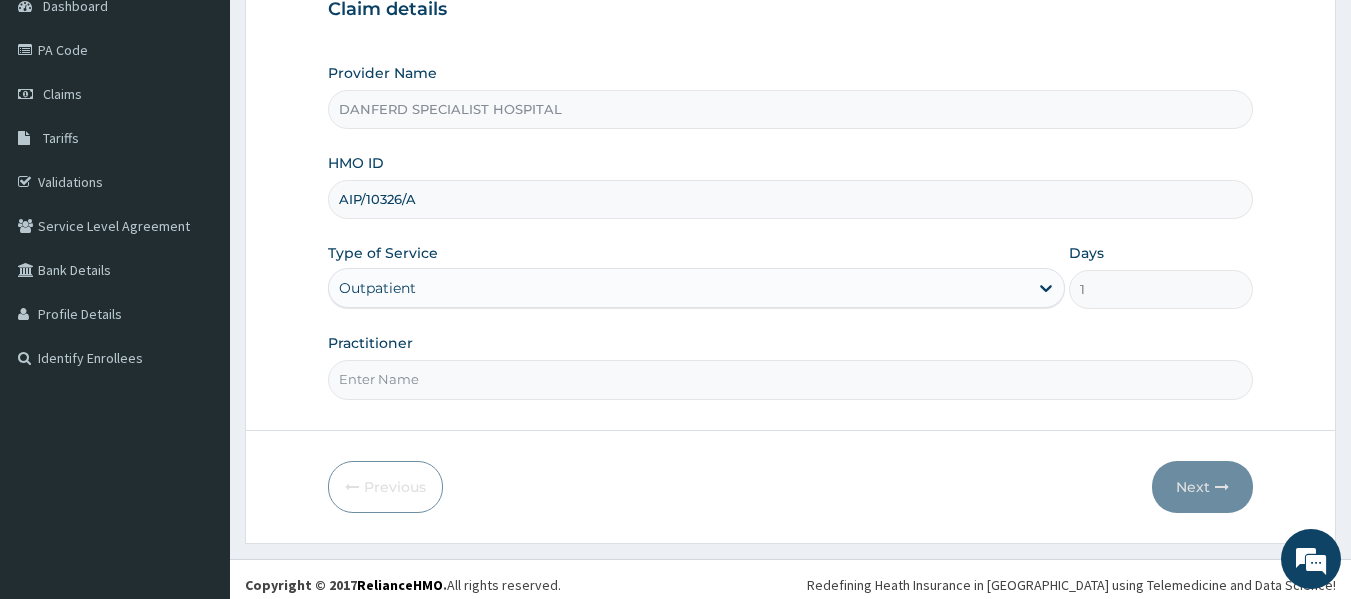 scroll, scrollTop: 223, scrollLeft: 0, axis: vertical 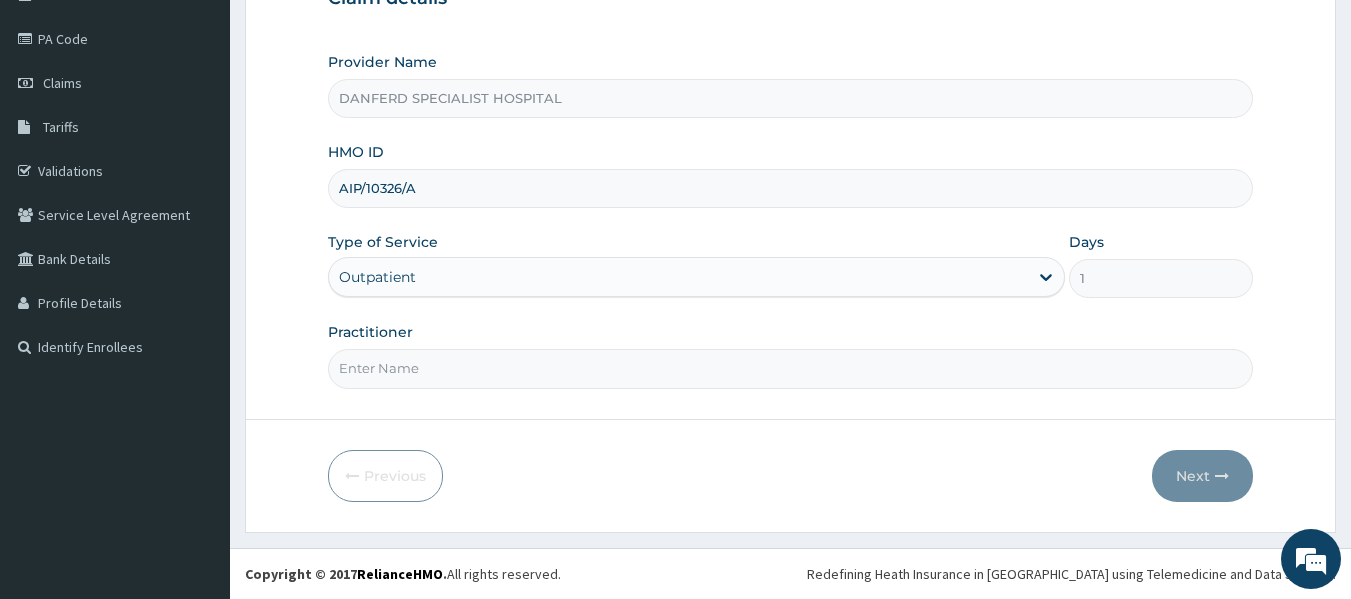 click on "Practitioner" at bounding box center (791, 368) 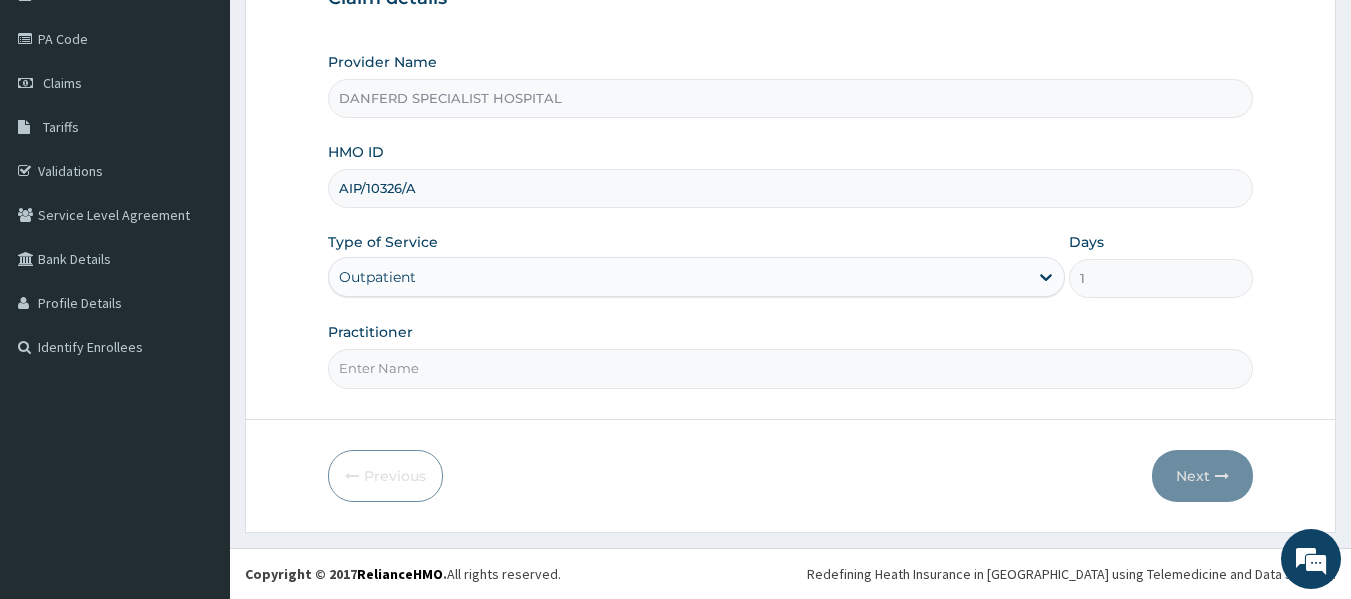 type on "[PERSON_NAME]" 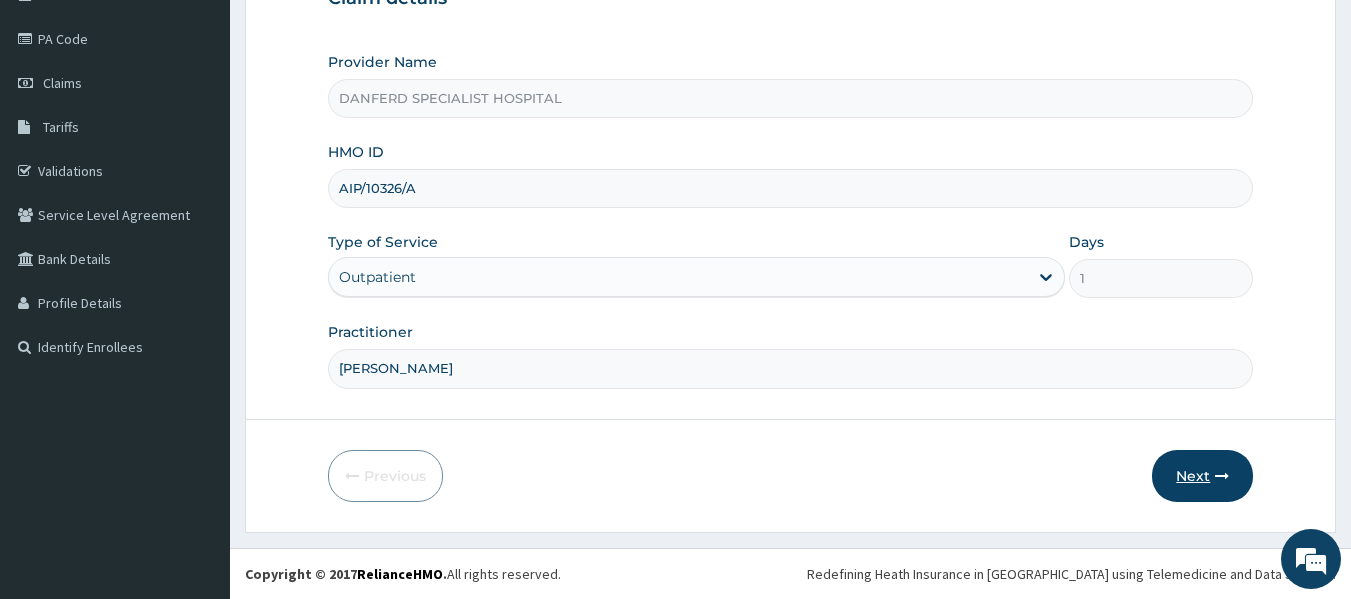 click on "Next" at bounding box center (1202, 476) 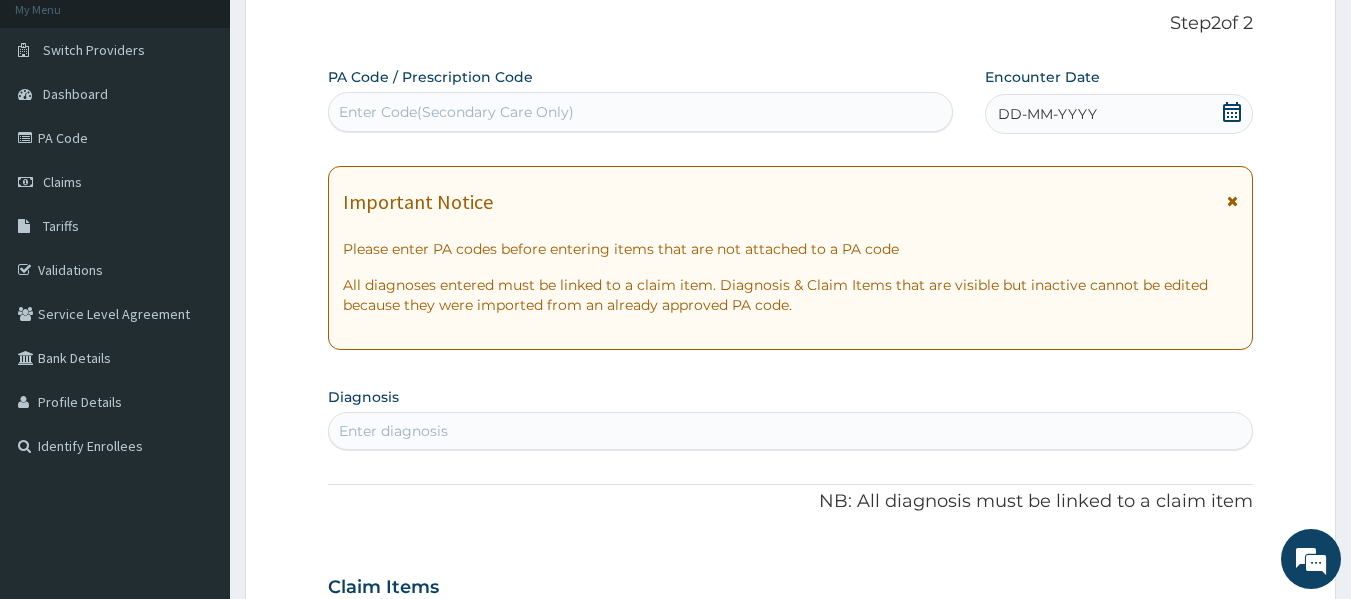 scroll, scrollTop: 23, scrollLeft: 0, axis: vertical 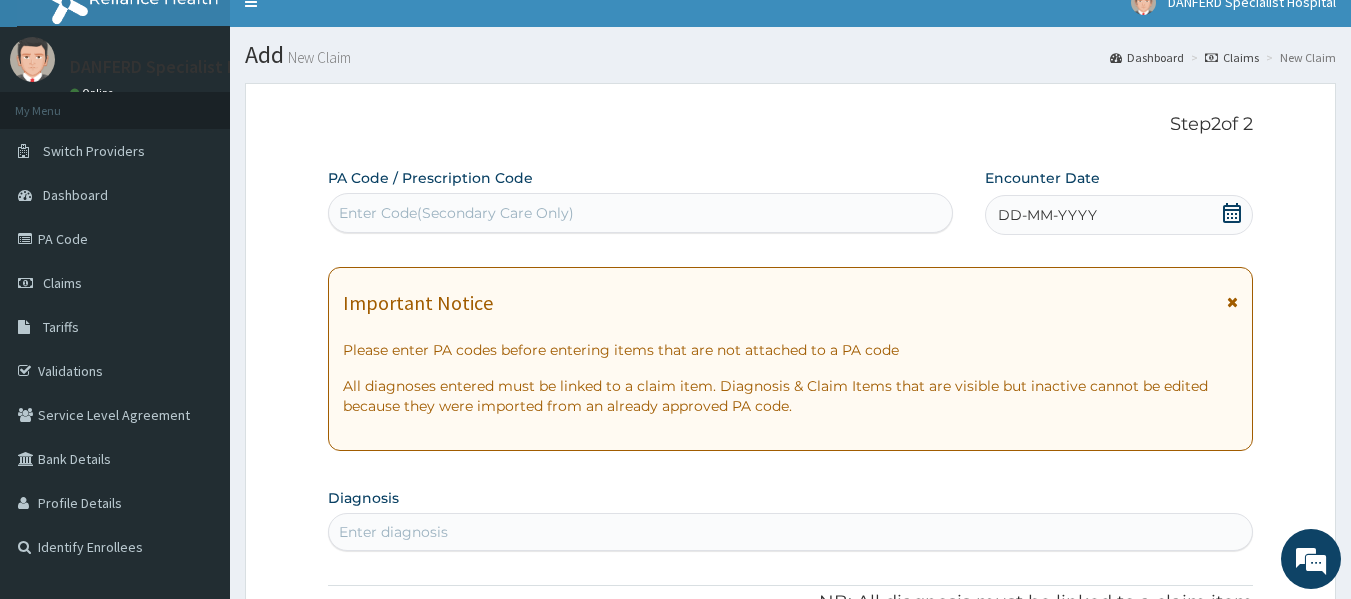 click on "DD-MM-YYYY" at bounding box center (1047, 215) 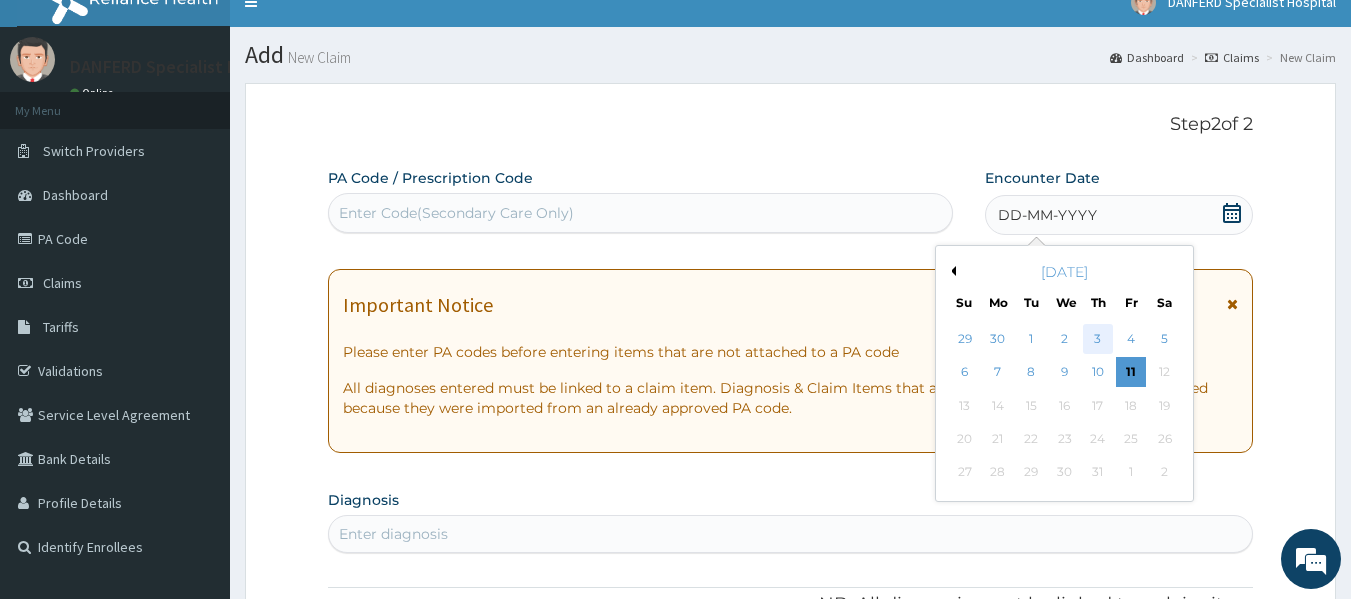 click on "3" at bounding box center (1098, 339) 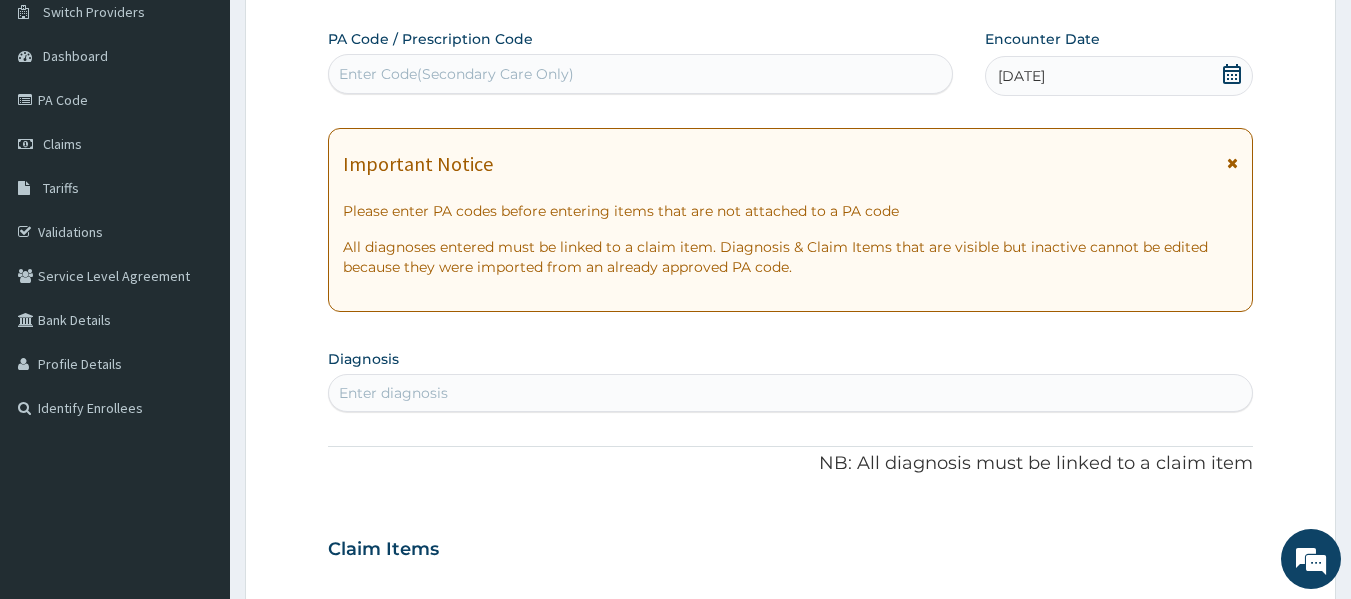 scroll, scrollTop: 423, scrollLeft: 0, axis: vertical 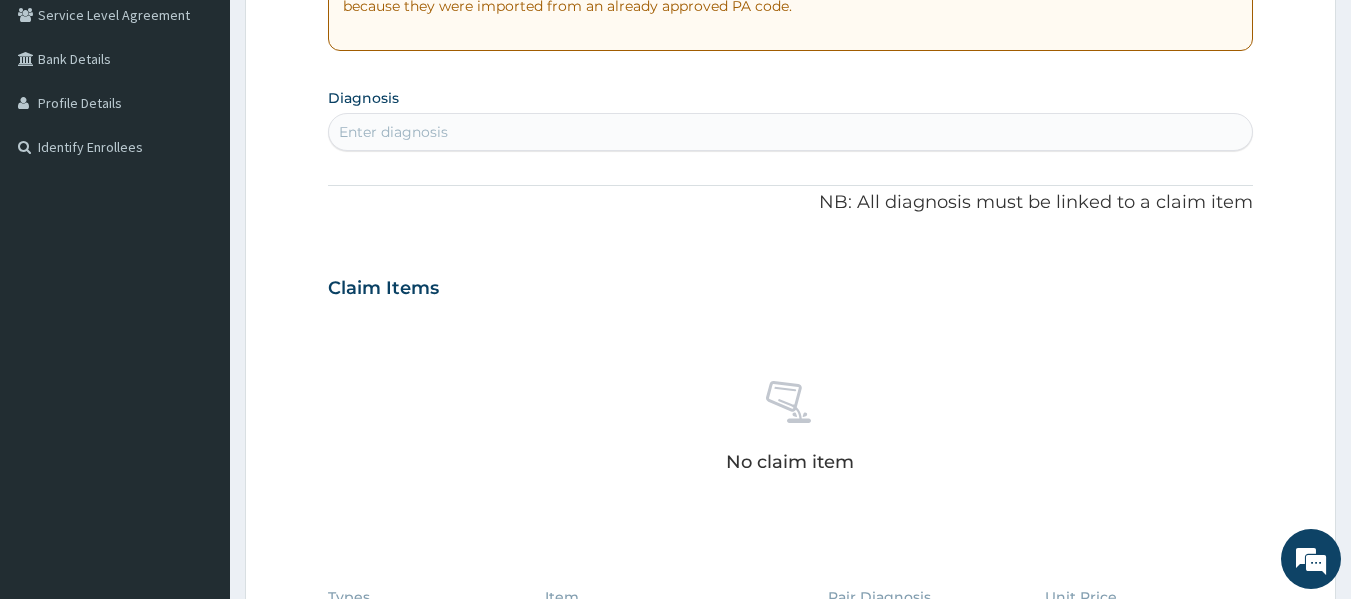 click on "Enter diagnosis" at bounding box center [393, 132] 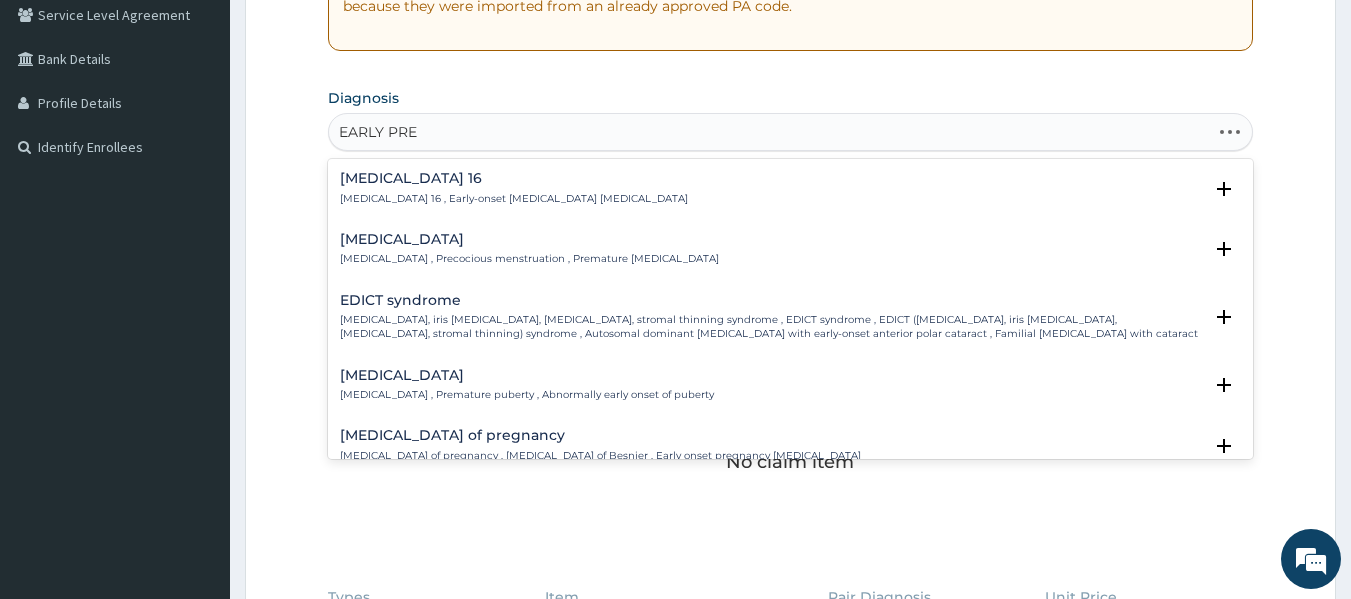 type on "EARLY PREG" 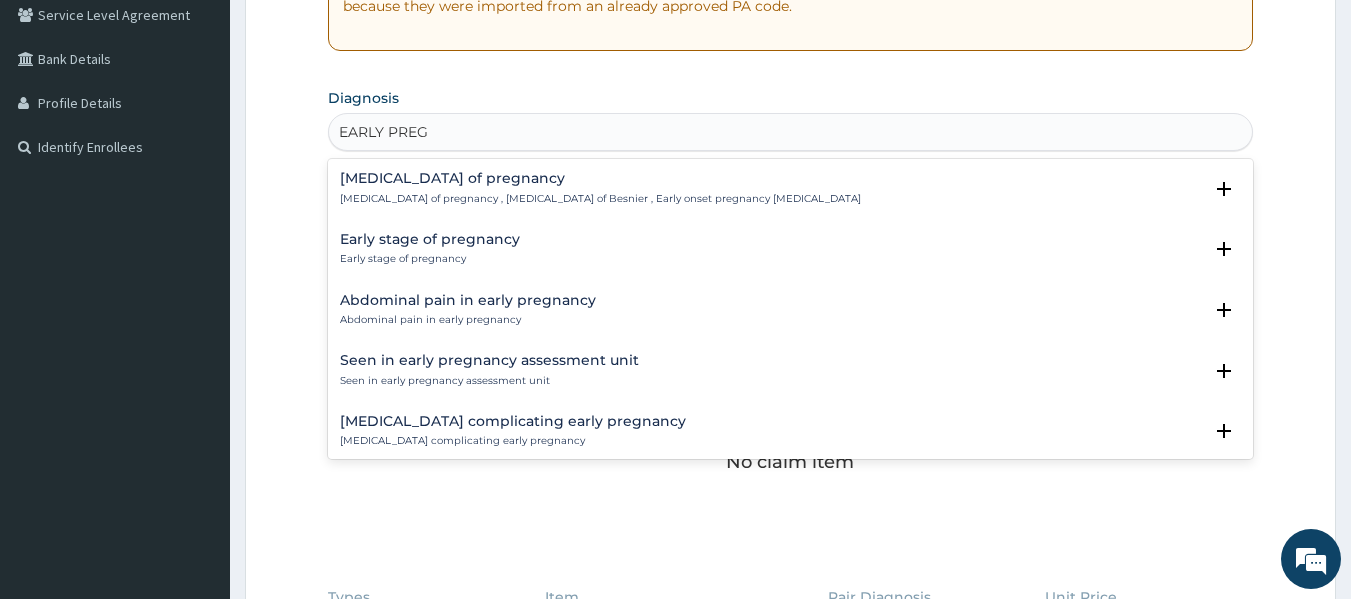 click on "Early stage of pregnancy" at bounding box center (430, 259) 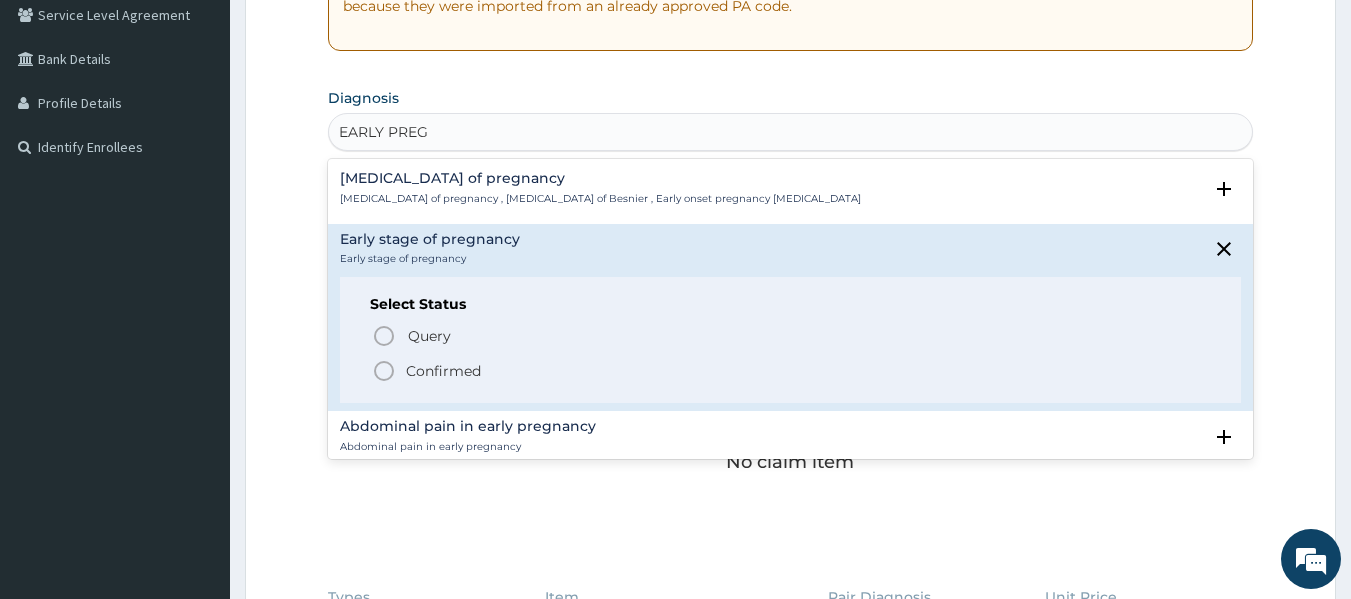 click on "Confirmed" at bounding box center [443, 371] 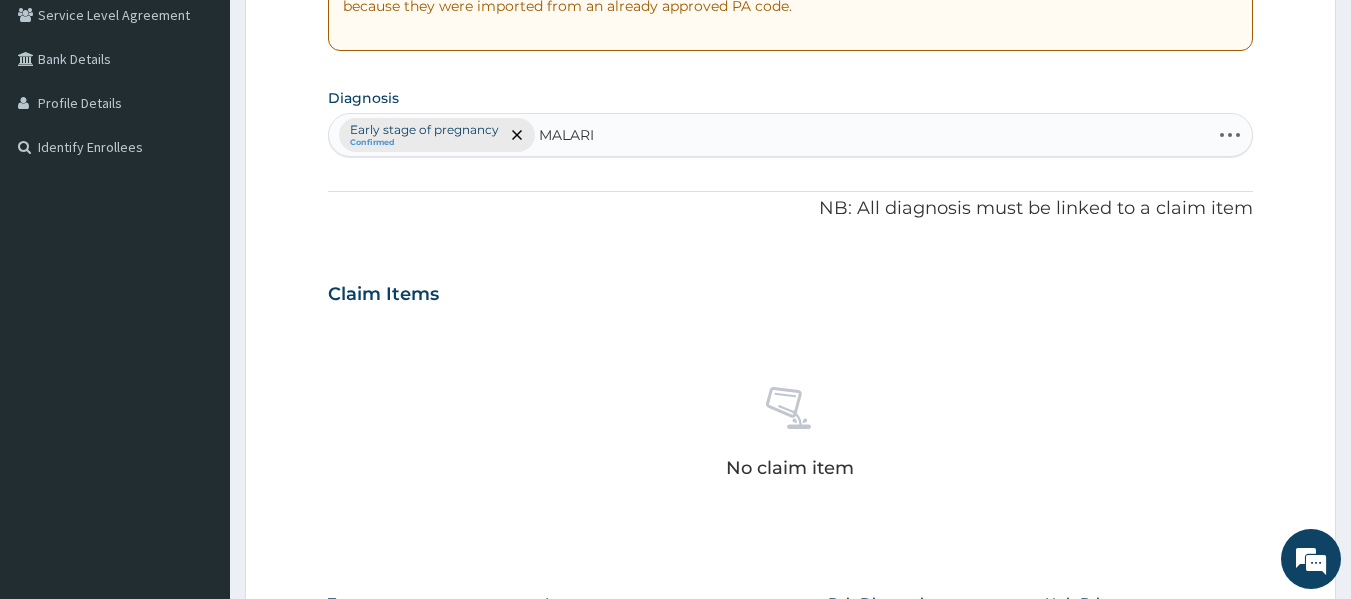 type on "MALARIA" 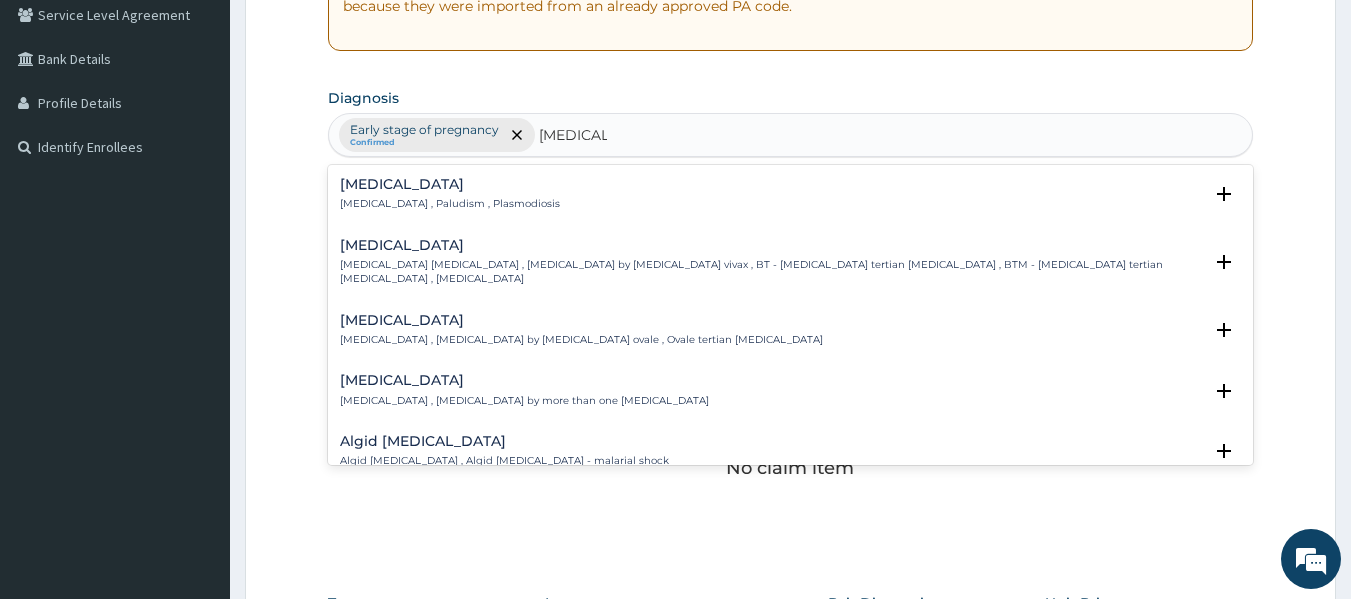 click on "Malaria" at bounding box center [450, 184] 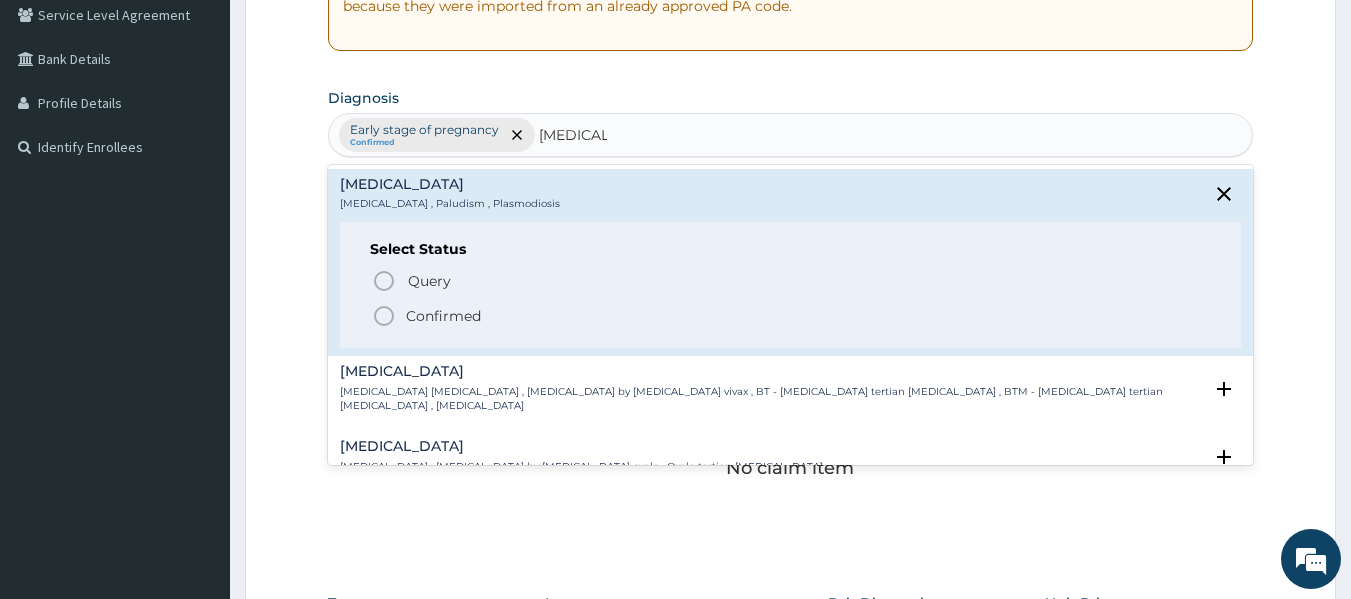 click on "Confirmed" at bounding box center (443, 316) 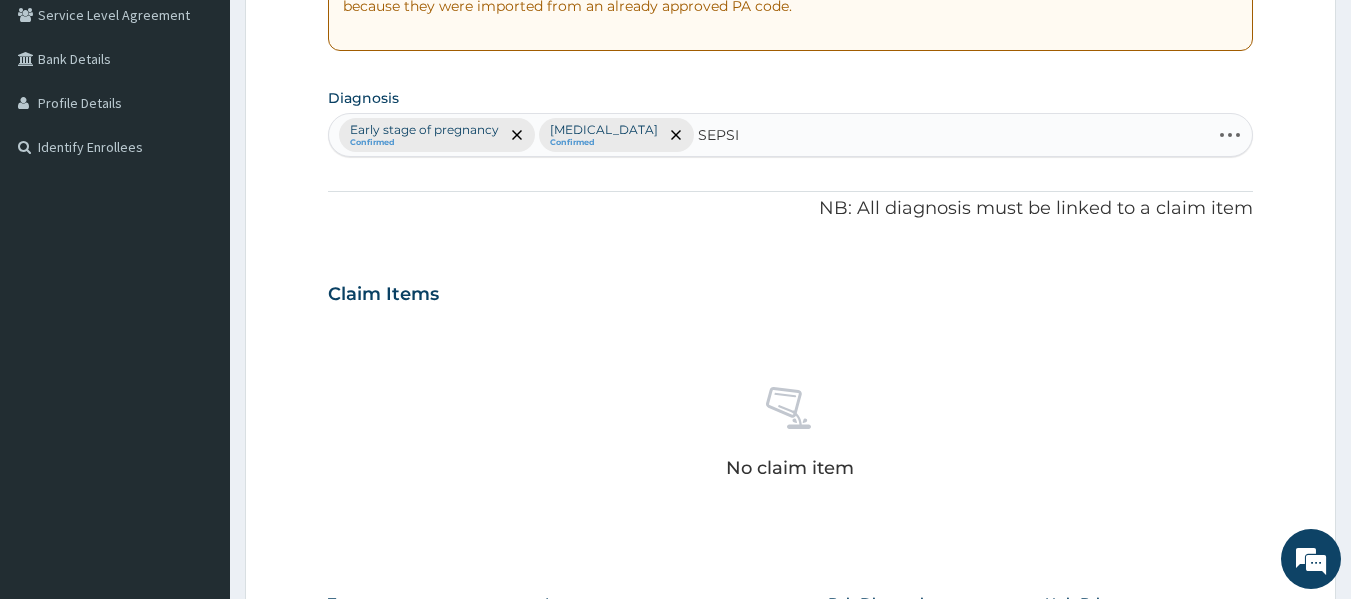 type on "SEPSIS" 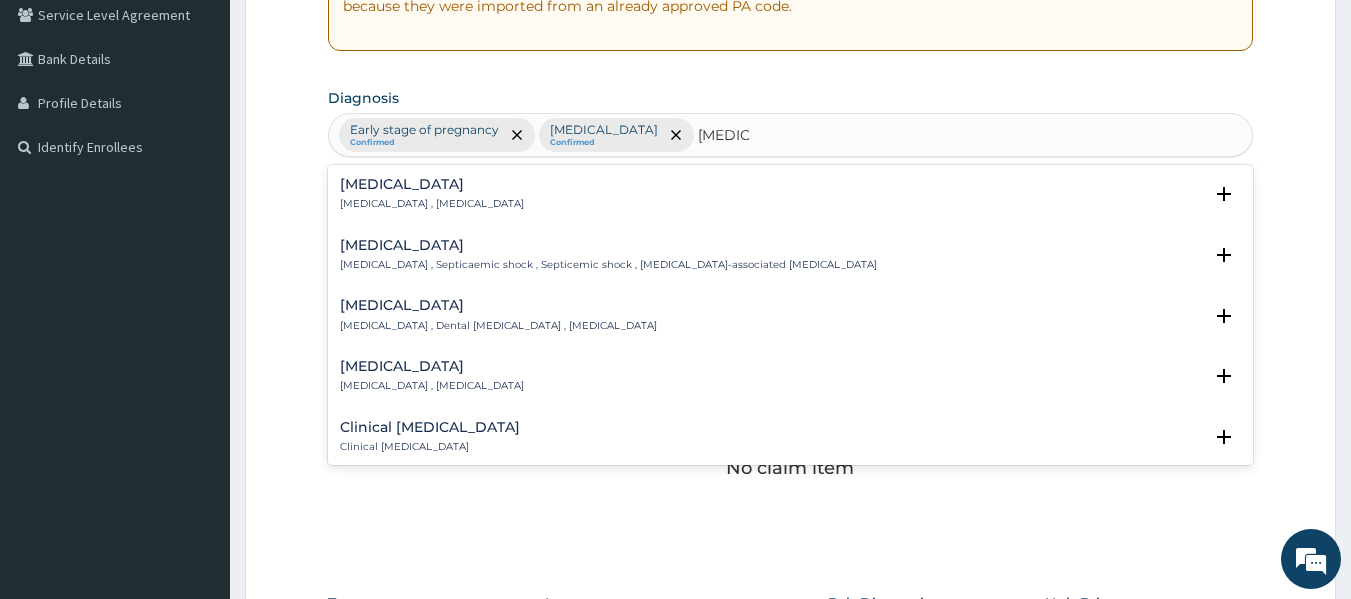 click on "Sepsis" at bounding box center (432, 184) 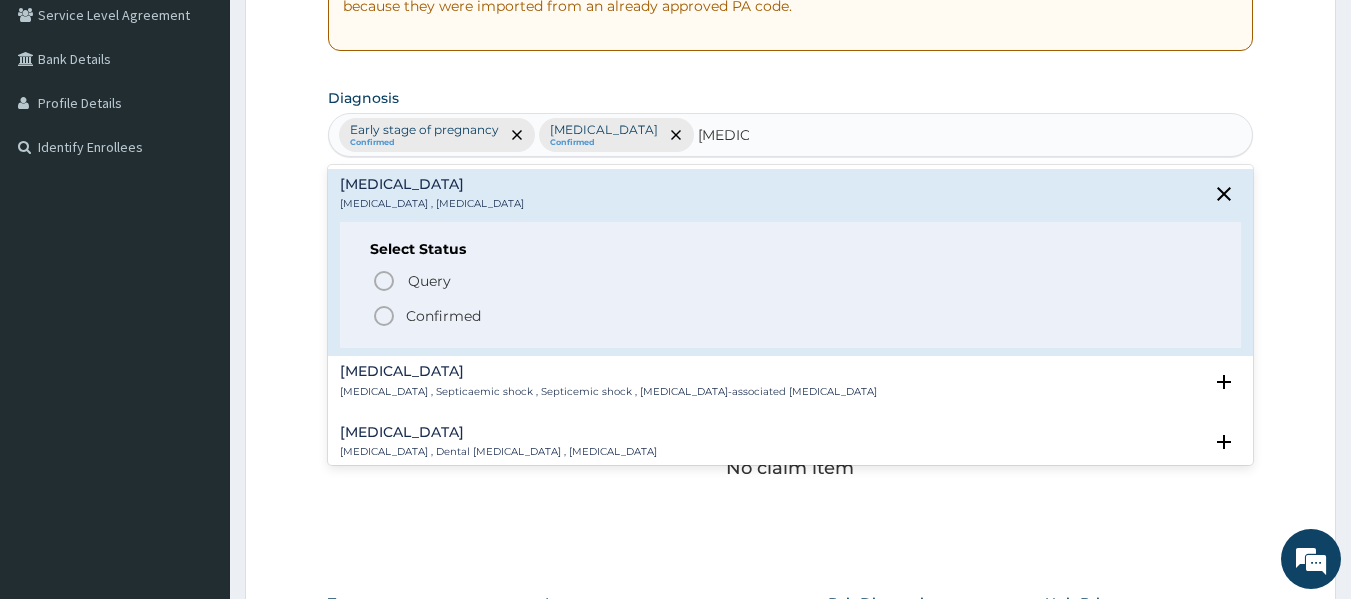 click on "Confirmed" at bounding box center [443, 316] 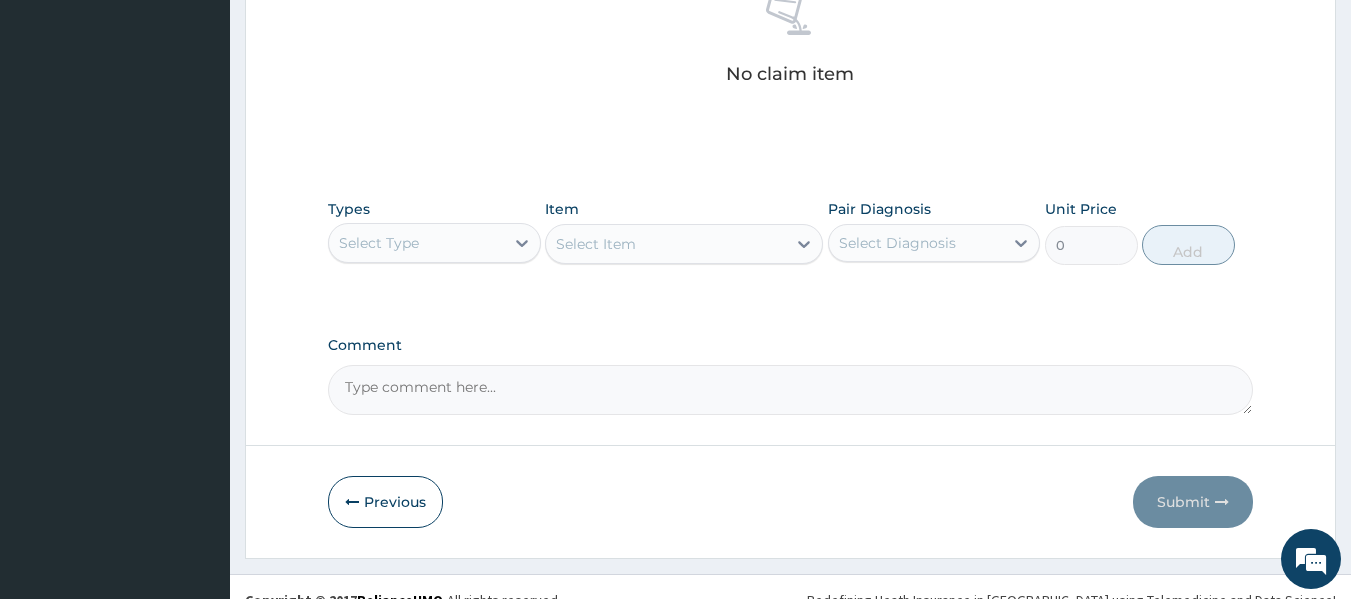 scroll, scrollTop: 823, scrollLeft: 0, axis: vertical 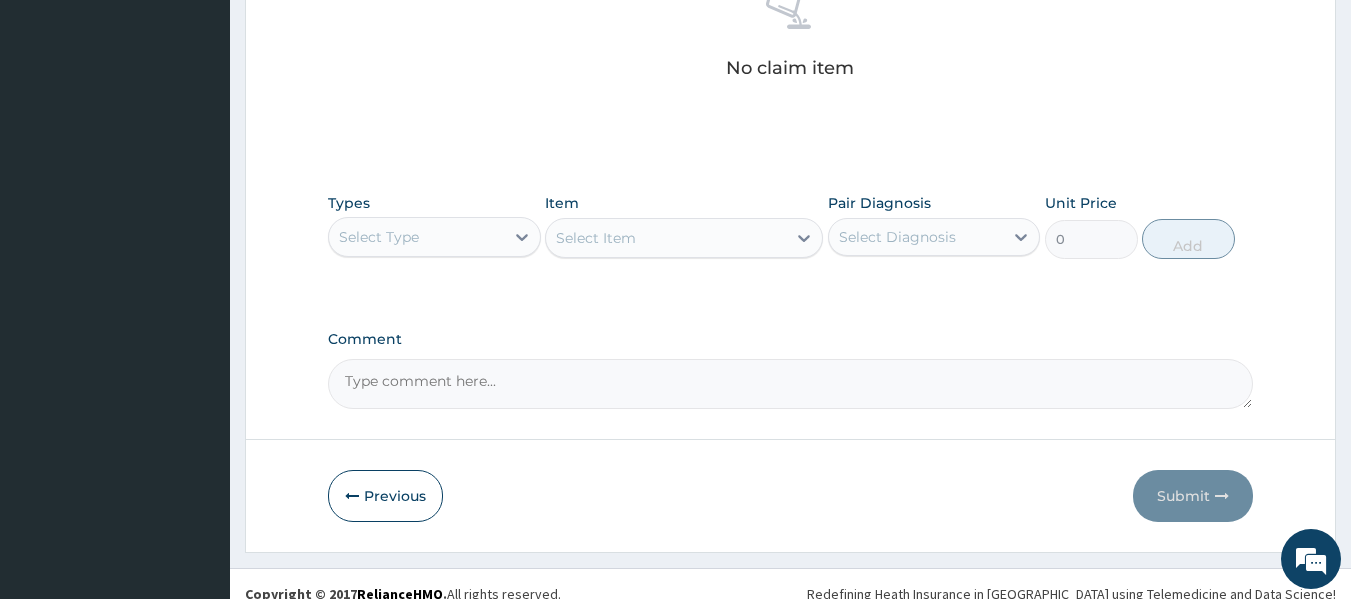 click on "Select Type" at bounding box center [416, 237] 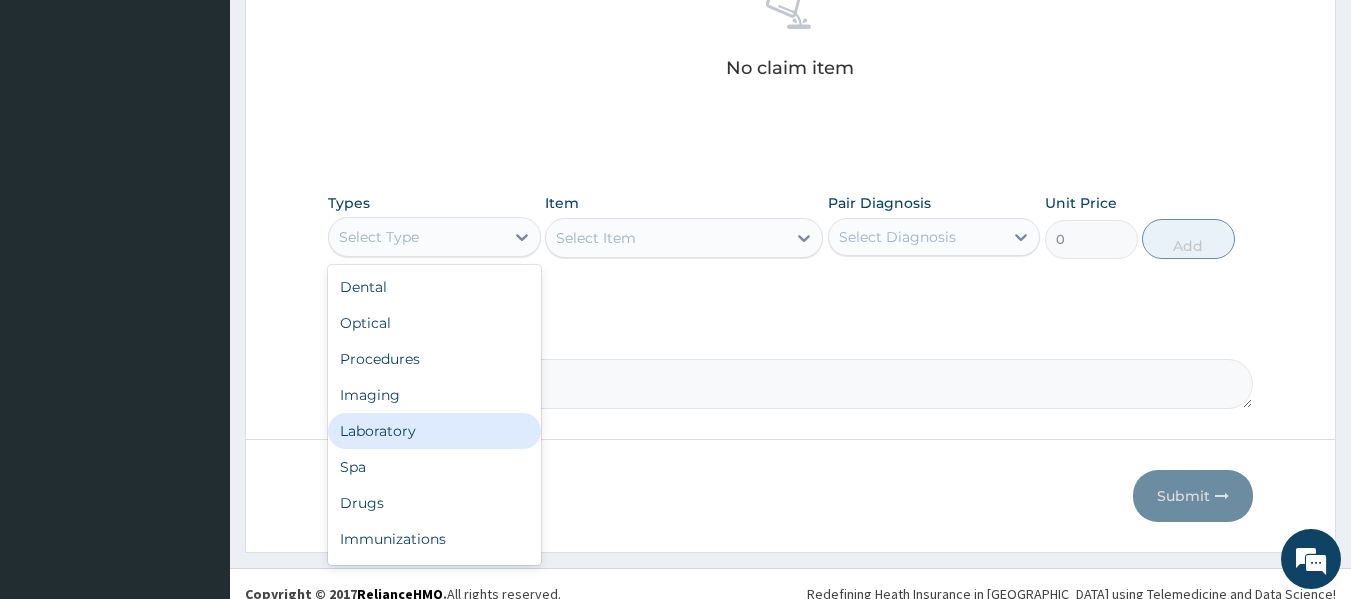 click on "Laboratory" at bounding box center (434, 431) 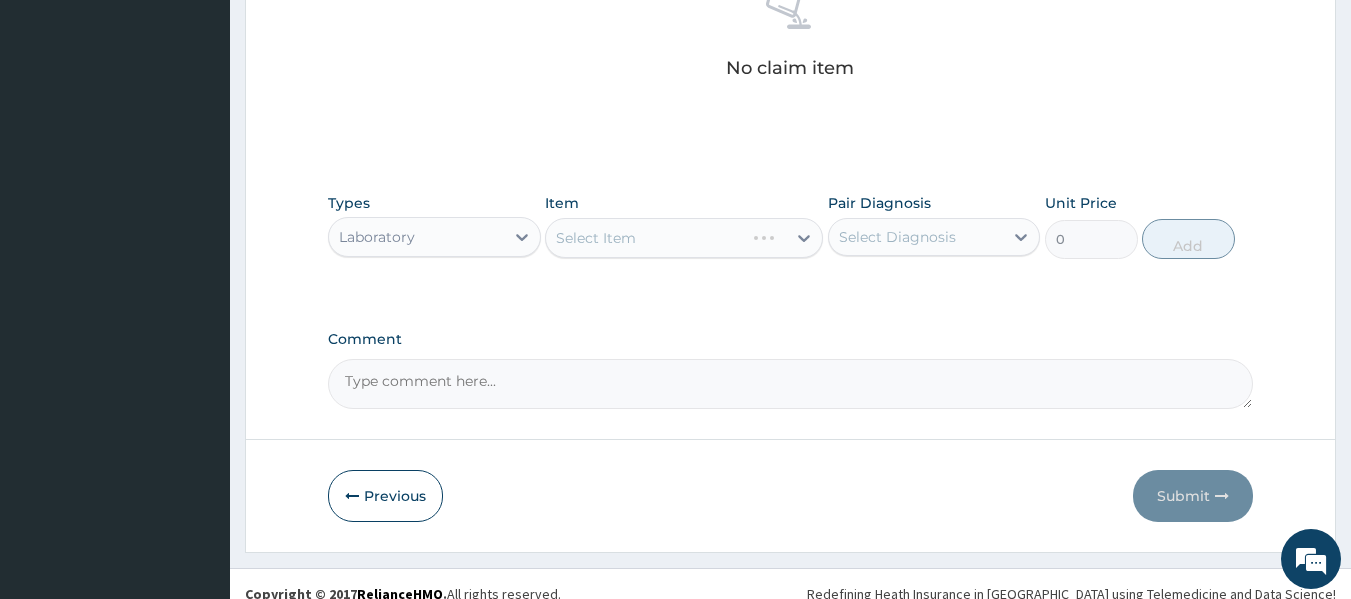 click on "Select Item" at bounding box center (684, 238) 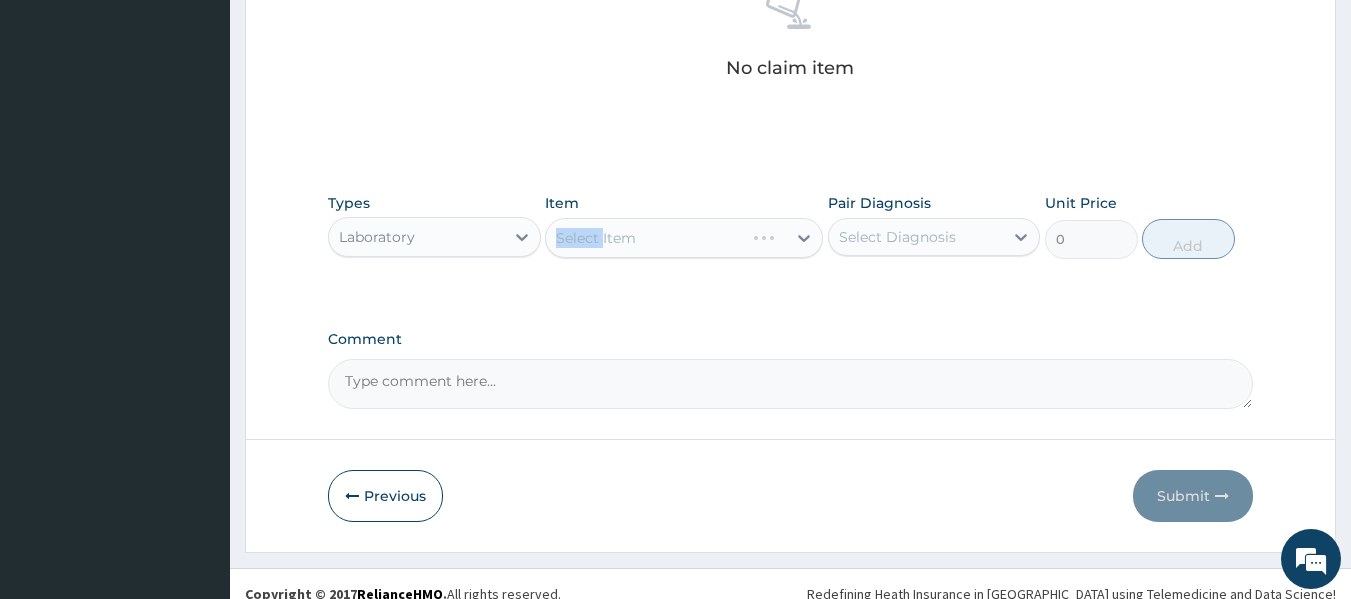 click on "Select Item" at bounding box center [684, 238] 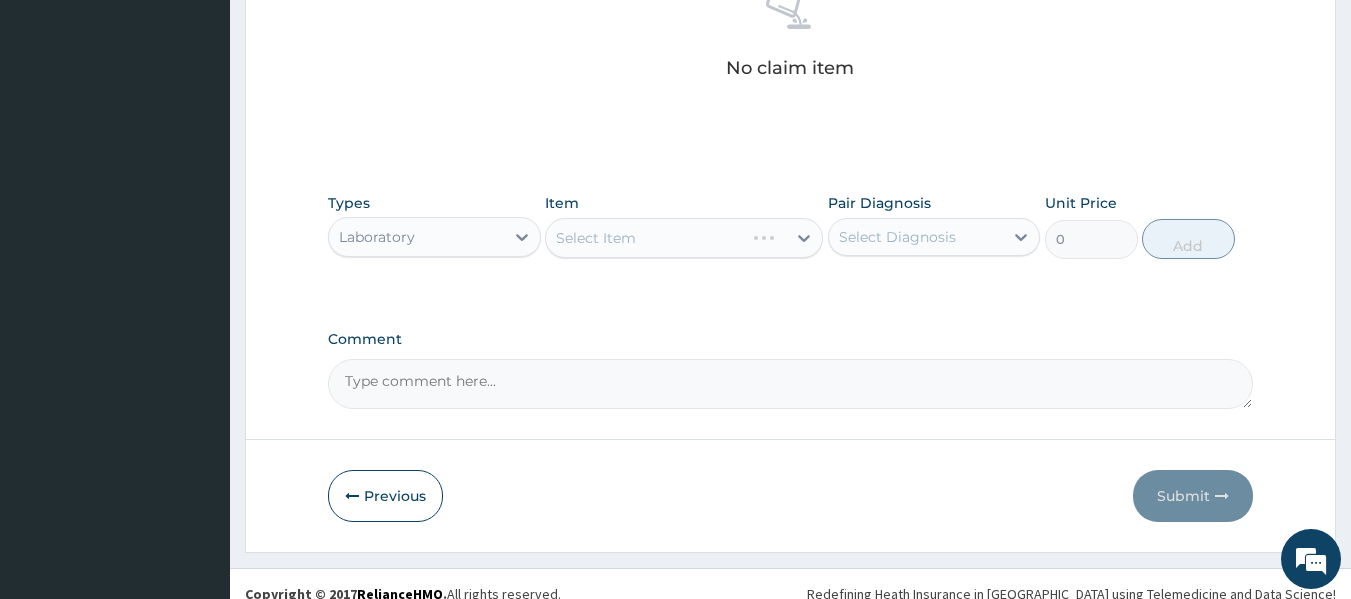 click on "Select Item" at bounding box center (684, 238) 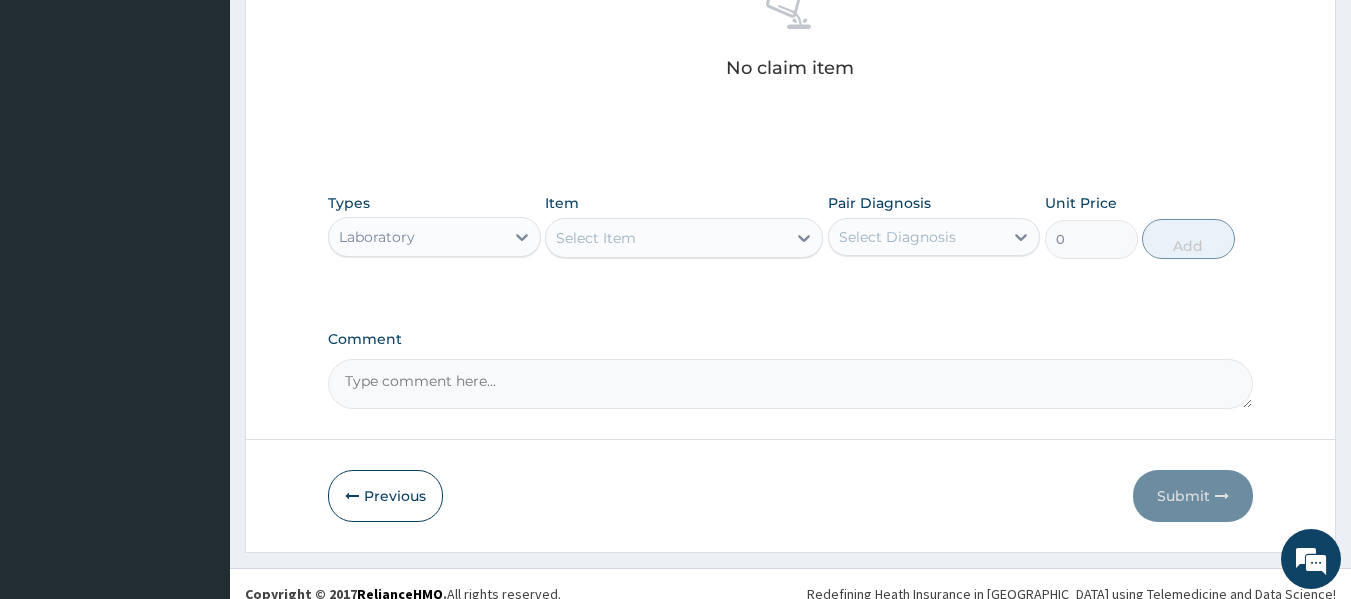 click on "Select Item" at bounding box center (596, 238) 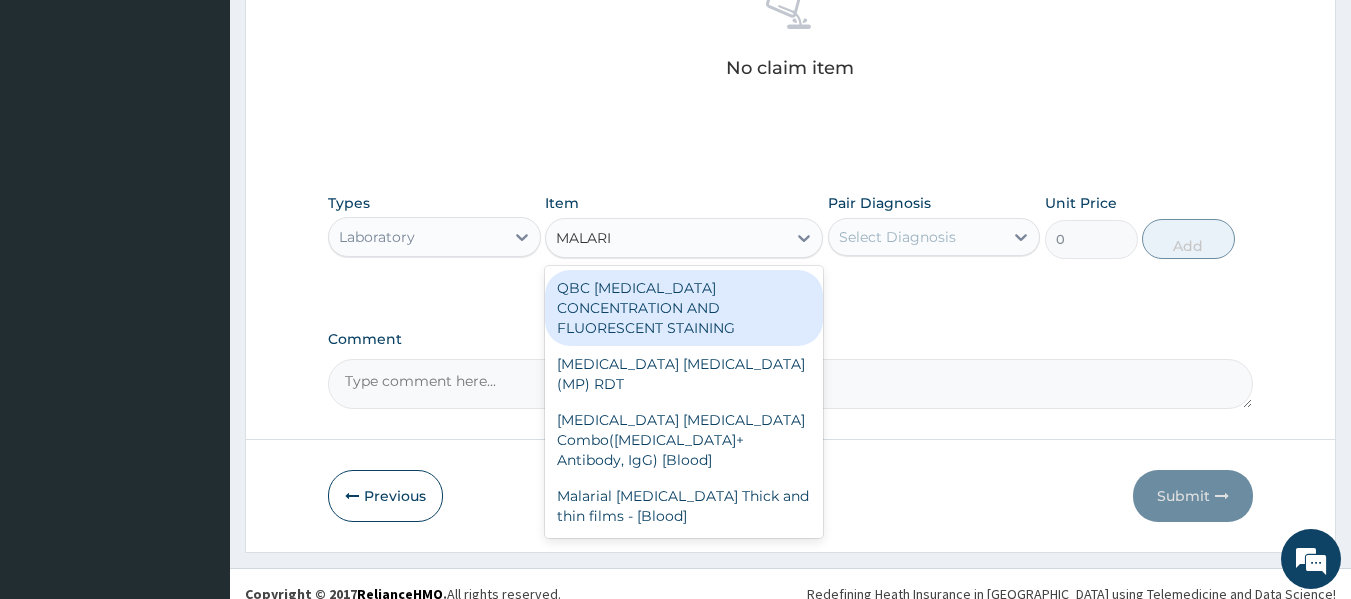 type on "MALARIA" 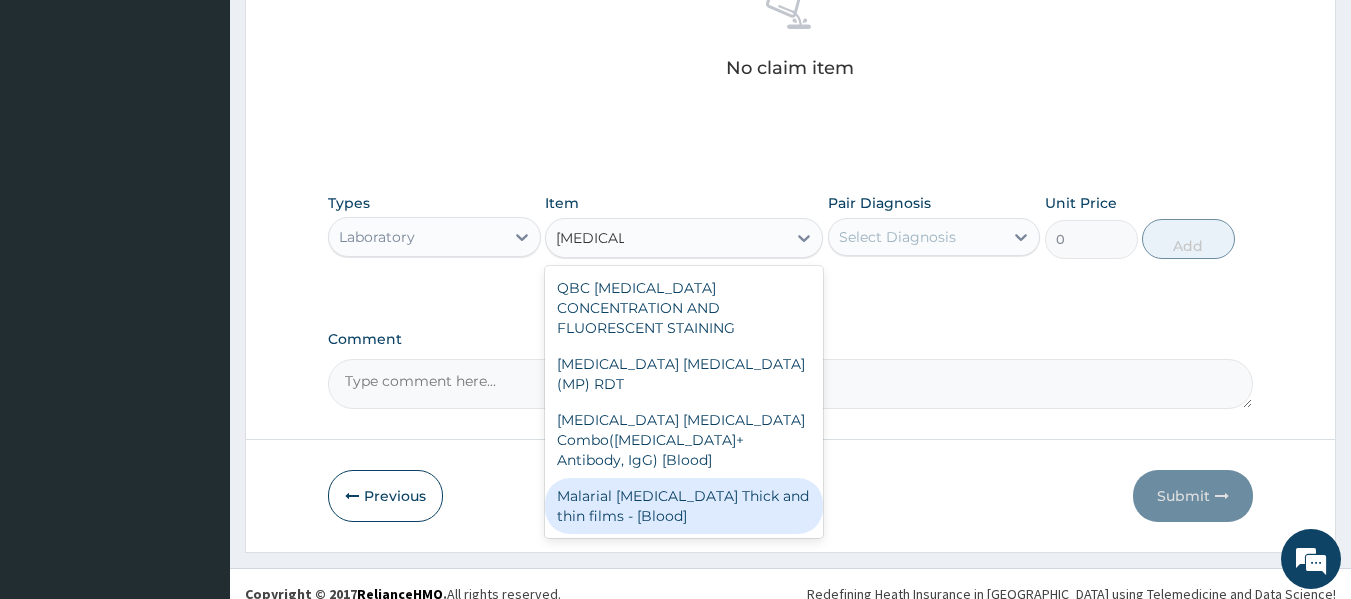 click on "Malarial Parasite Thick and thin films - [Blood]" at bounding box center [684, 506] 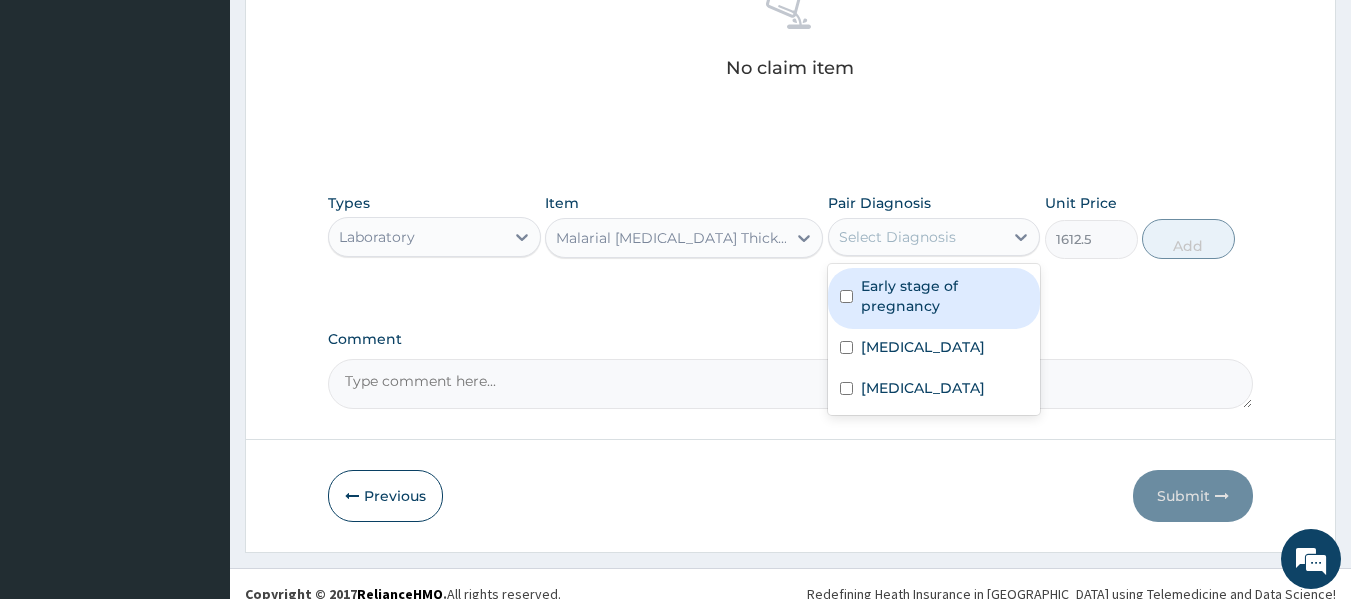 click on "Select Diagnosis" at bounding box center (916, 237) 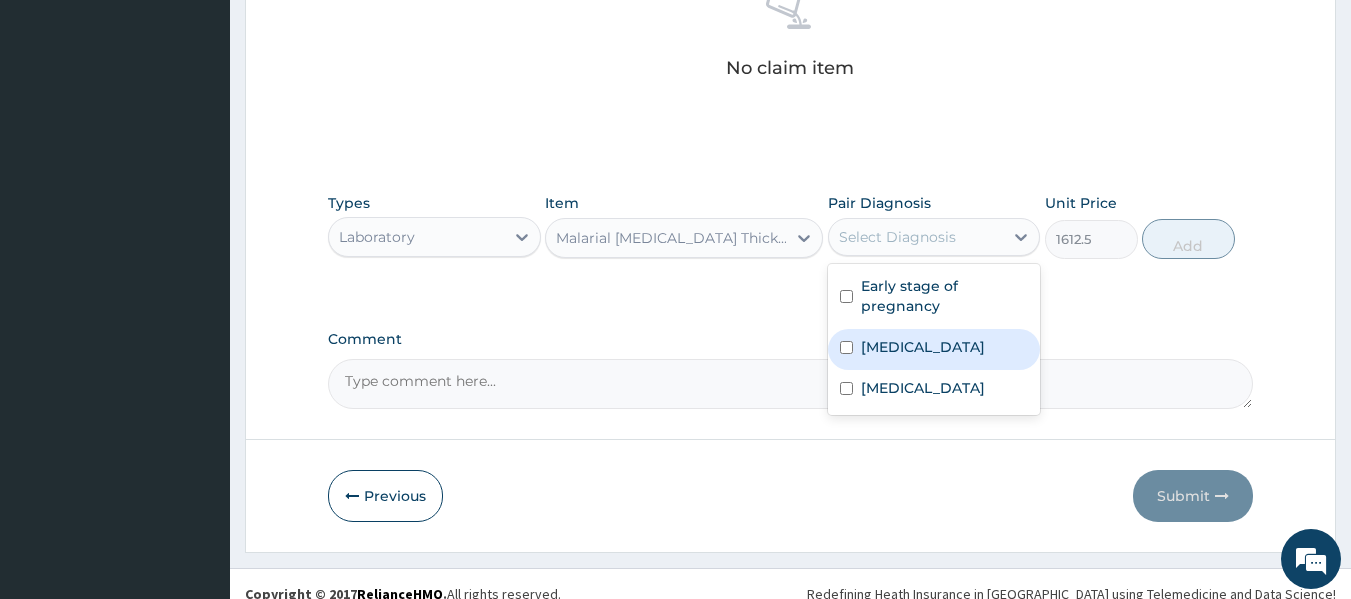 click on "Malaria" at bounding box center (934, 349) 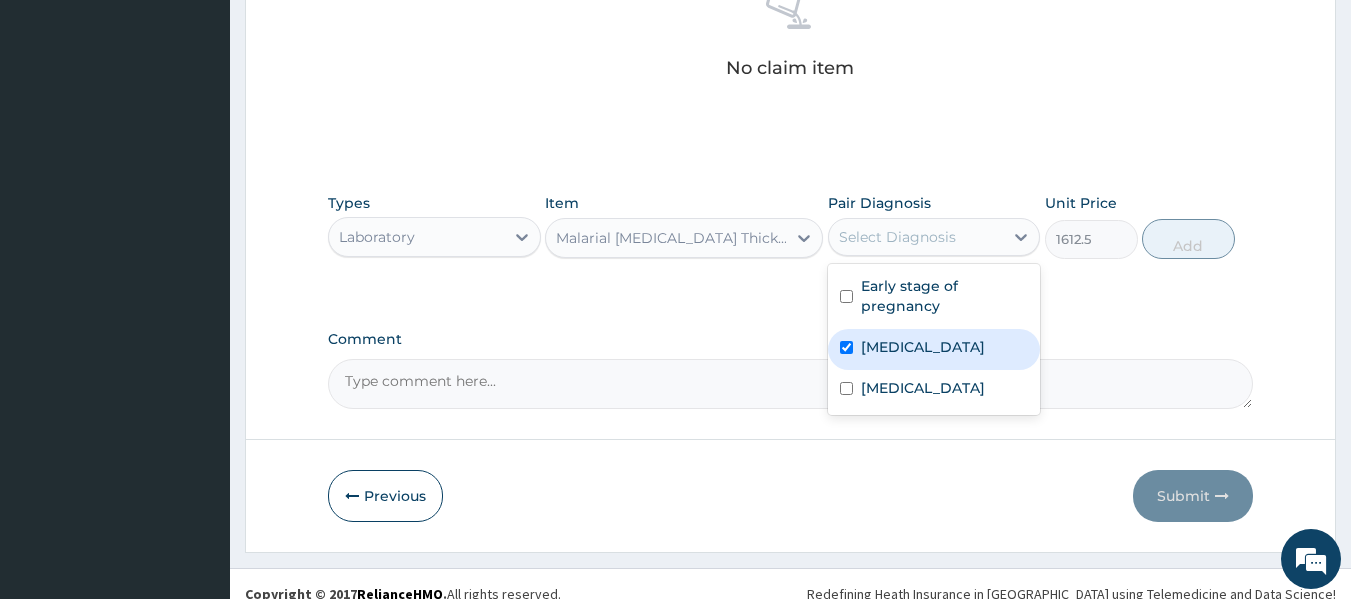 checkbox on "true" 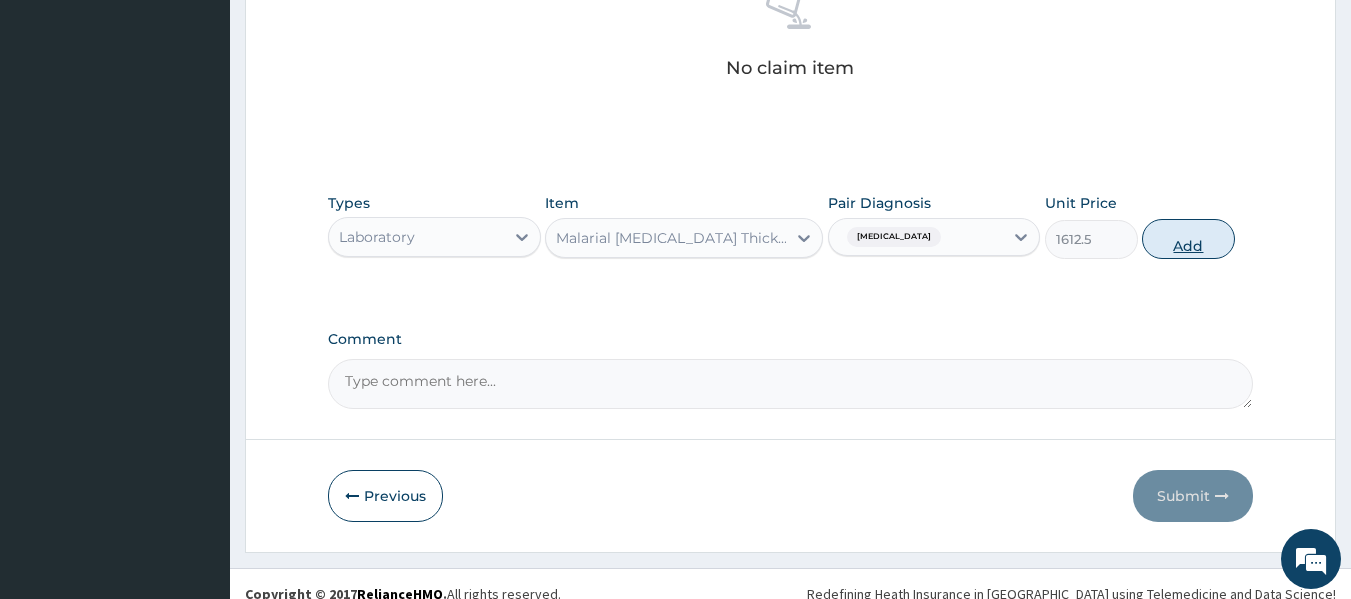 click on "Add" at bounding box center (1188, 239) 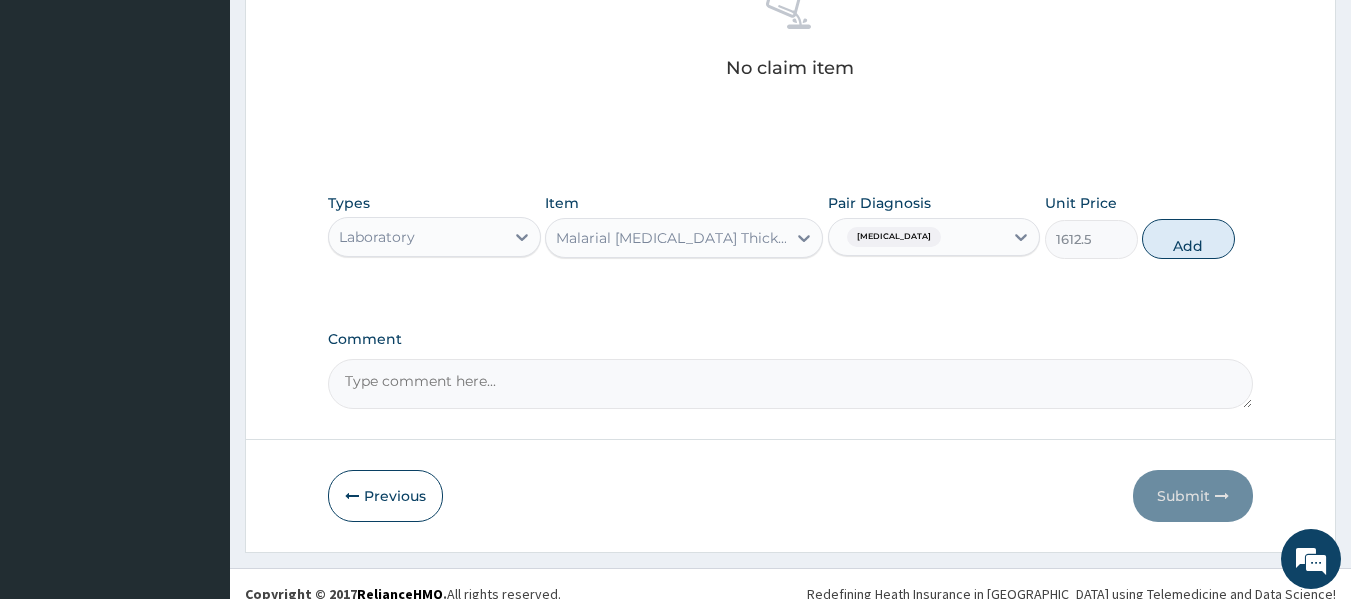 type on "0" 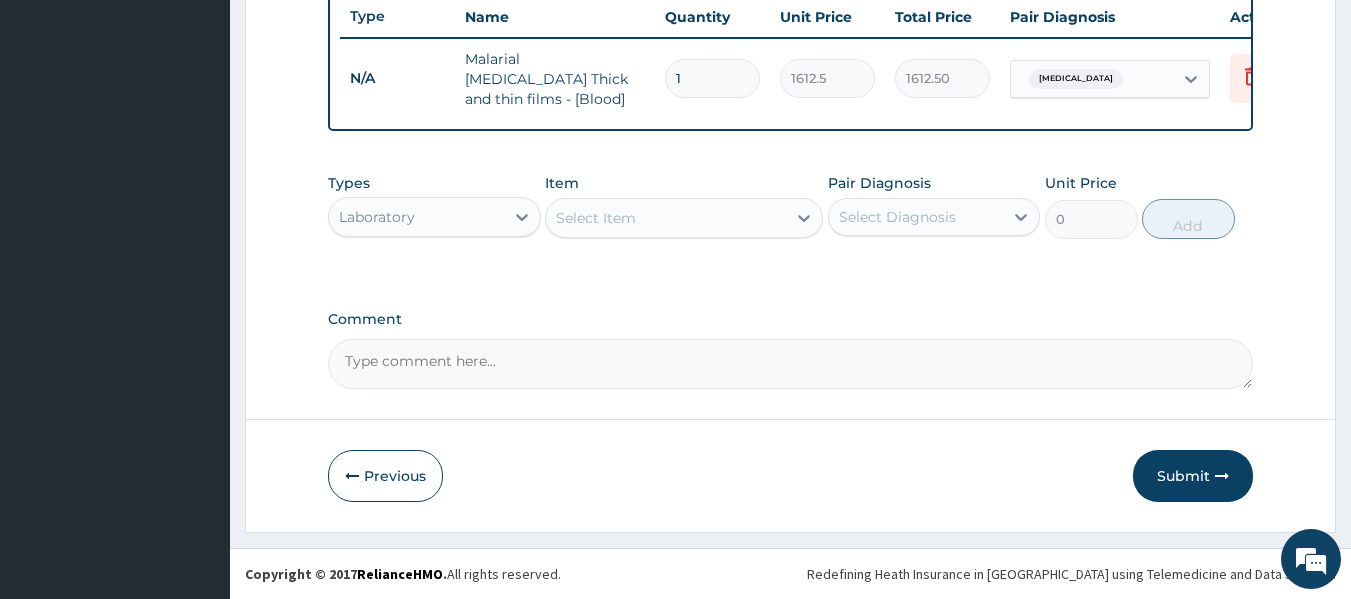 scroll, scrollTop: 763, scrollLeft: 0, axis: vertical 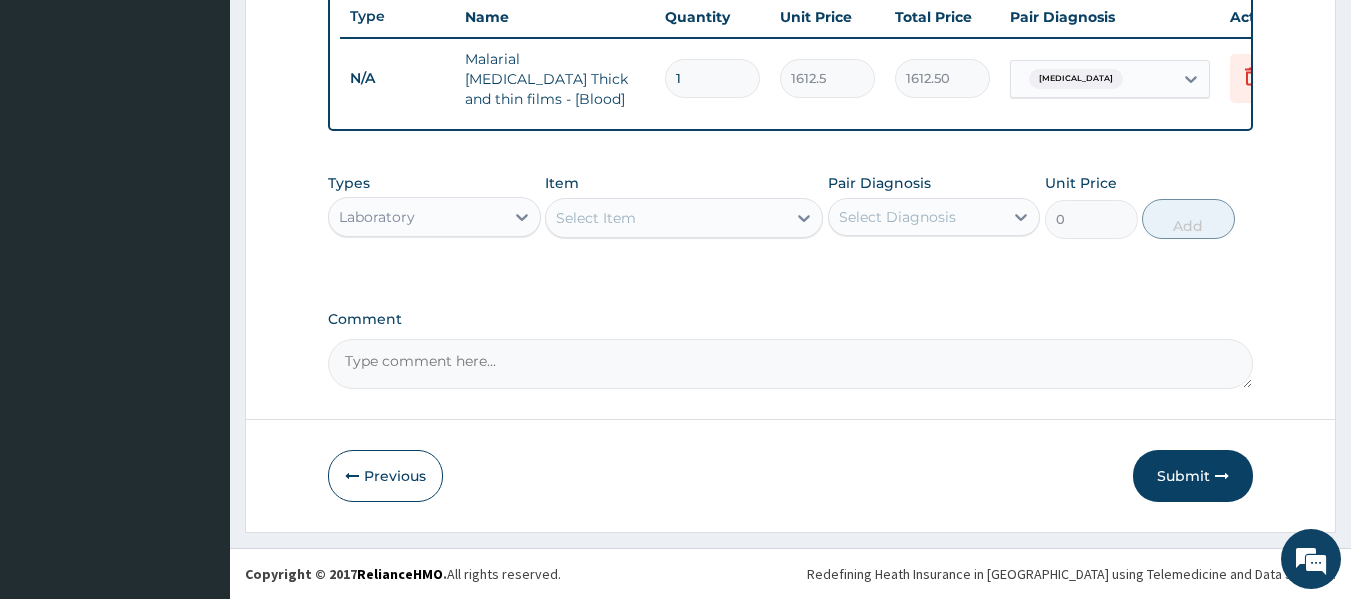 click on "Select Item" at bounding box center (596, 218) 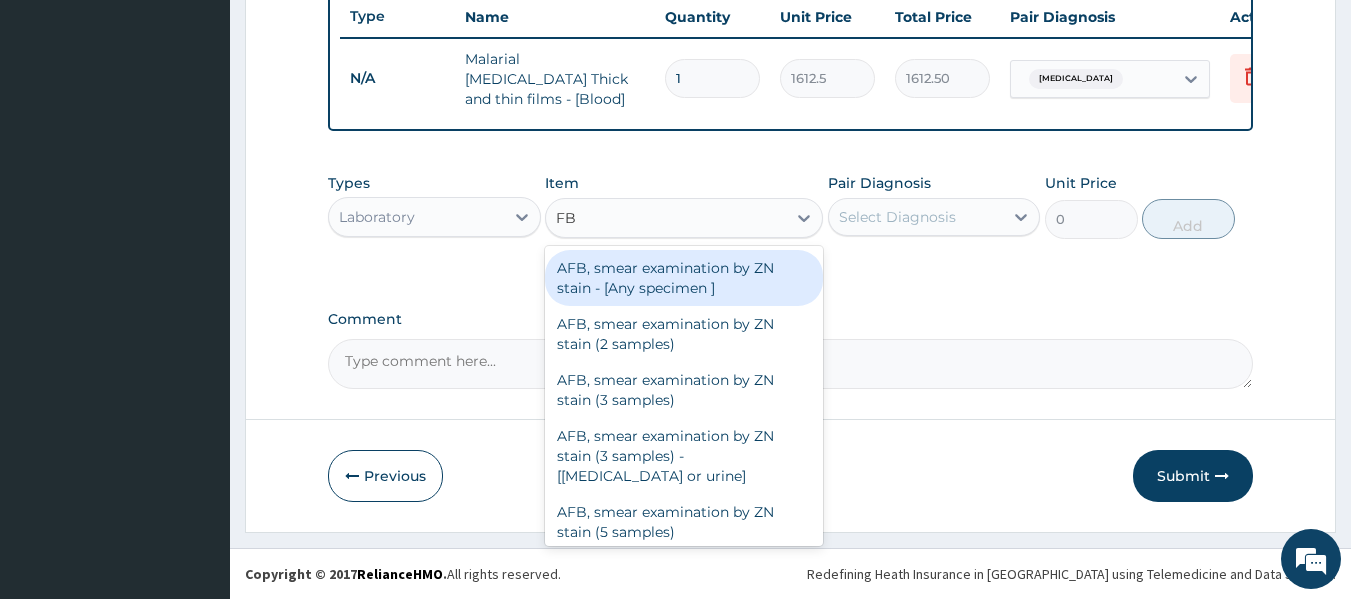 type on "FBC" 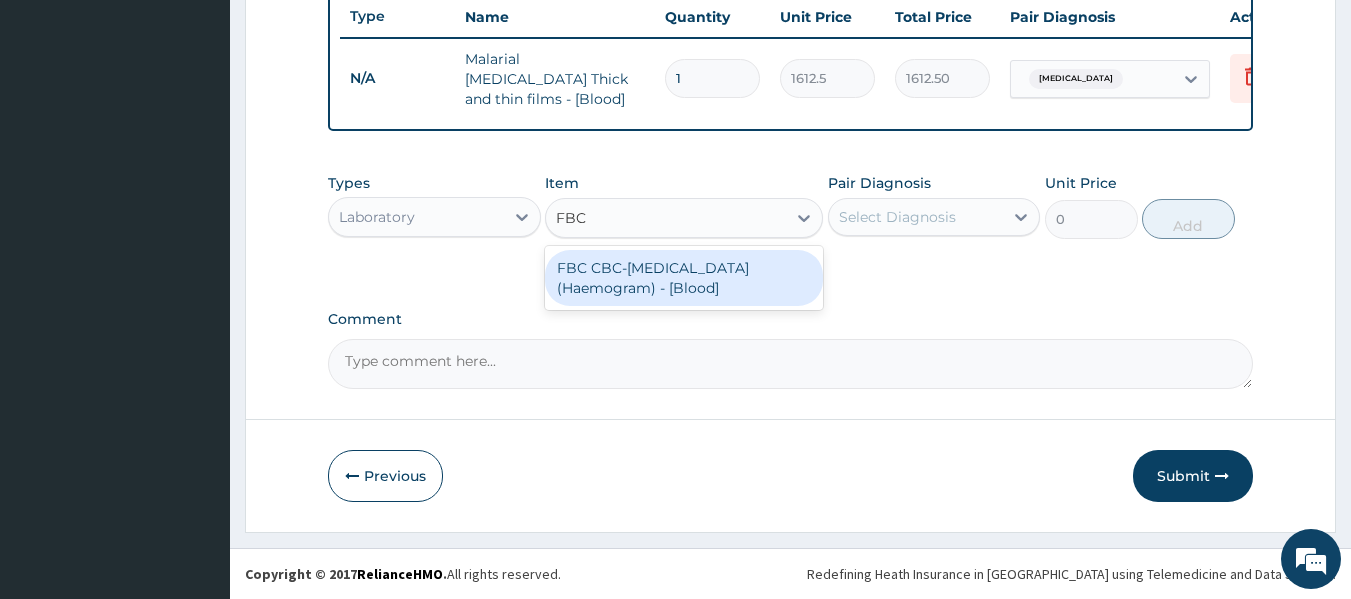 click on "FBC CBC-Complete Blood Count (Haemogram) - [Blood]" at bounding box center [684, 278] 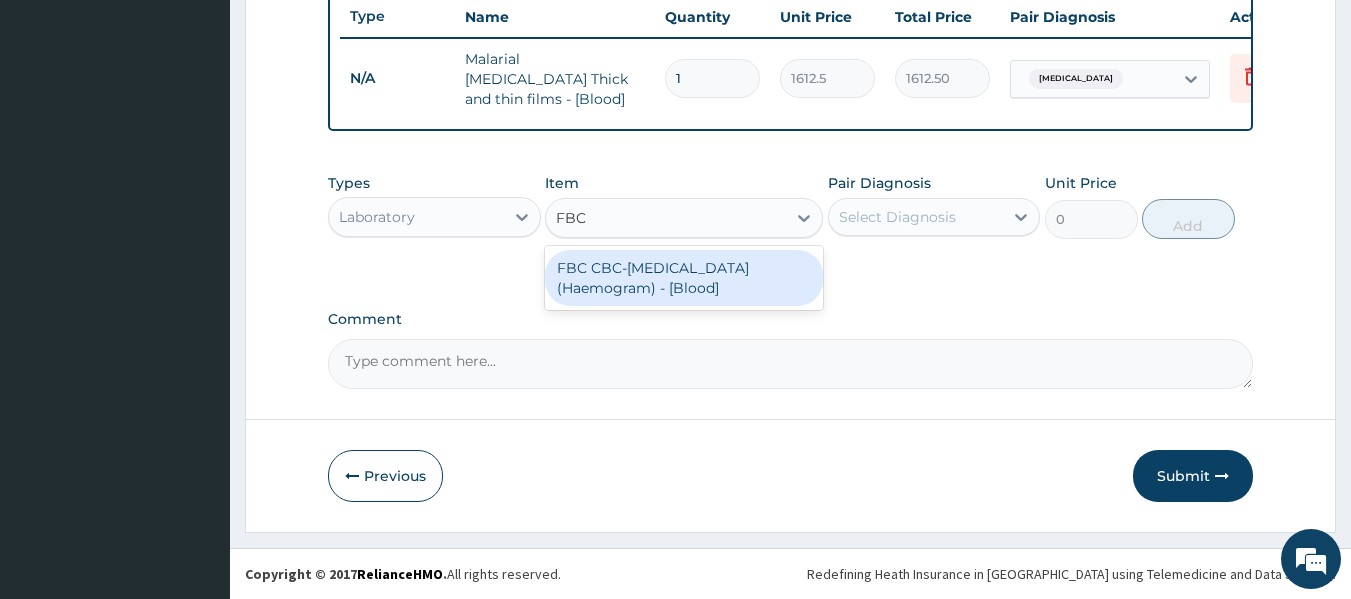type 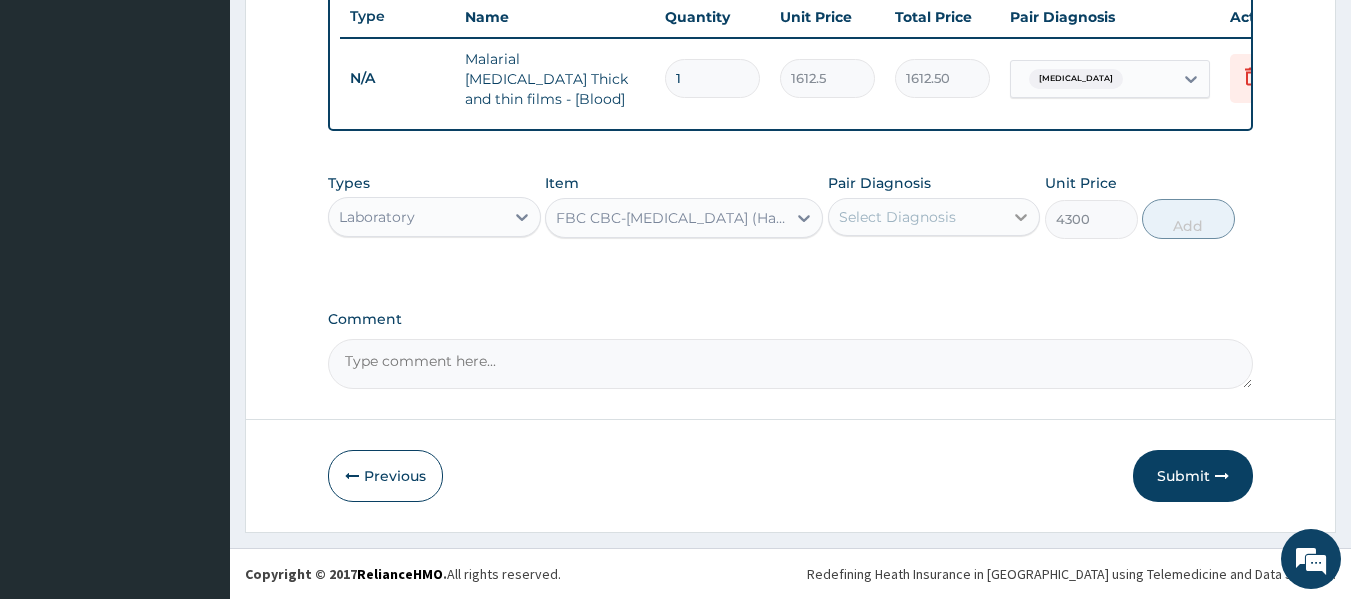 click 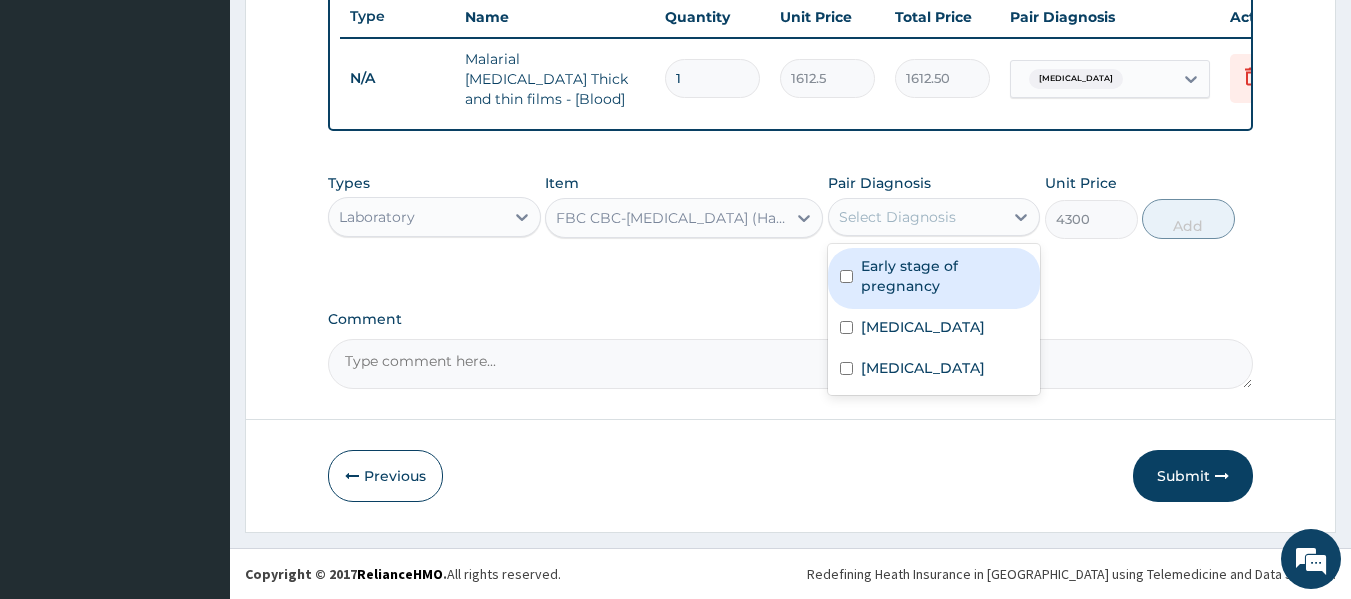 click on "Early stage of pregnancy" at bounding box center [945, 276] 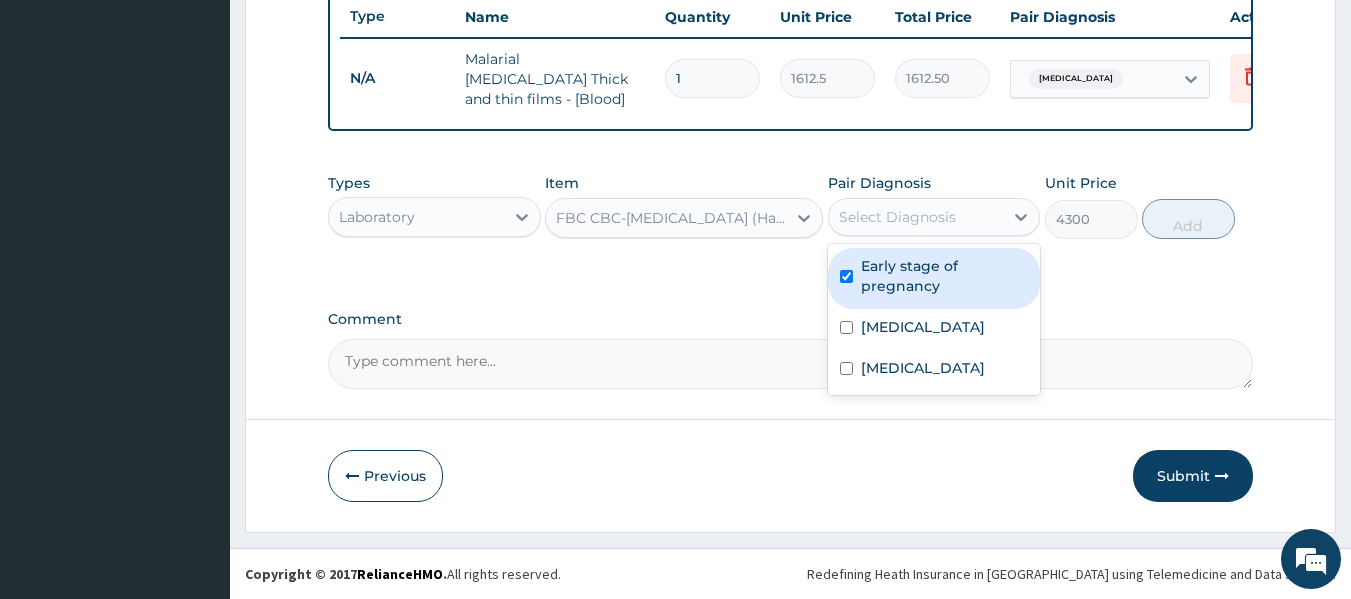 checkbox on "true" 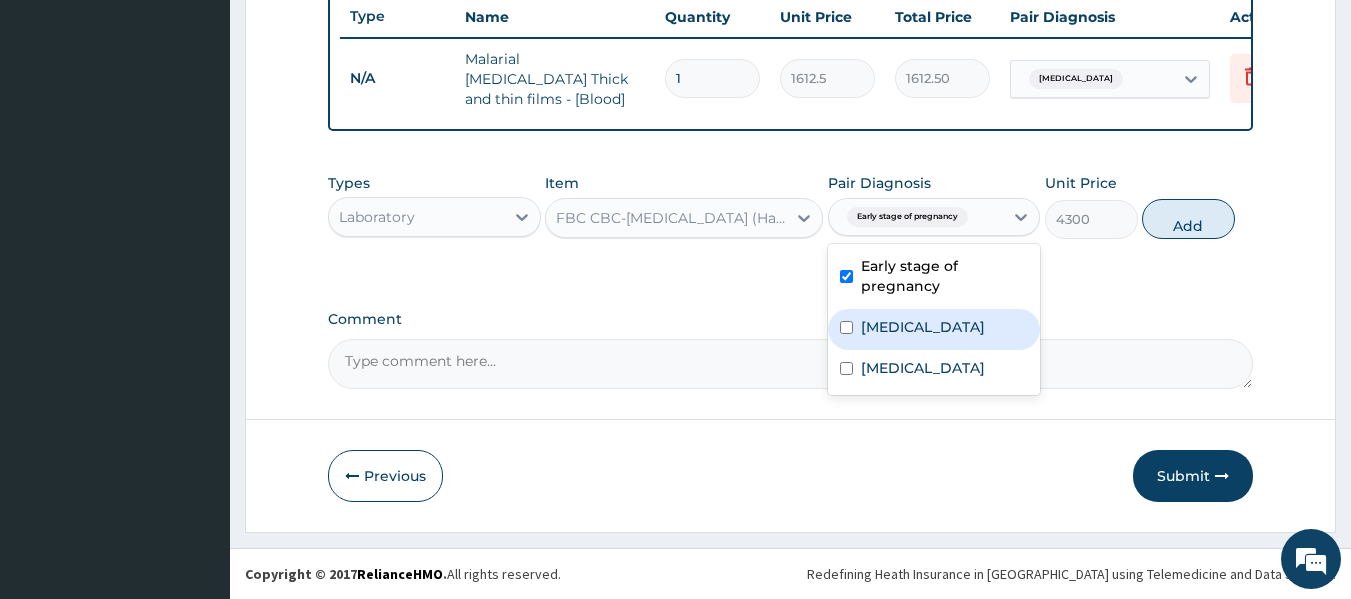 click on "Malaria" at bounding box center (934, 329) 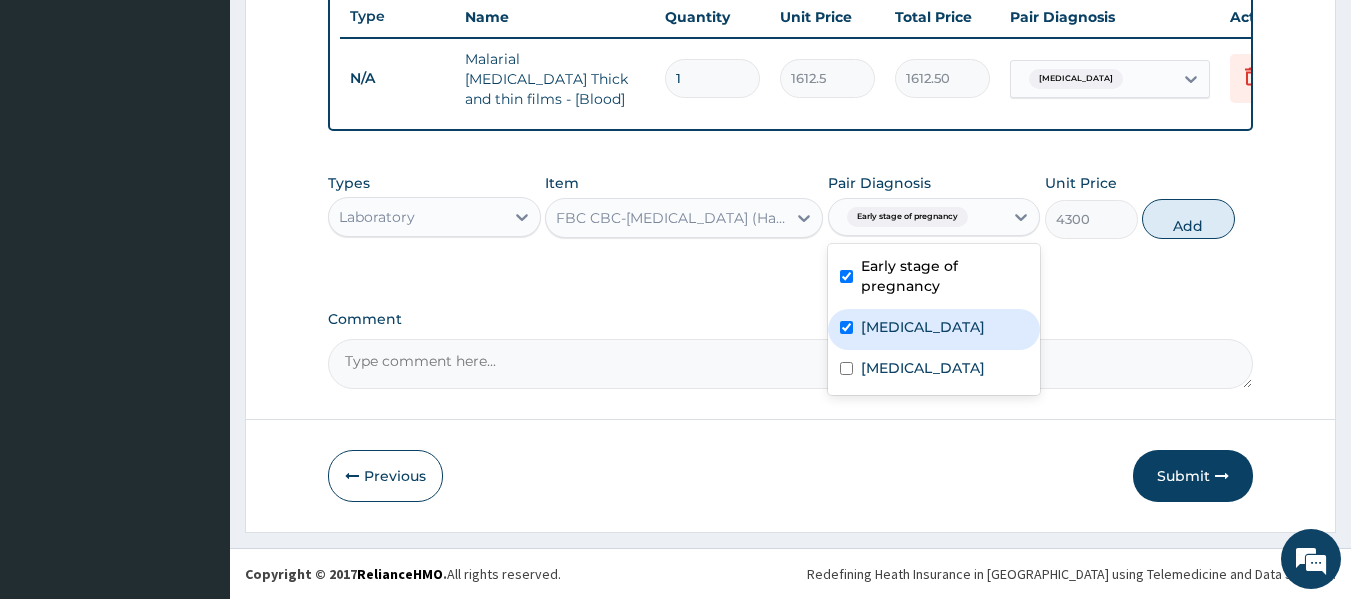 checkbox on "true" 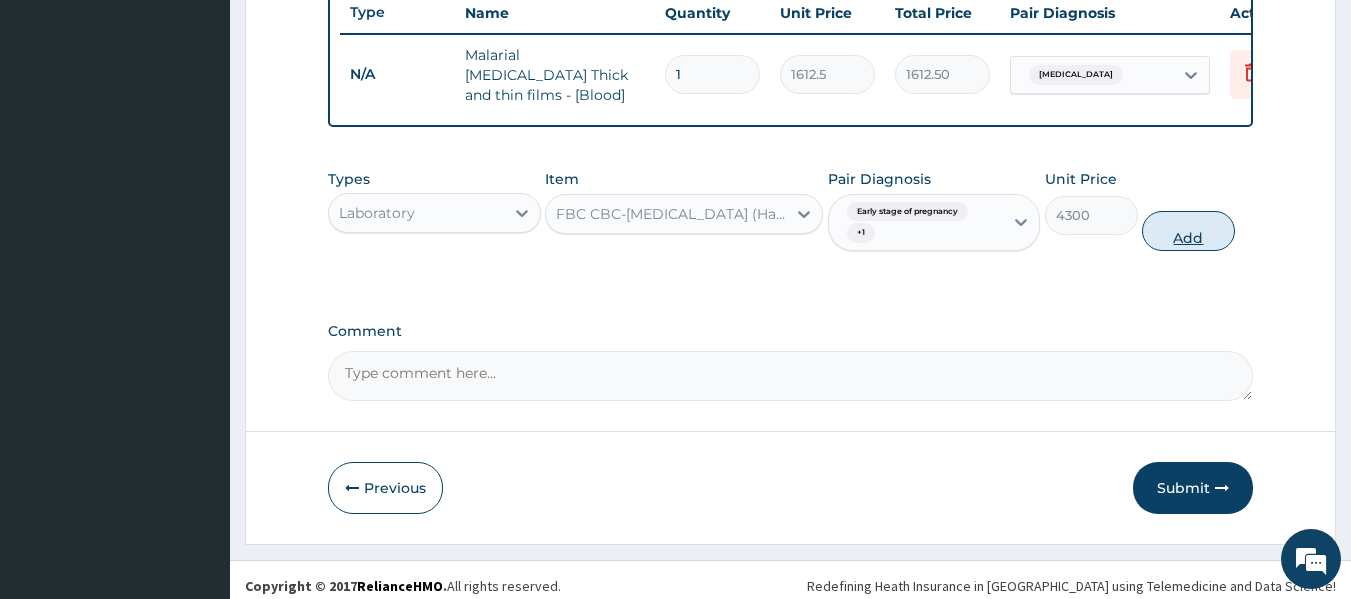 click on "Add" at bounding box center (1188, 231) 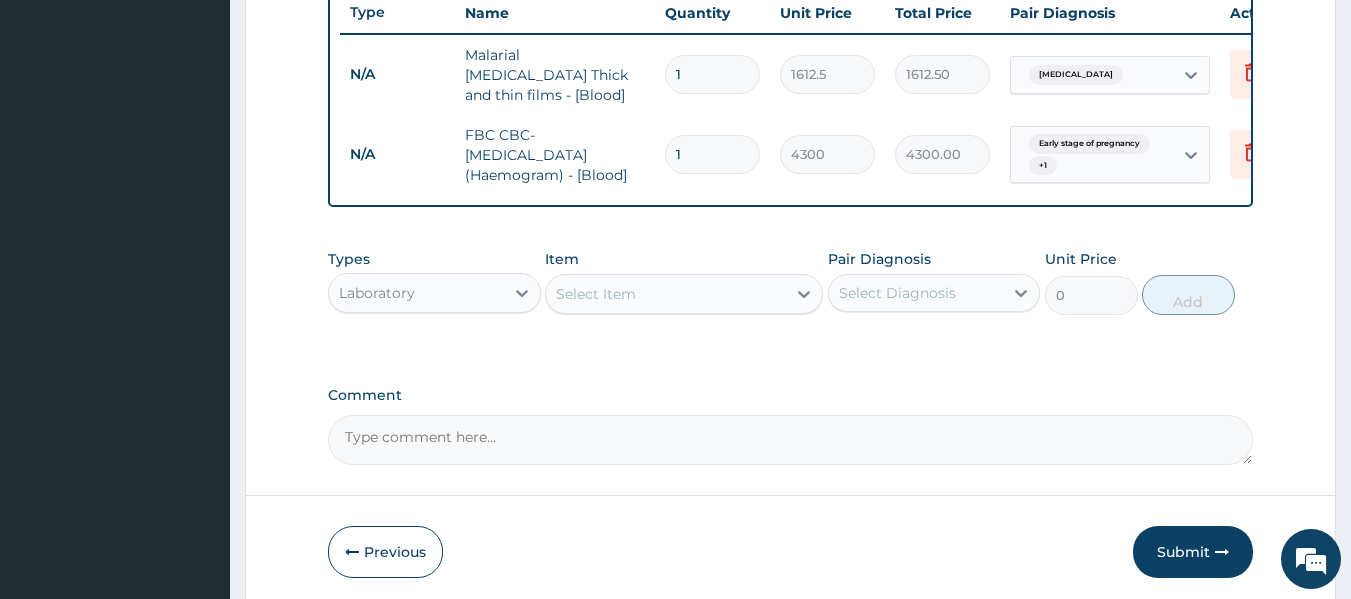 click on "Laboratory" at bounding box center [416, 293] 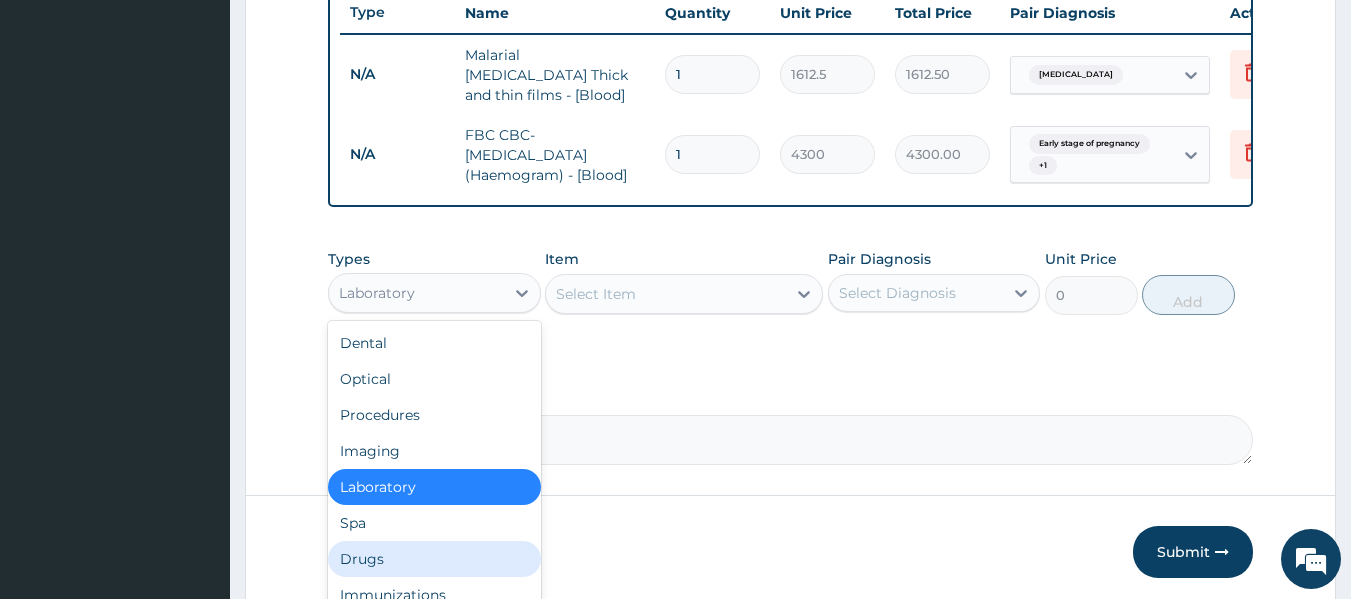 click on "Drugs" at bounding box center (434, 559) 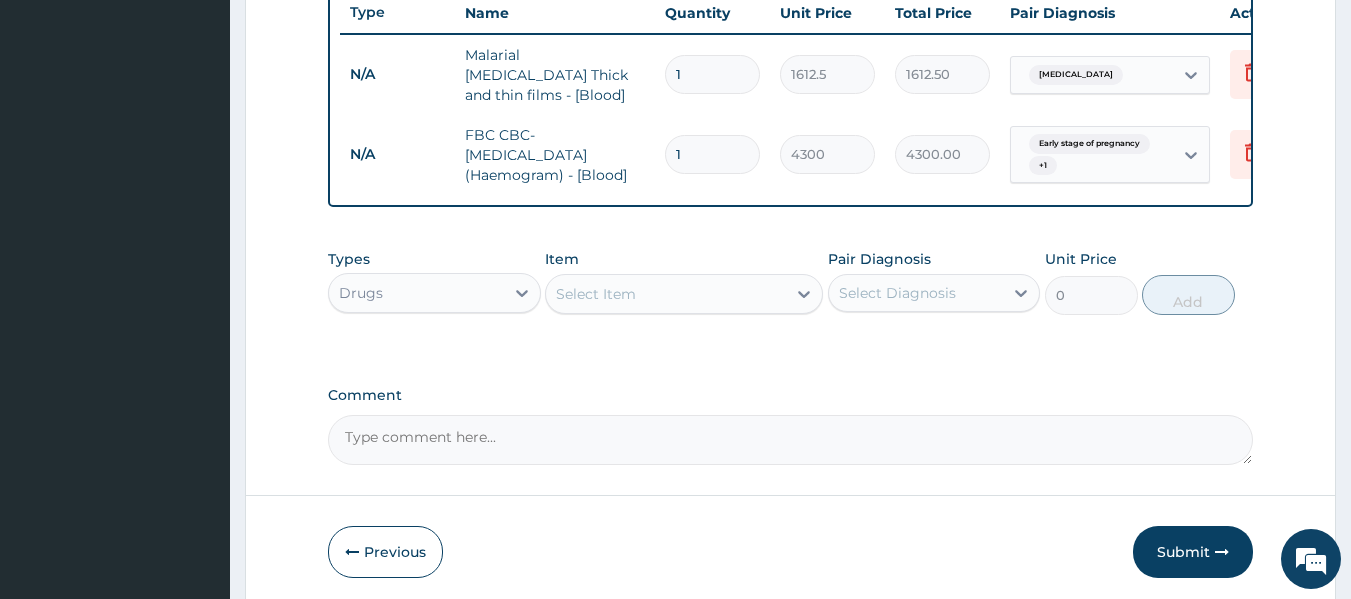 click on "Select Item" at bounding box center (596, 294) 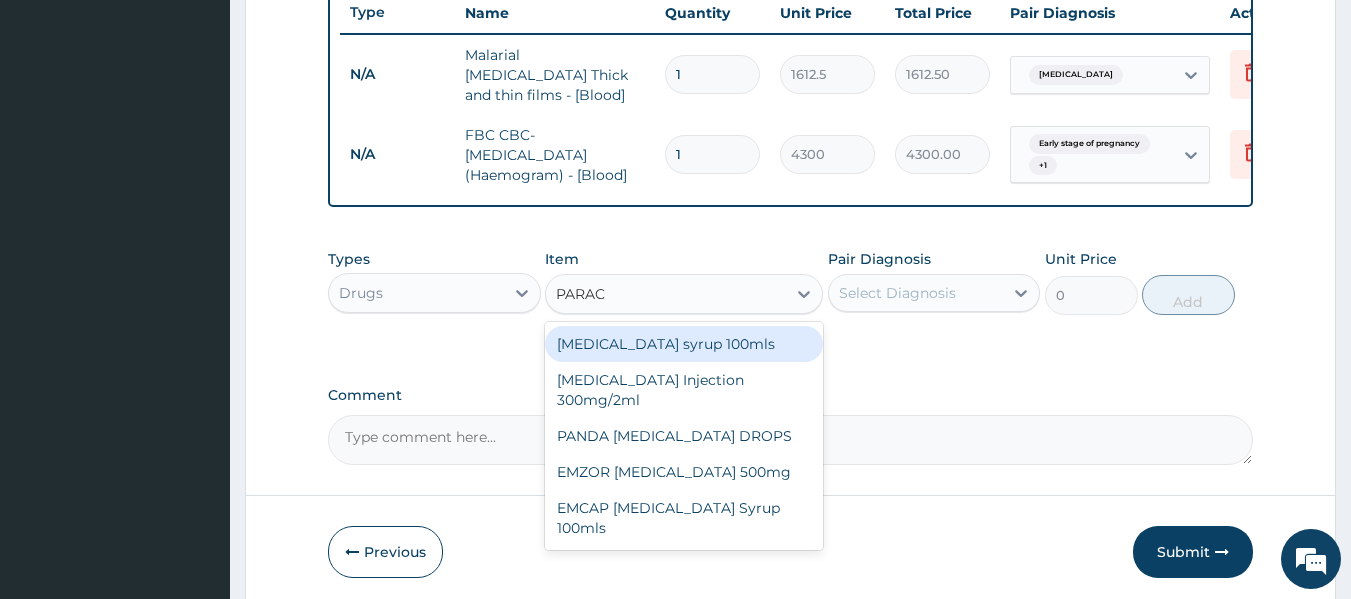 type on "PARACE" 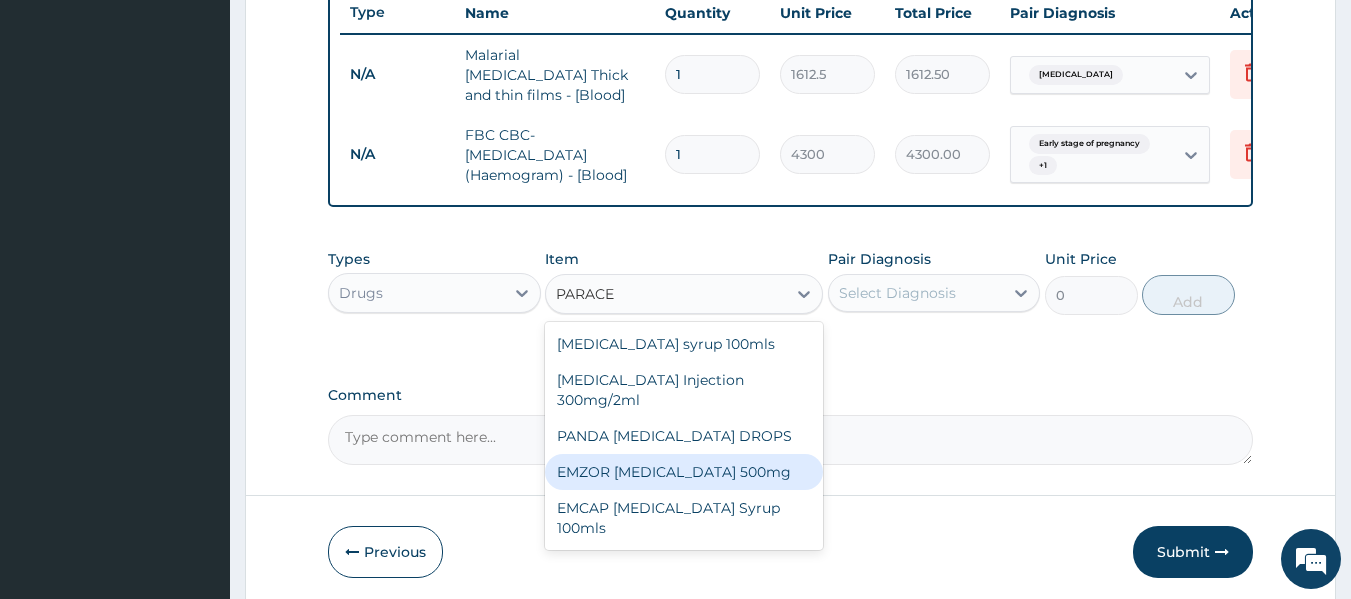 click on "EMZOR PARACETAMOL 500mg" at bounding box center (684, 472) 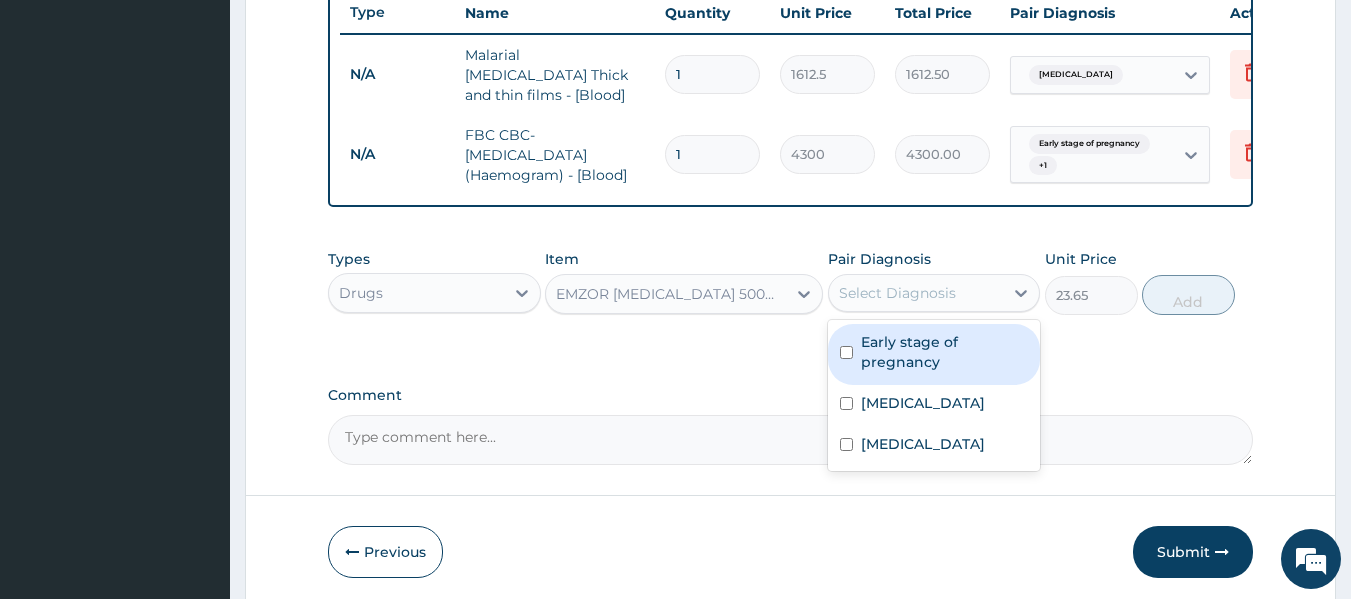 click on "Select Diagnosis" at bounding box center [916, 293] 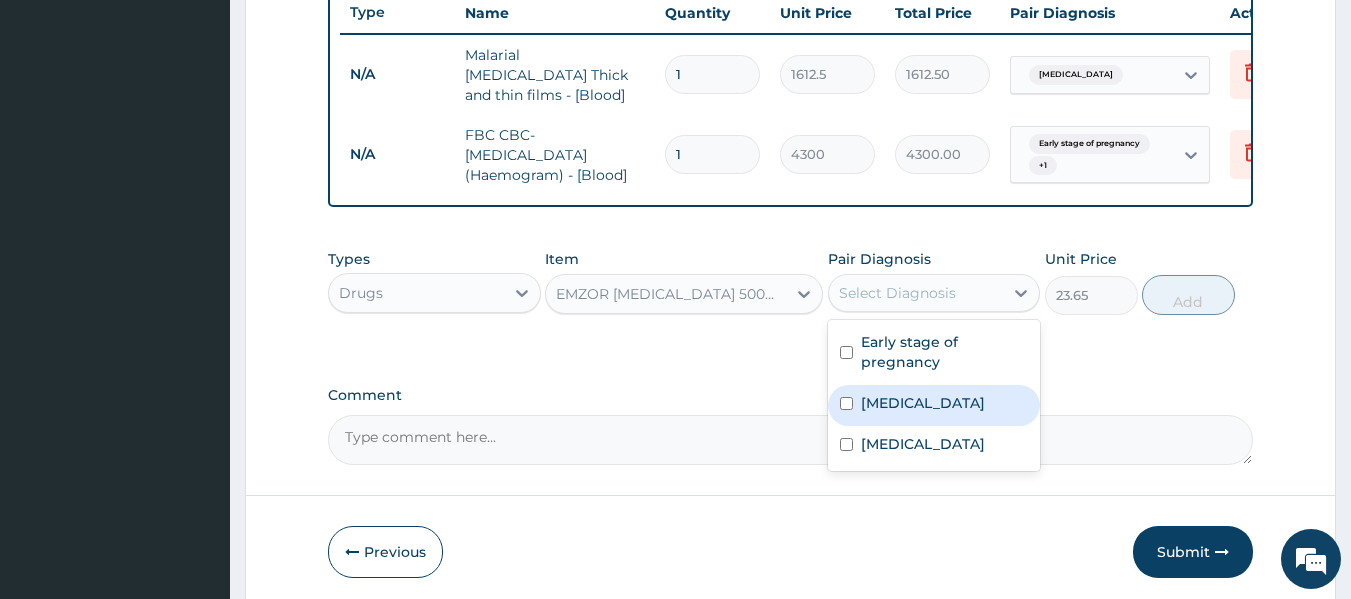 click on "Malaria" at bounding box center (934, 405) 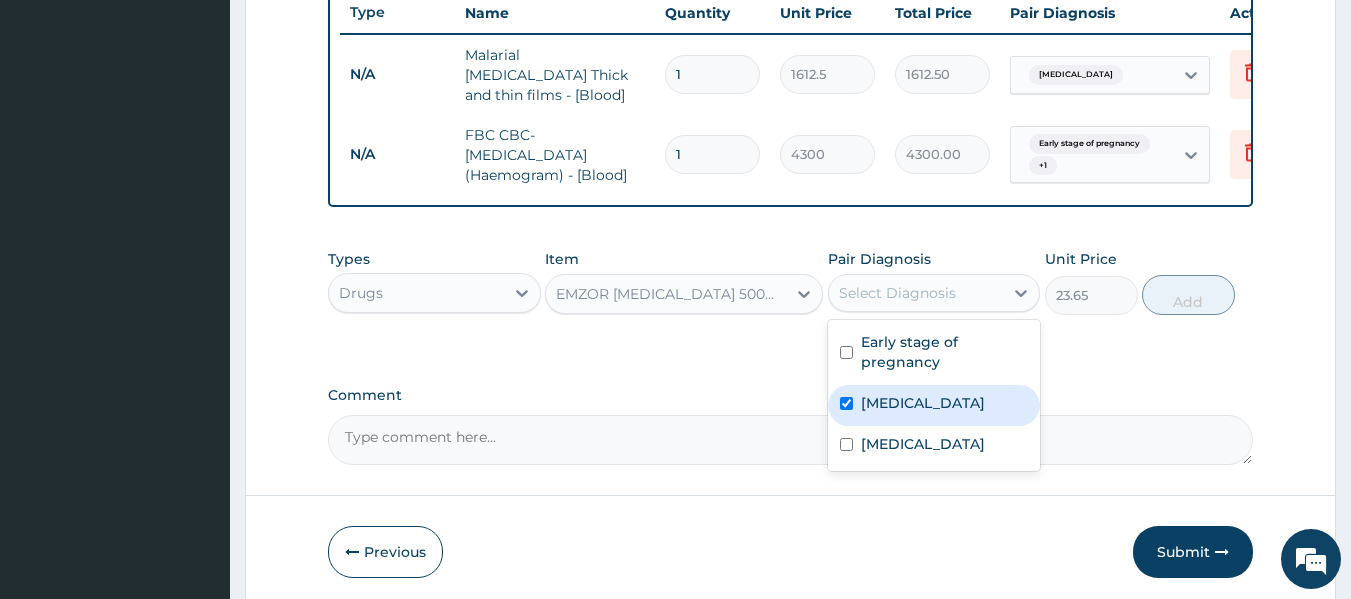 checkbox on "true" 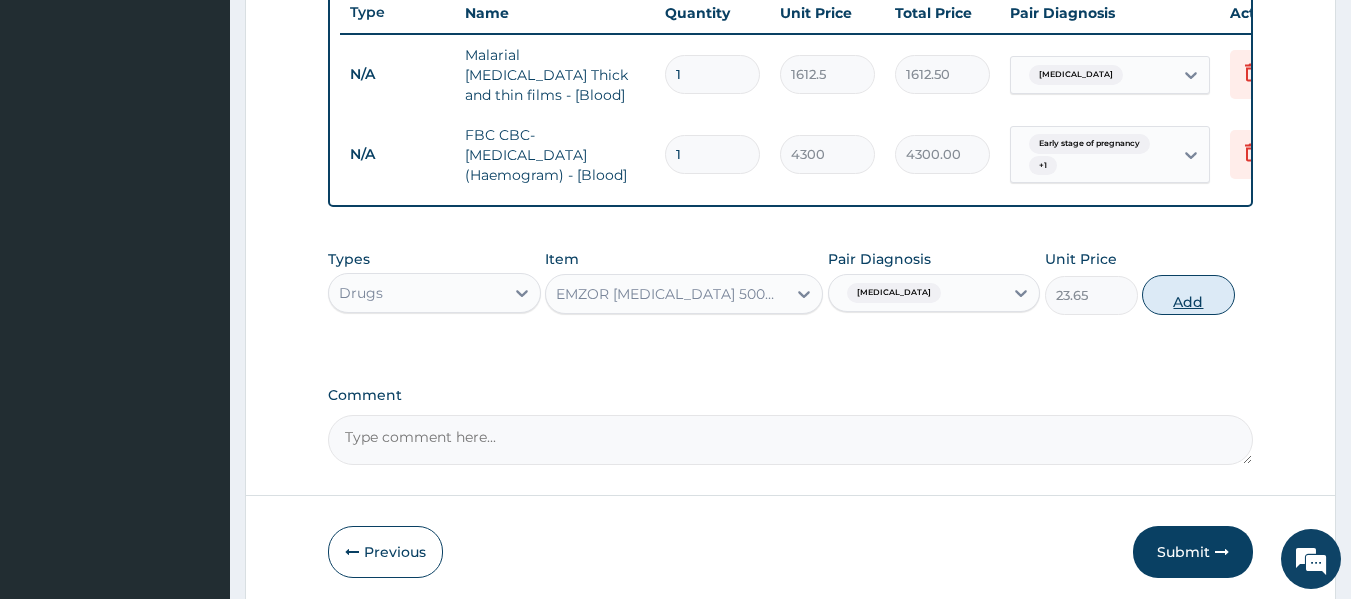 click on "Add" at bounding box center [1188, 295] 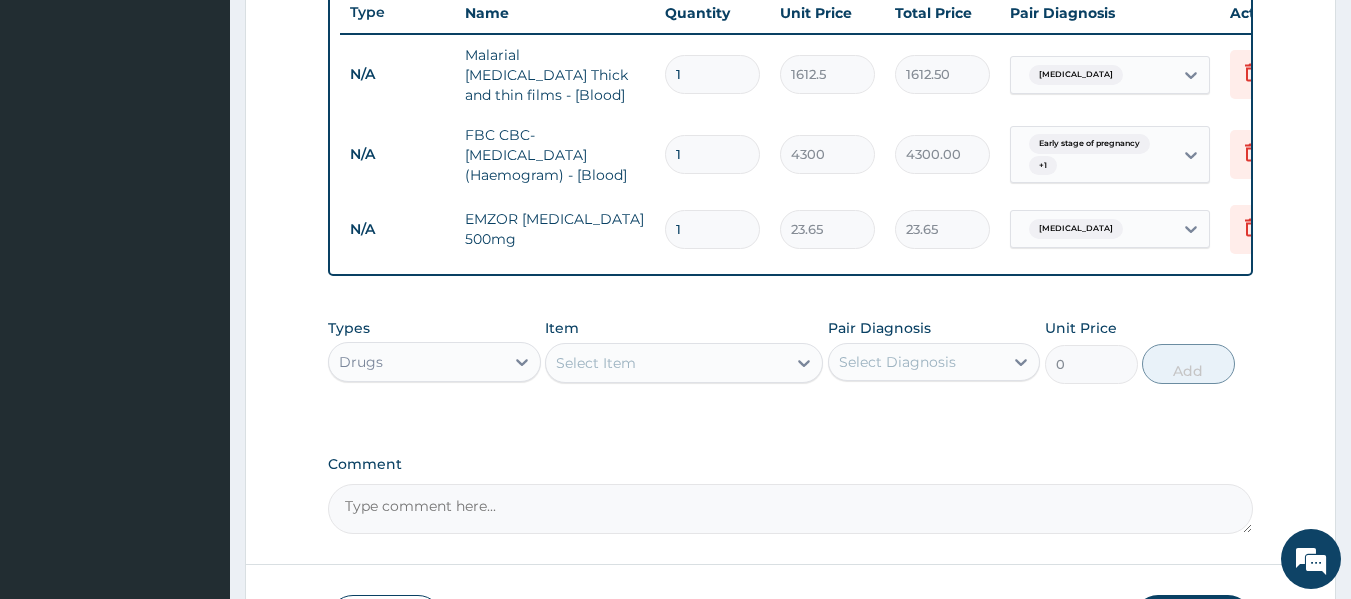 click on "Select Item" at bounding box center [596, 363] 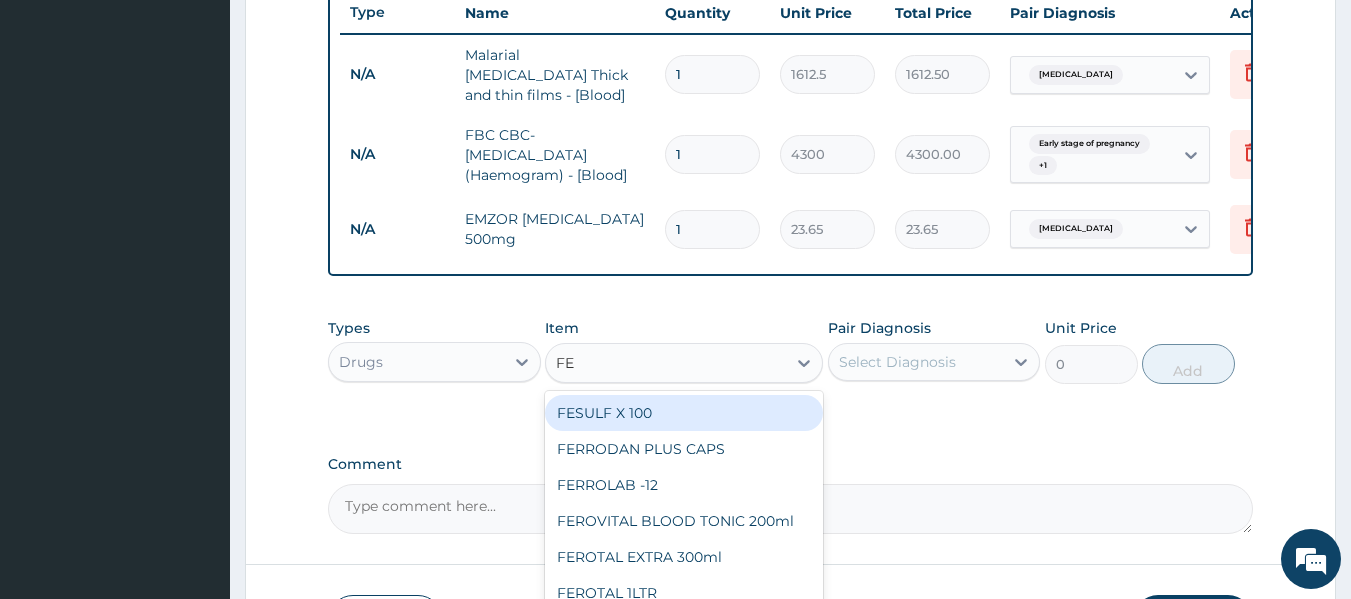 type on "FES" 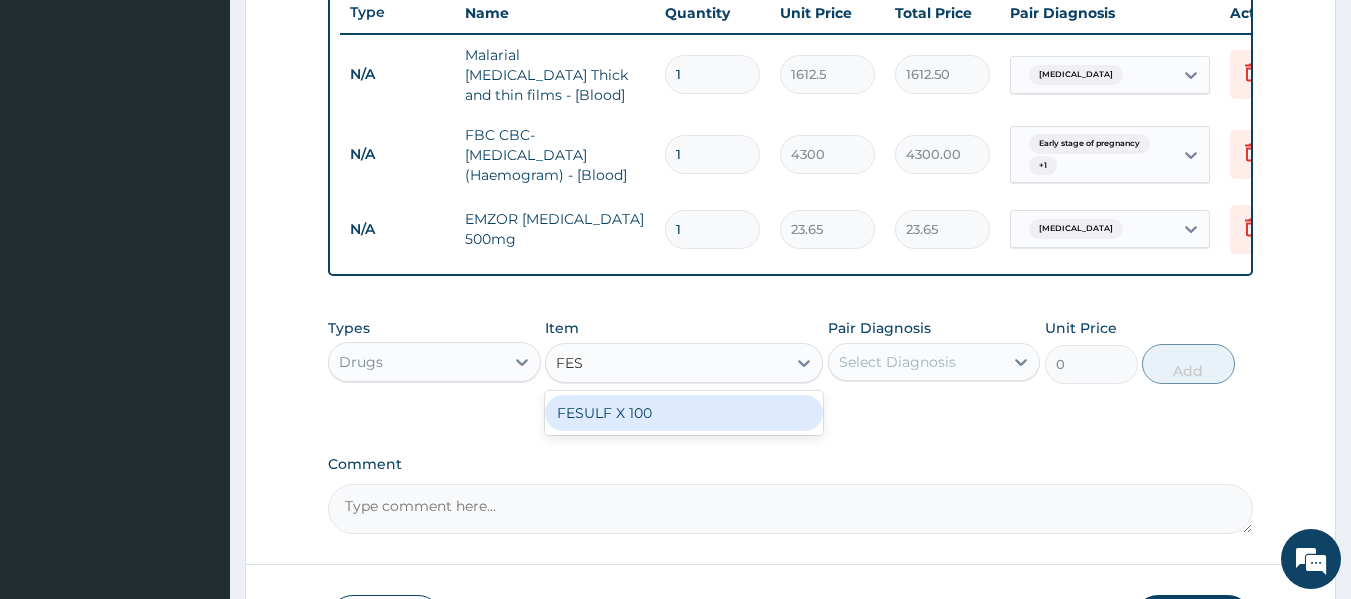 click on "FESULF X 100" at bounding box center [684, 413] 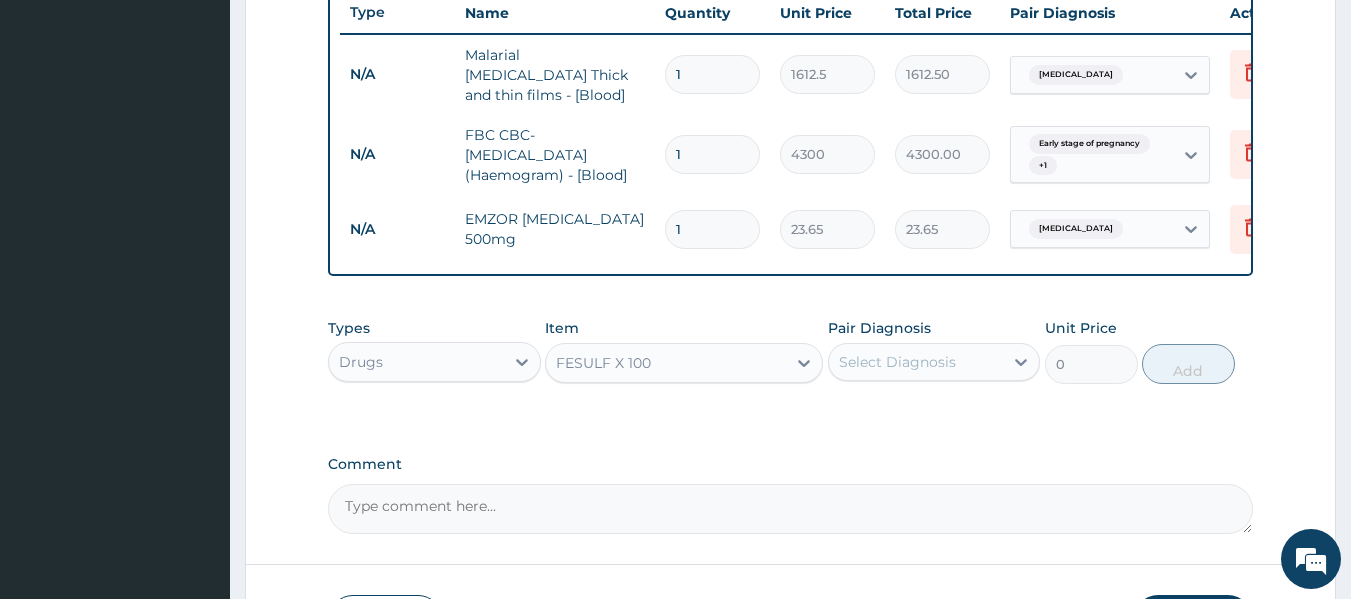 type 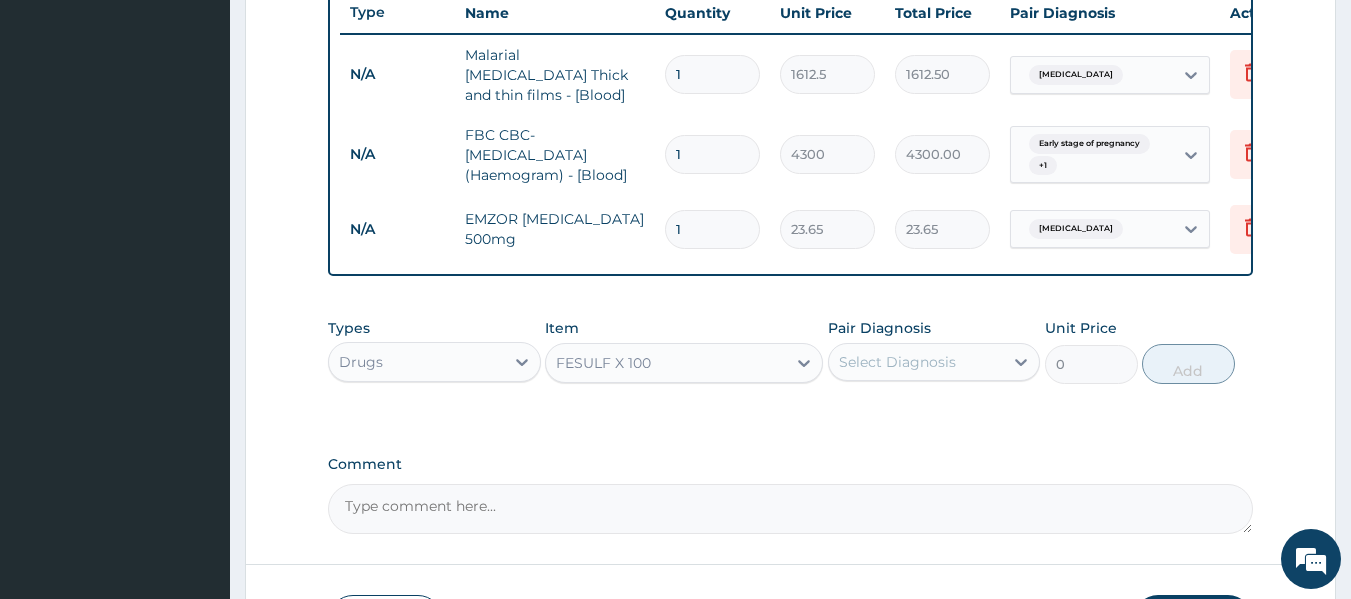 type on "23.65" 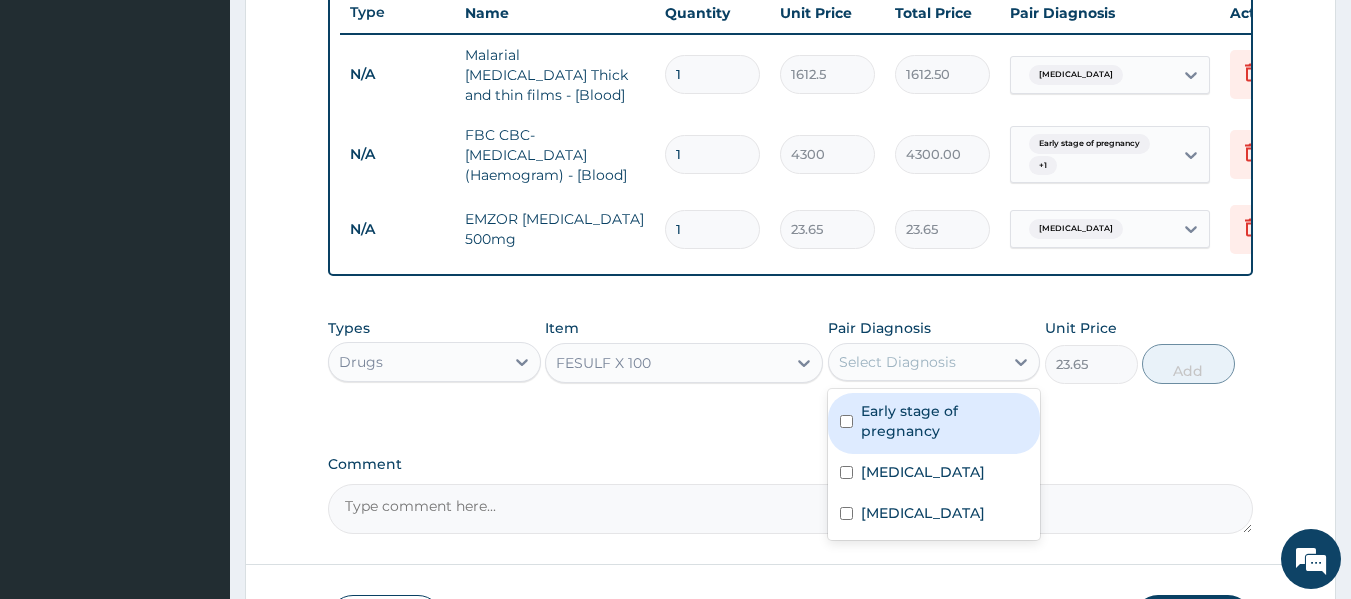 click on "Select Diagnosis" at bounding box center [897, 362] 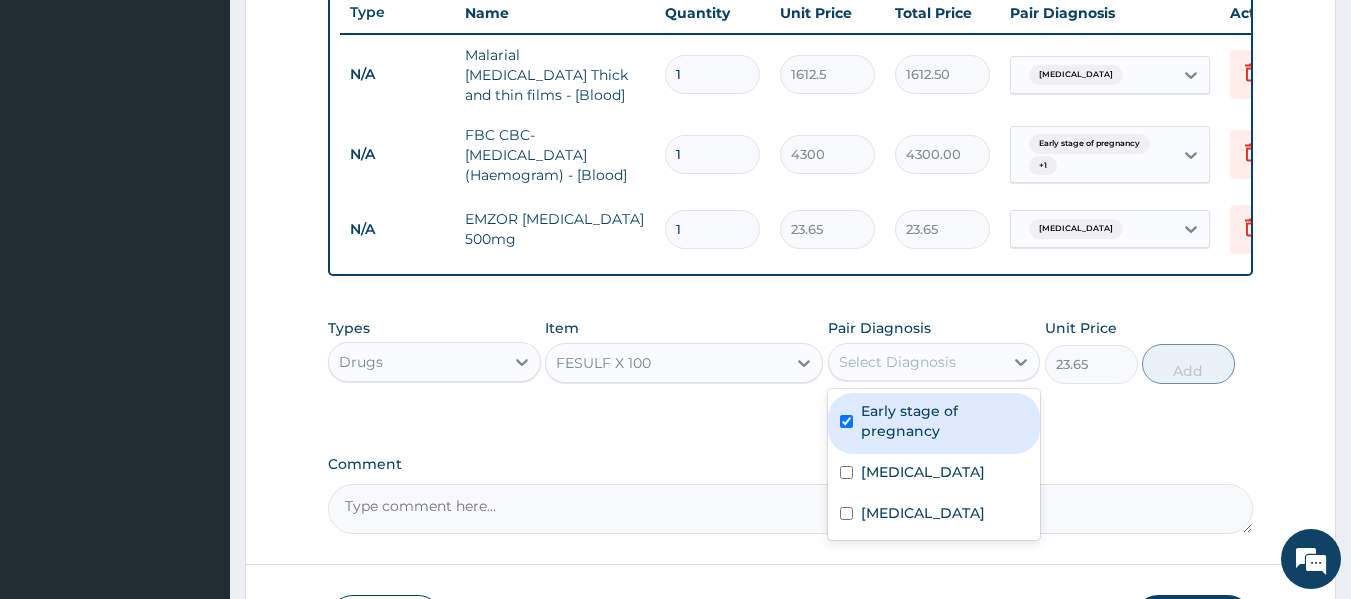 checkbox on "true" 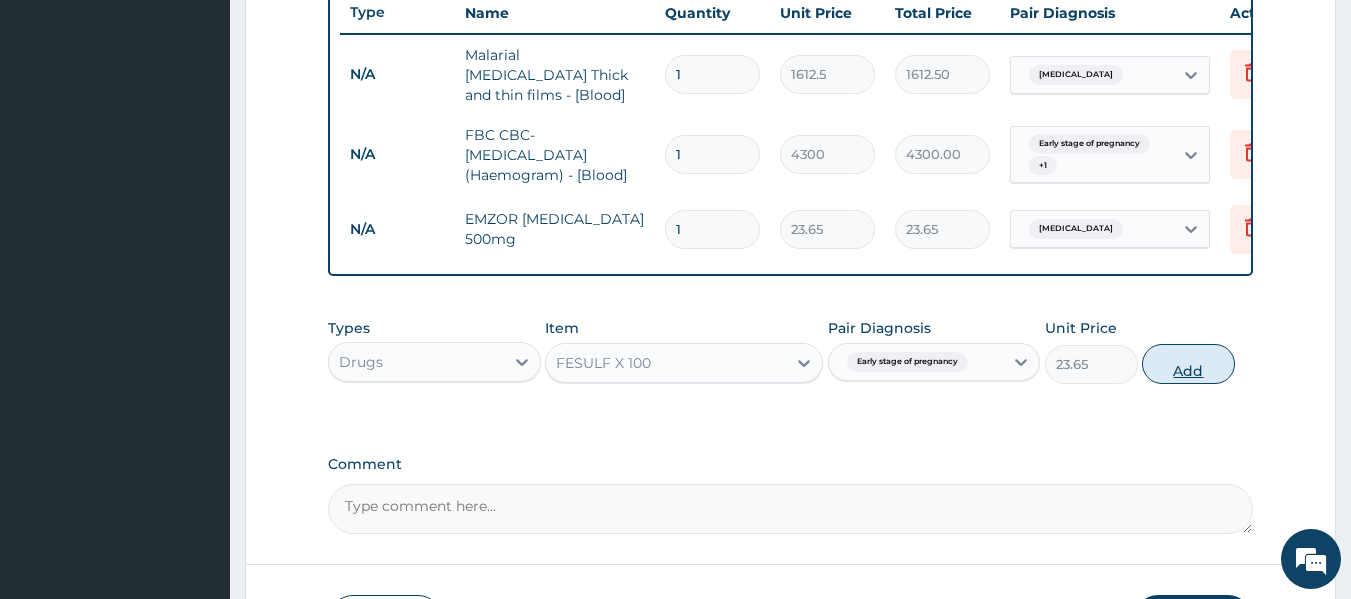 click on "Add" at bounding box center [1188, 364] 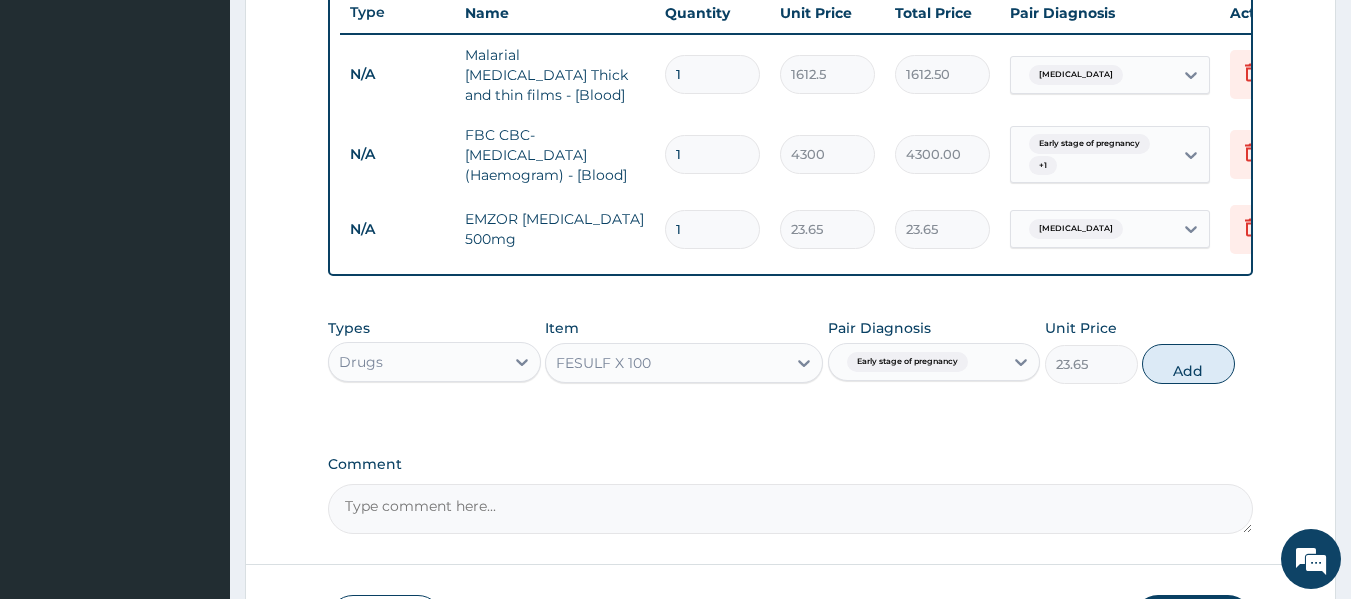 type on "0" 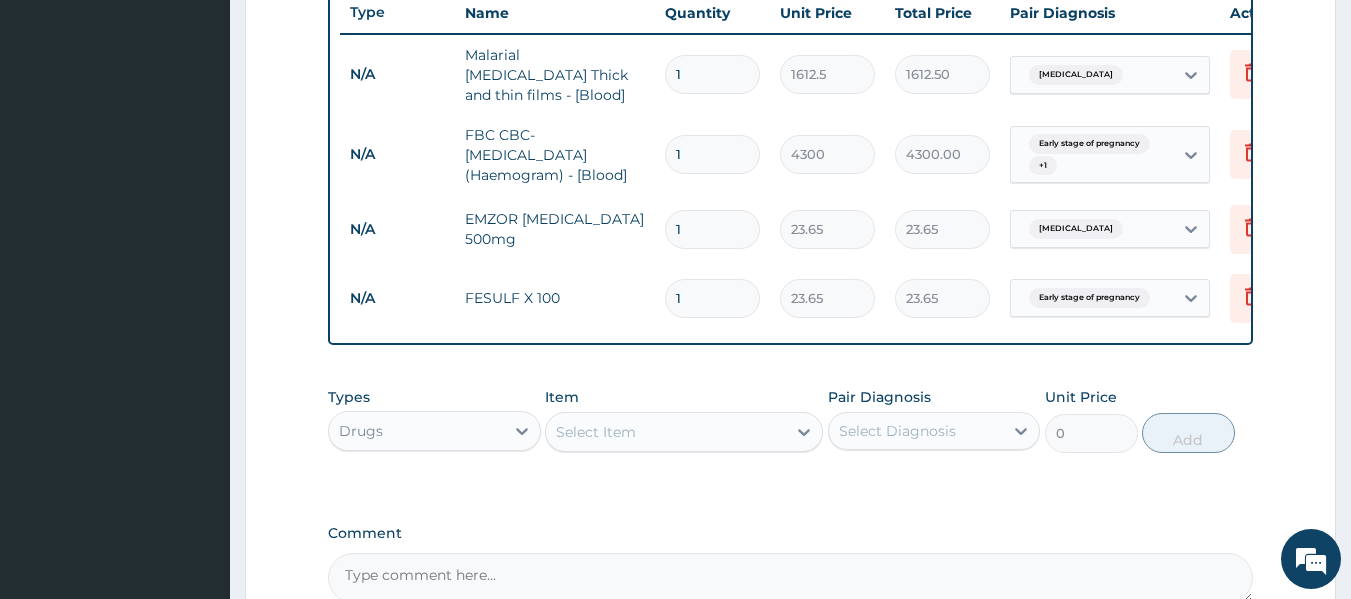 click on "Select Item" at bounding box center (596, 432) 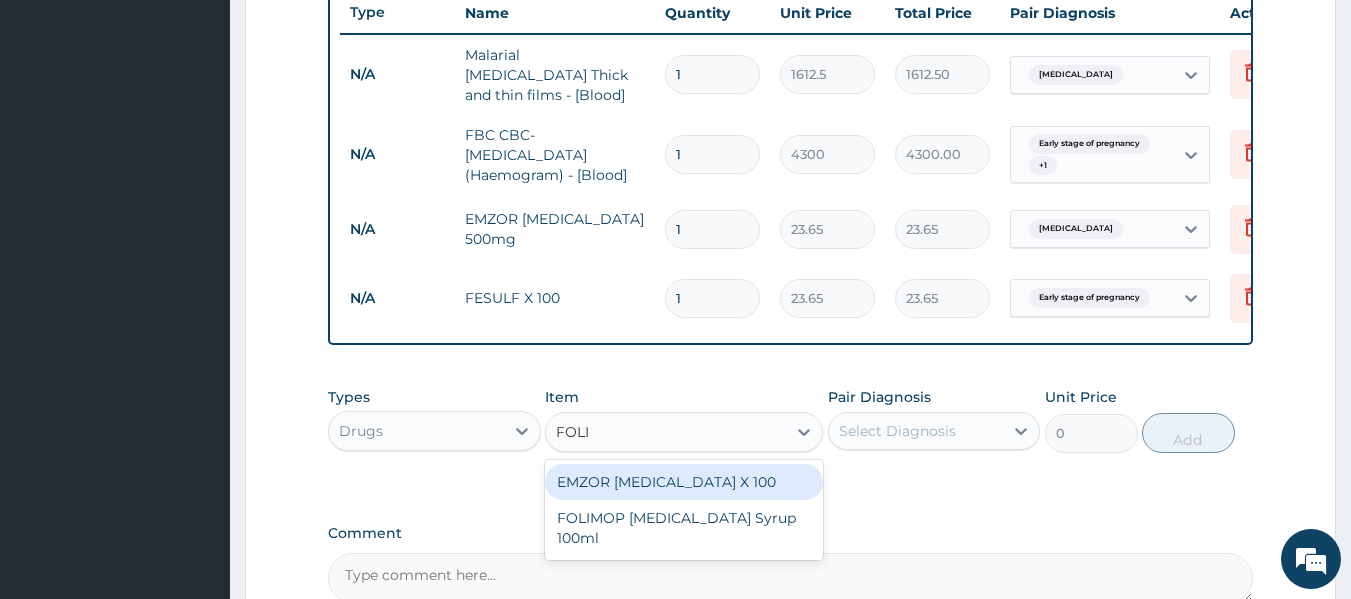 type on "FOLIC" 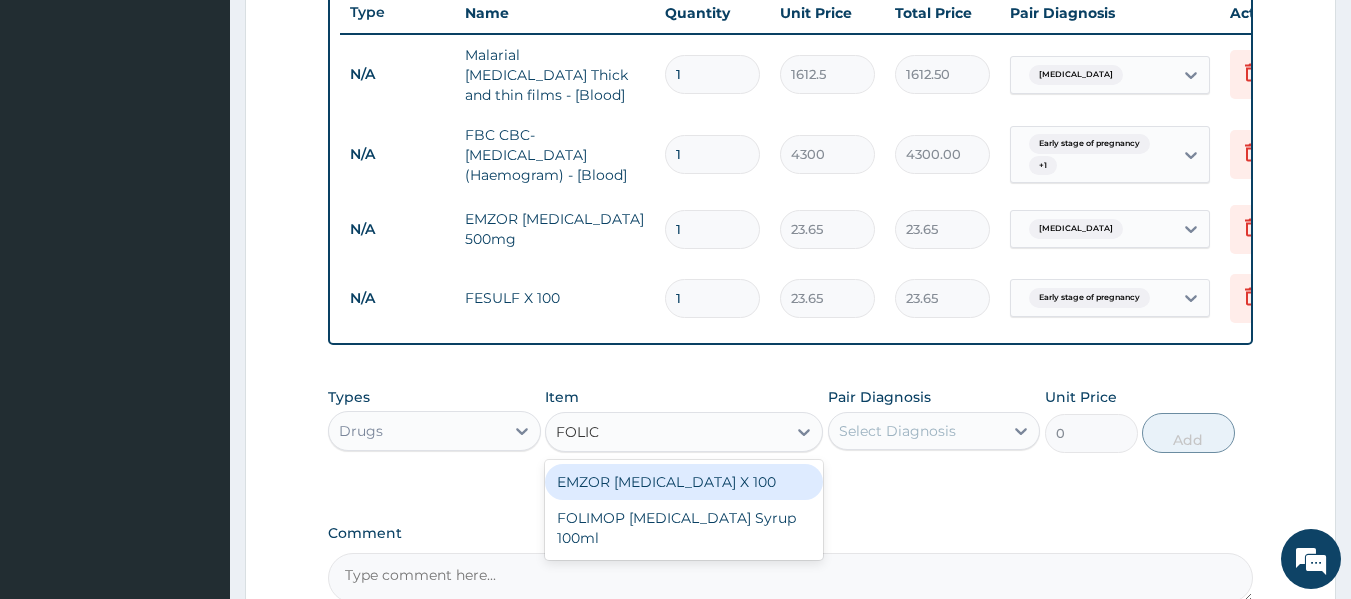 click on "EMZOR FOLIC ACID X 100" at bounding box center [684, 482] 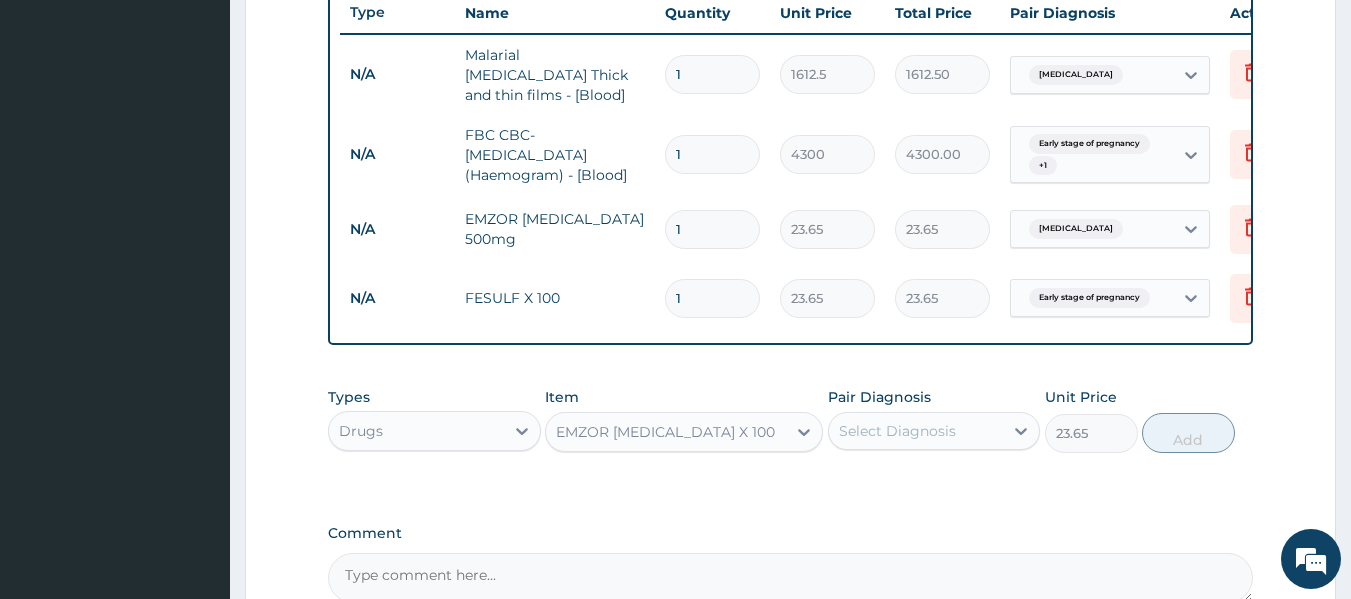 click on "Select Diagnosis" at bounding box center [897, 431] 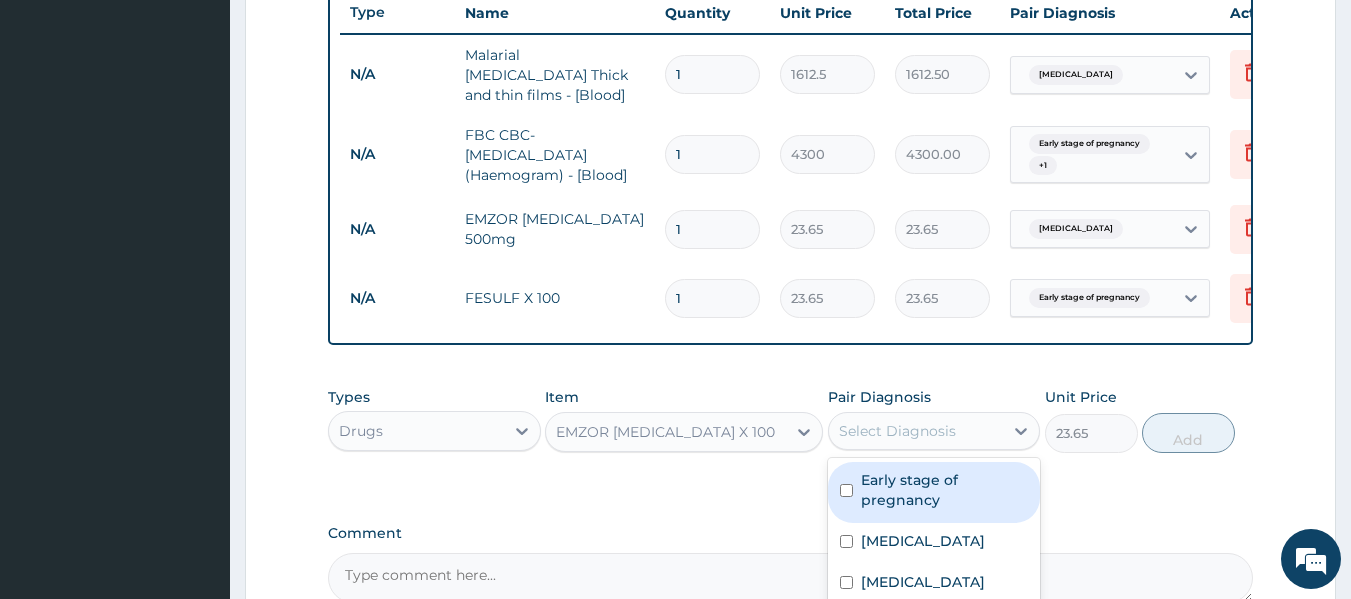 click on "Early stage of pregnancy" at bounding box center (945, 490) 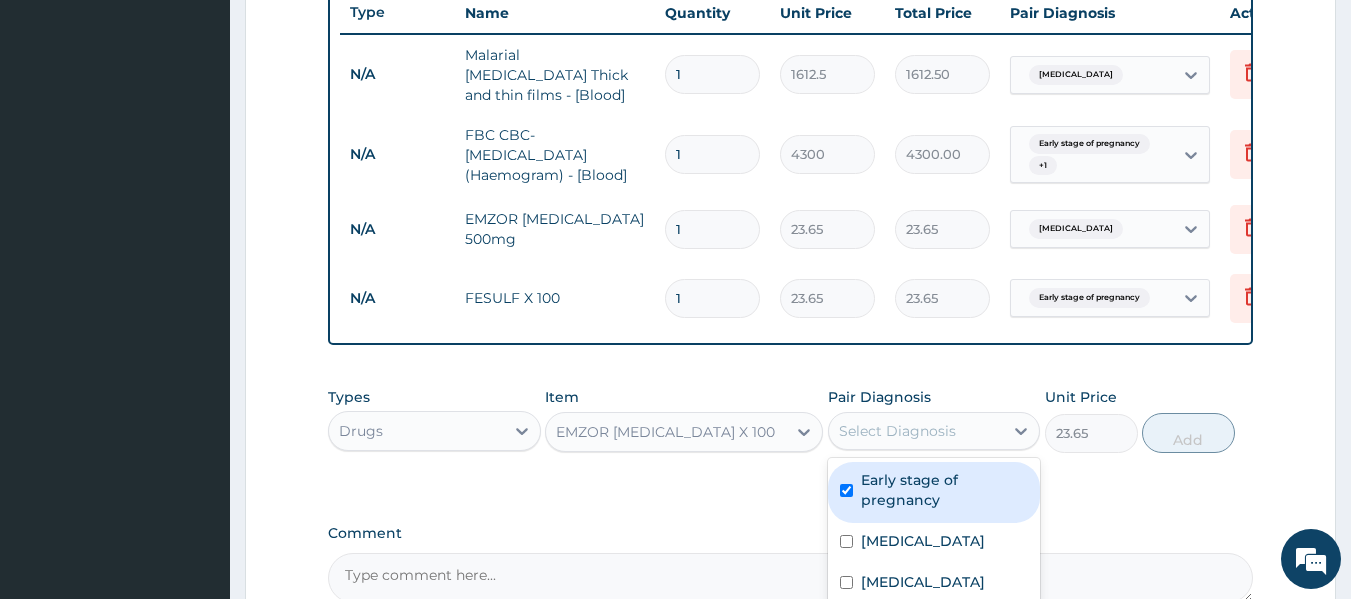 checkbox on "true" 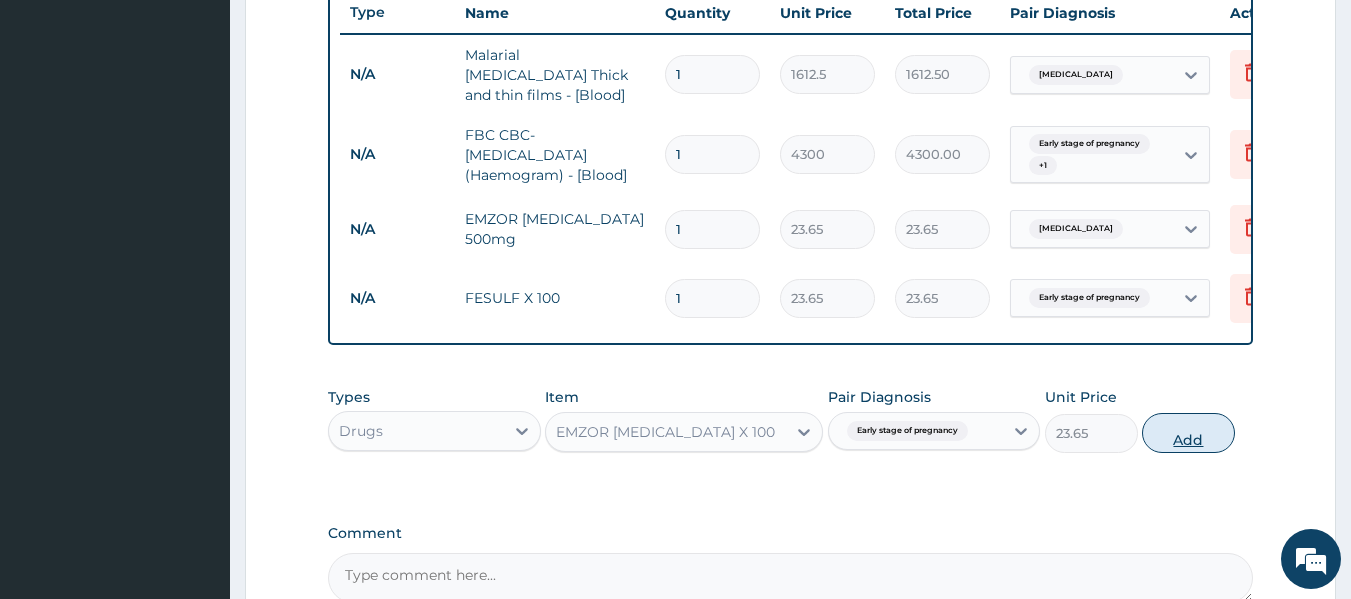 click on "Add" at bounding box center (1188, 433) 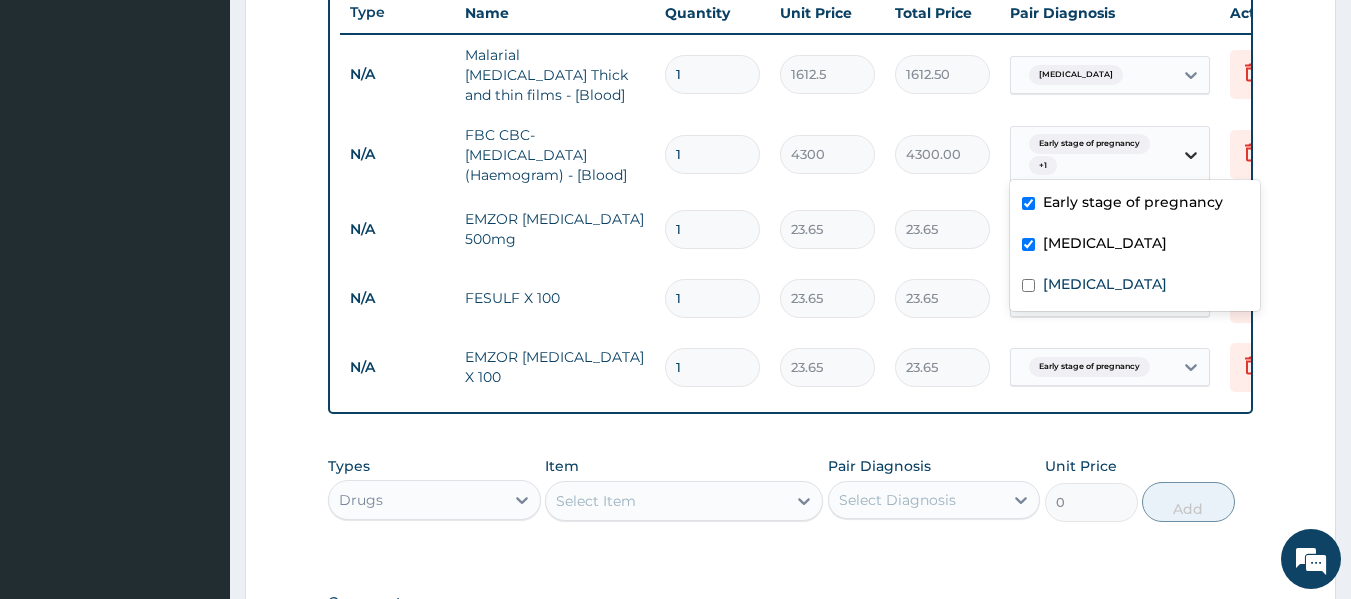click 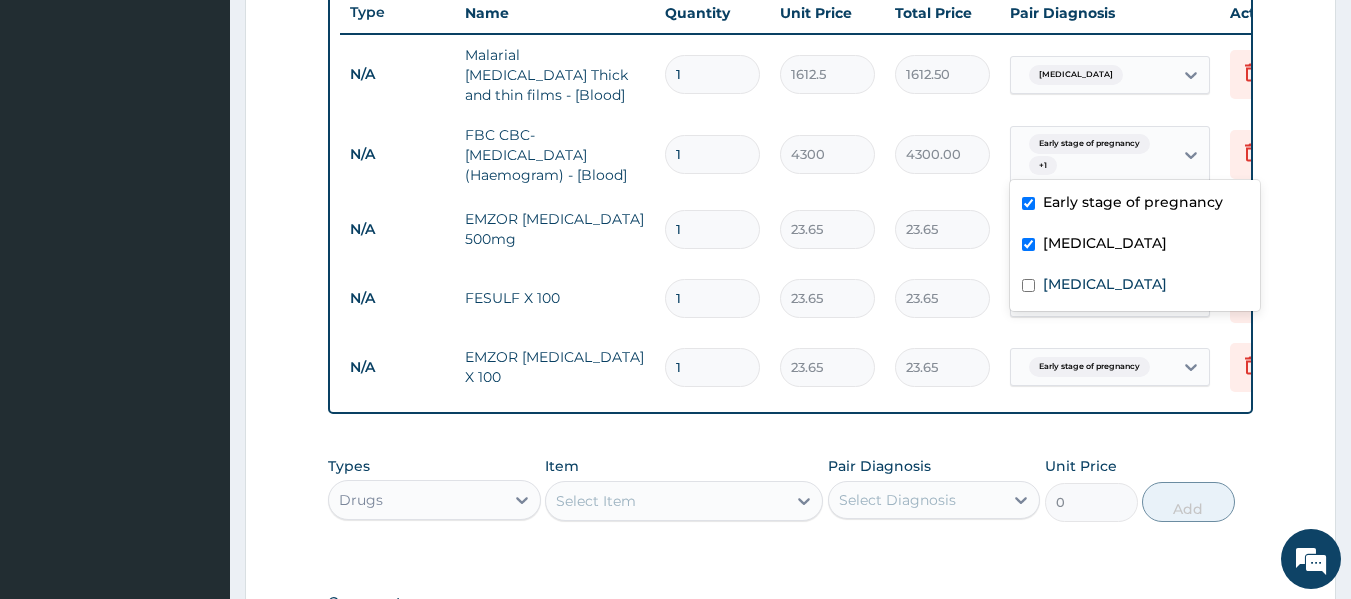 click on "Malaria" at bounding box center [1105, 243] 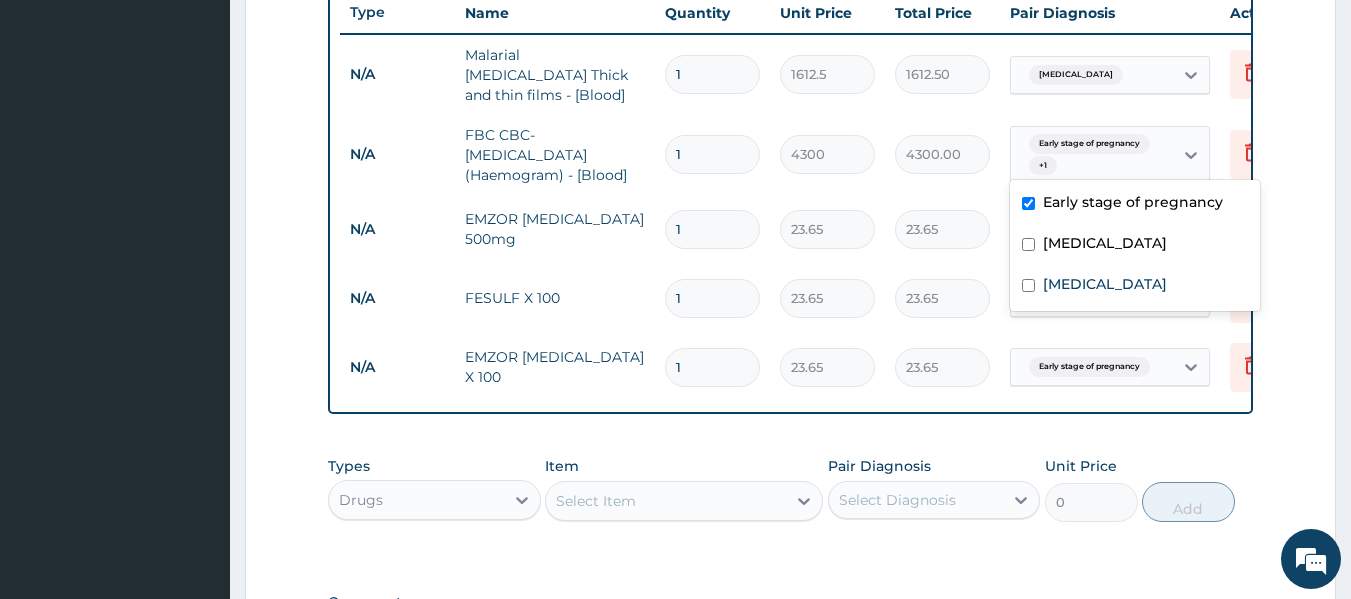 checkbox on "false" 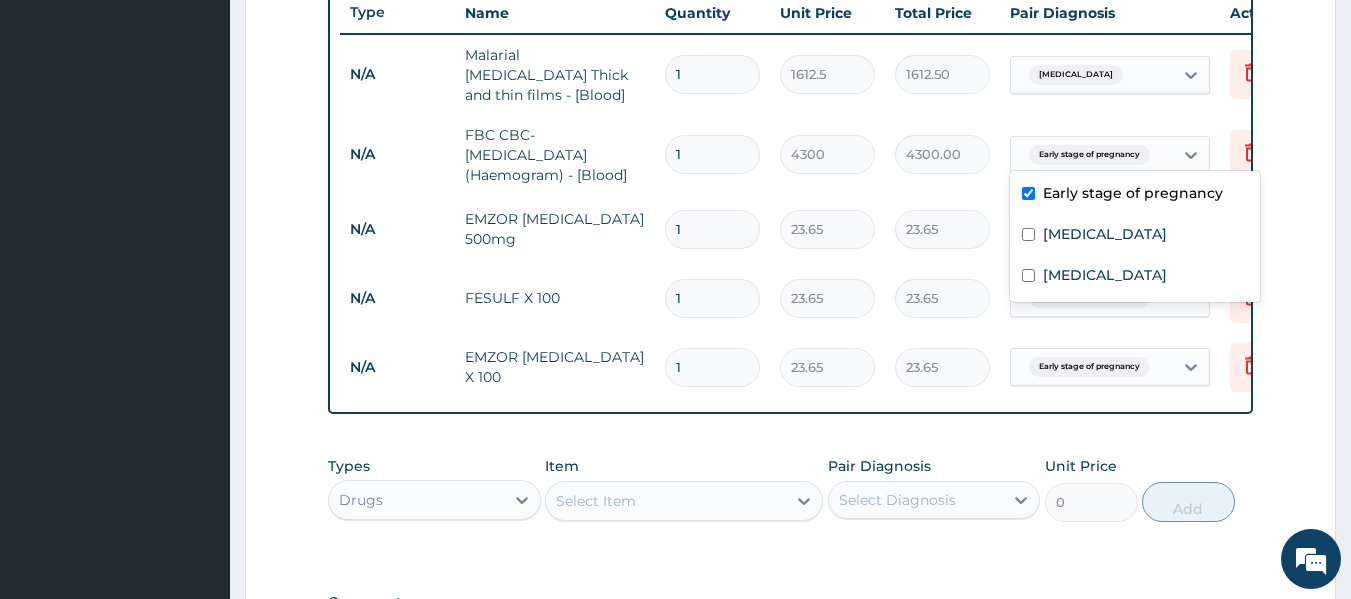 click on "Early stage of pregnancy" at bounding box center (1135, 195) 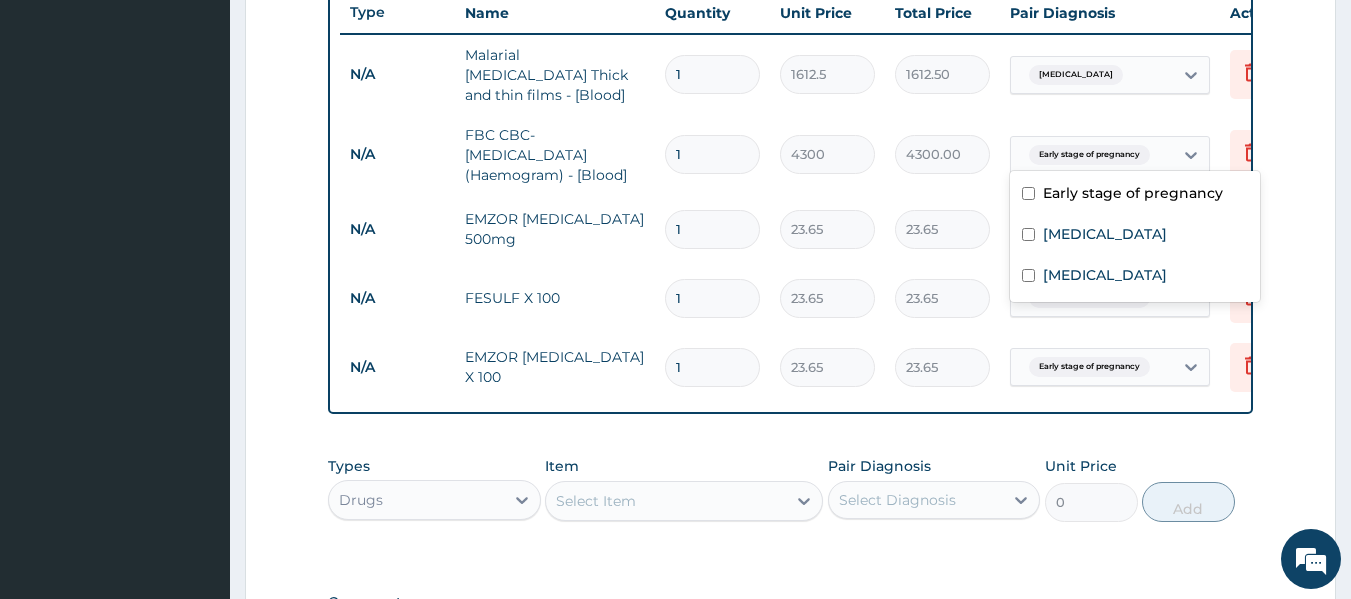 checkbox on "false" 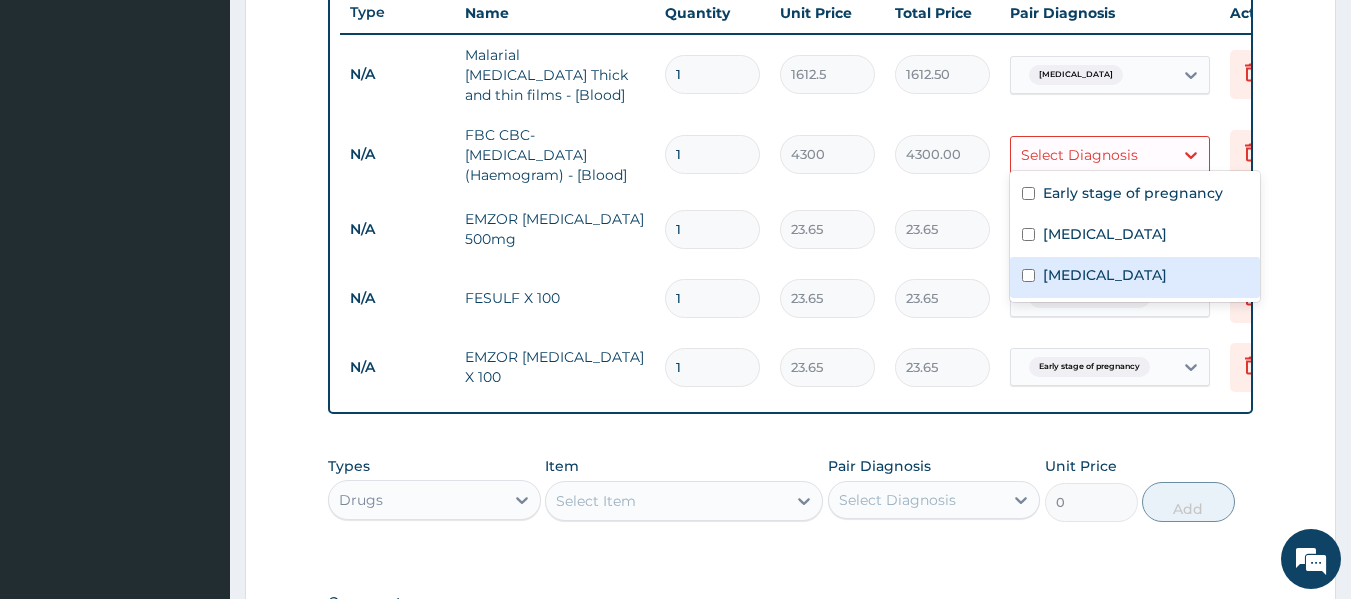 click on "Sepsis" at bounding box center (1105, 275) 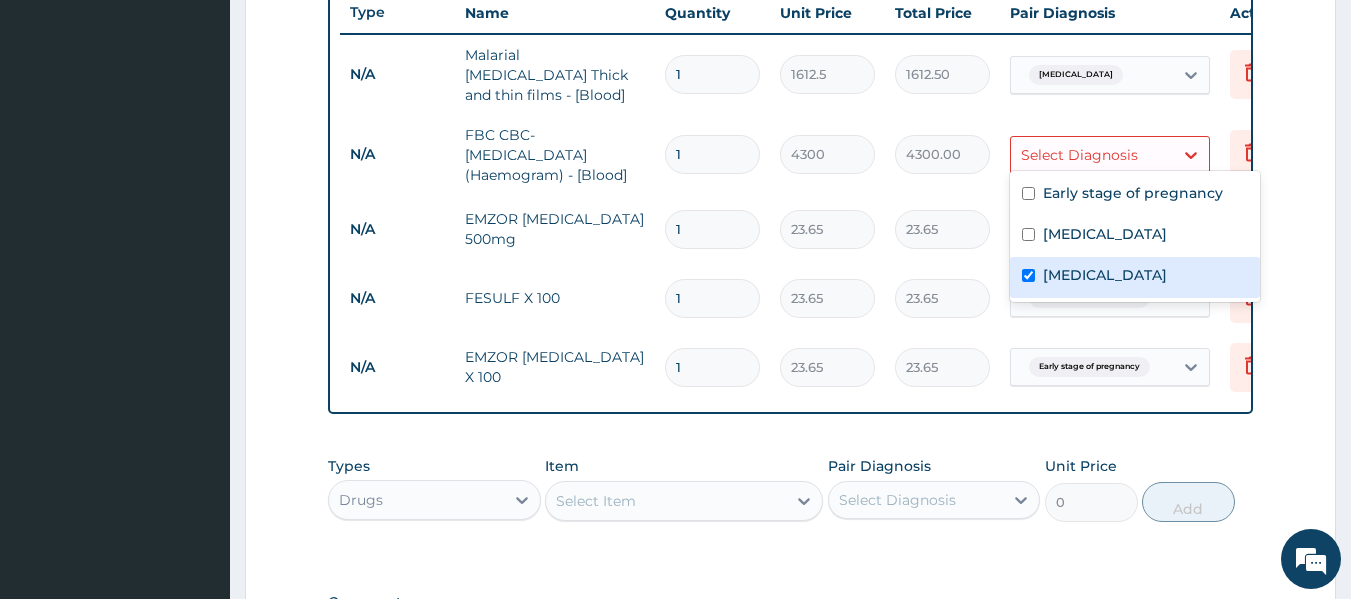 checkbox on "true" 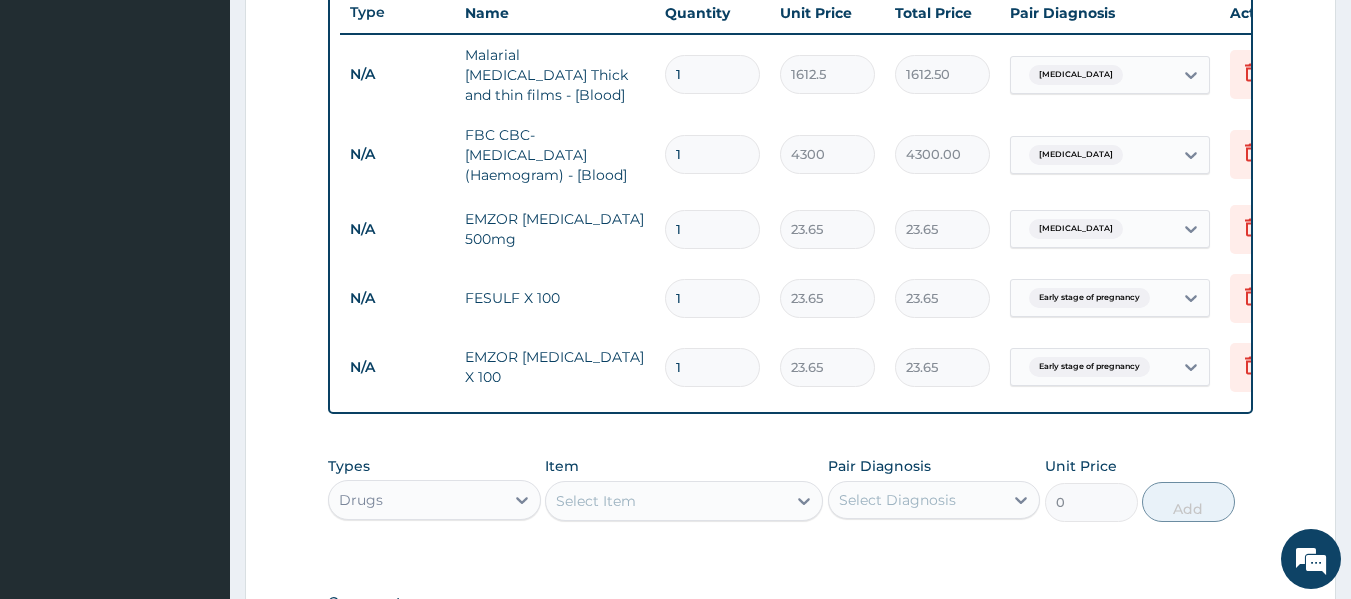 drag, startPoint x: 958, startPoint y: 479, endPoint x: 969, endPoint y: 469, distance: 14.866069 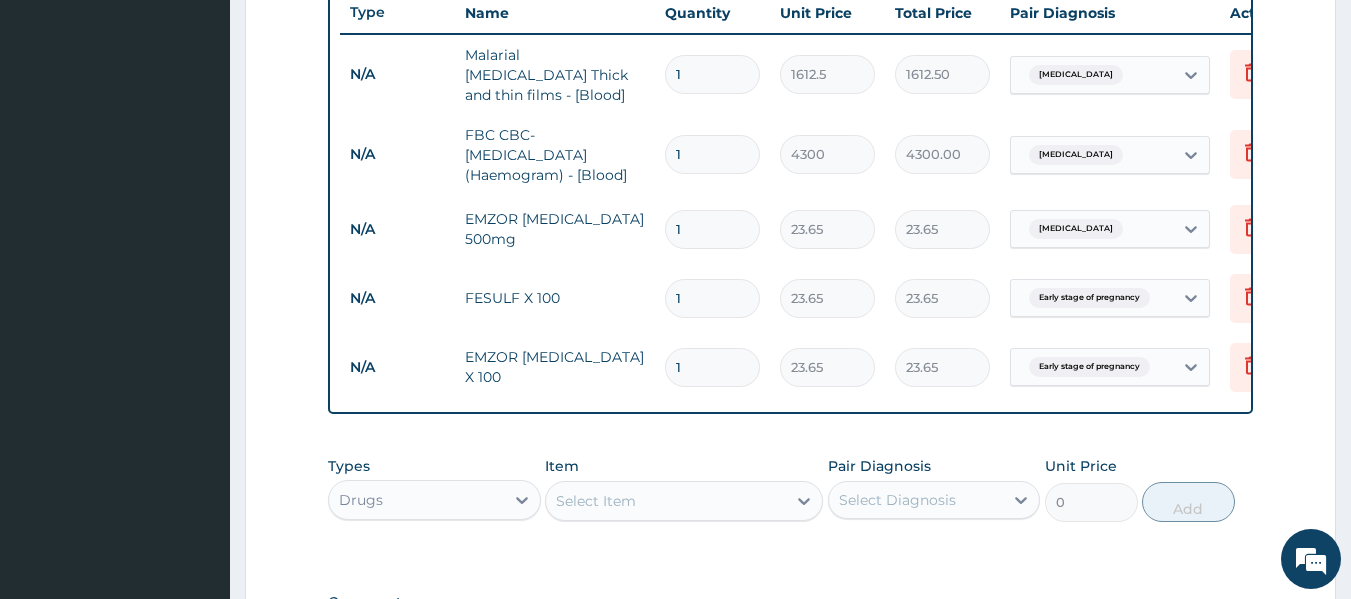 click on "Pair Diagnosis Select Diagnosis" at bounding box center (934, 489) 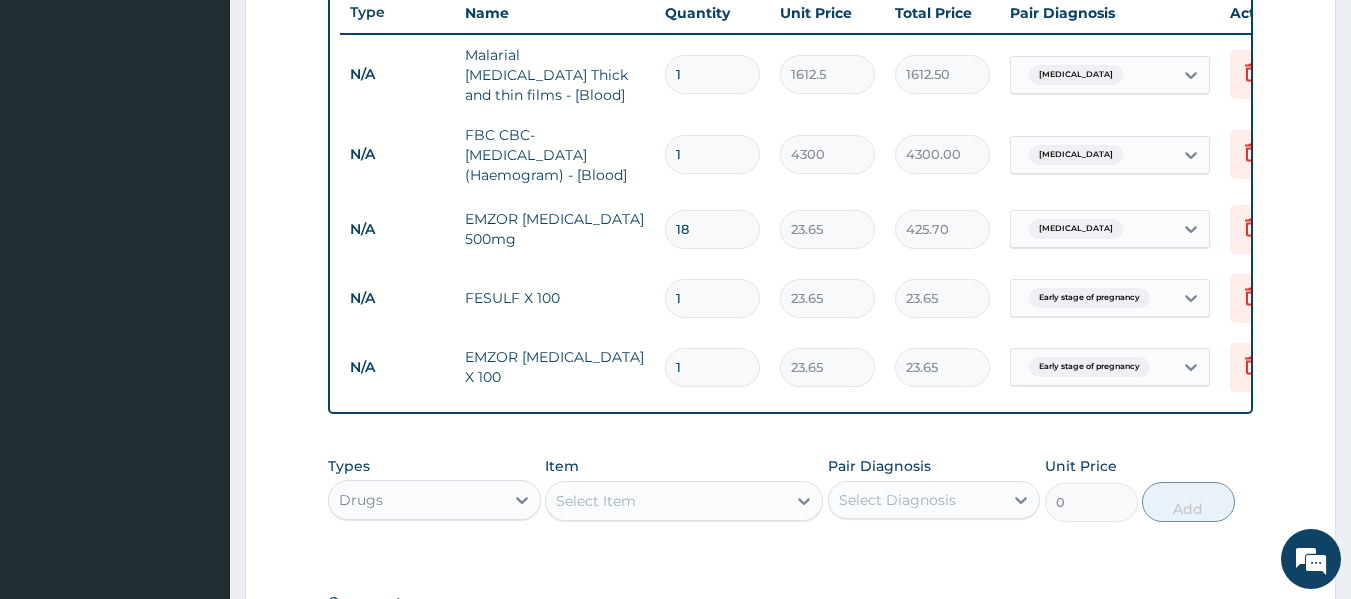 type on "18" 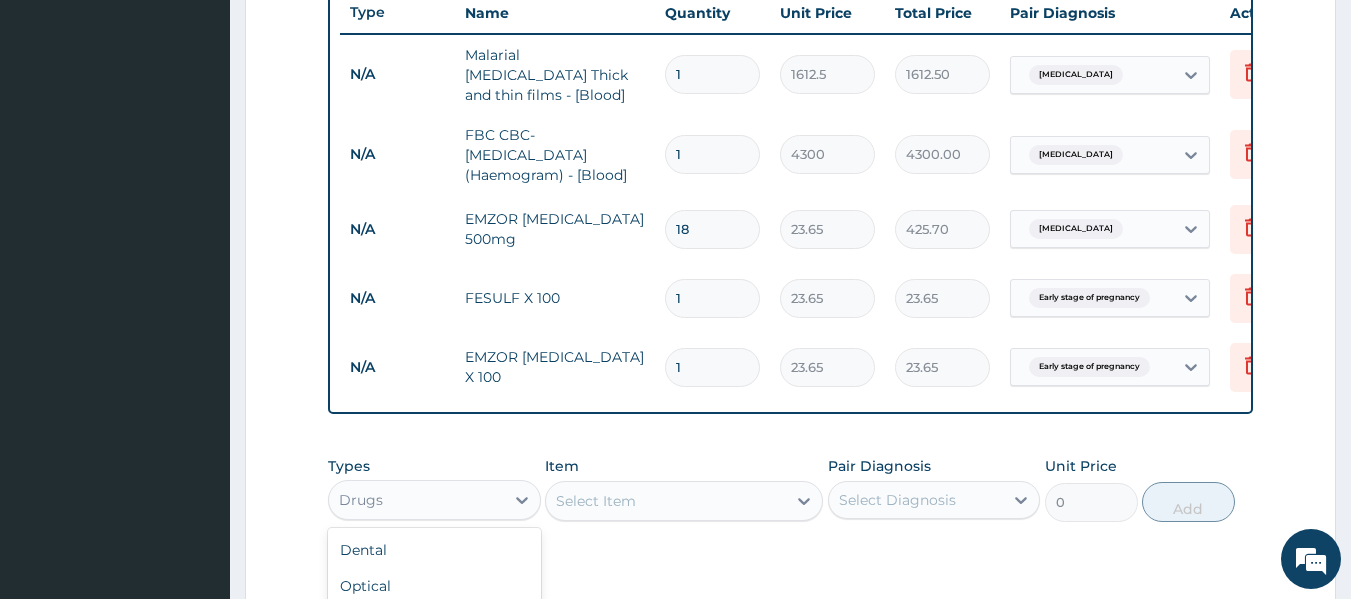 click on "Drugs" at bounding box center (416, 500) 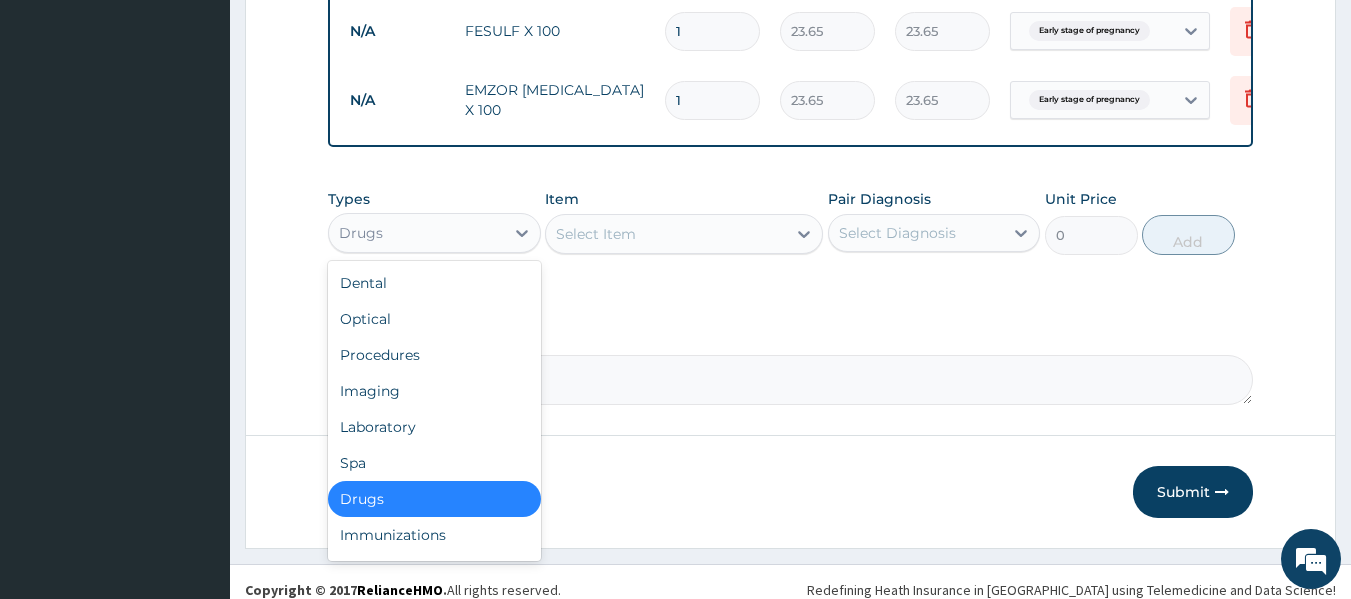 scroll, scrollTop: 1050, scrollLeft: 0, axis: vertical 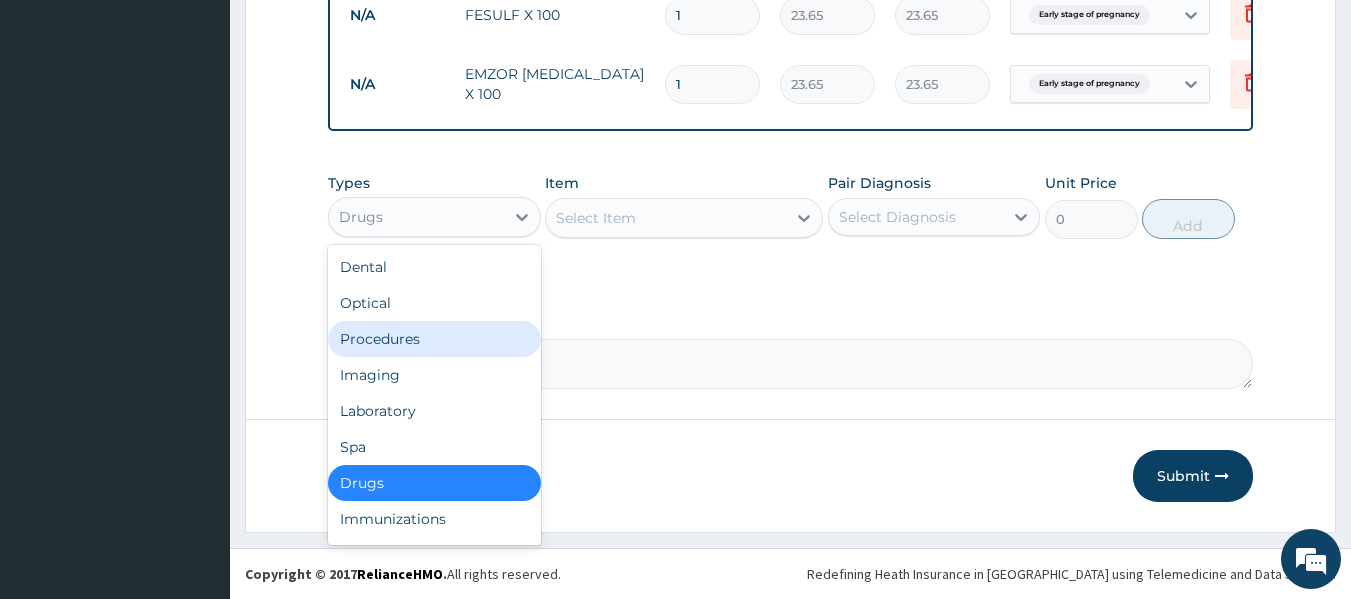 click on "Procedures" at bounding box center [434, 339] 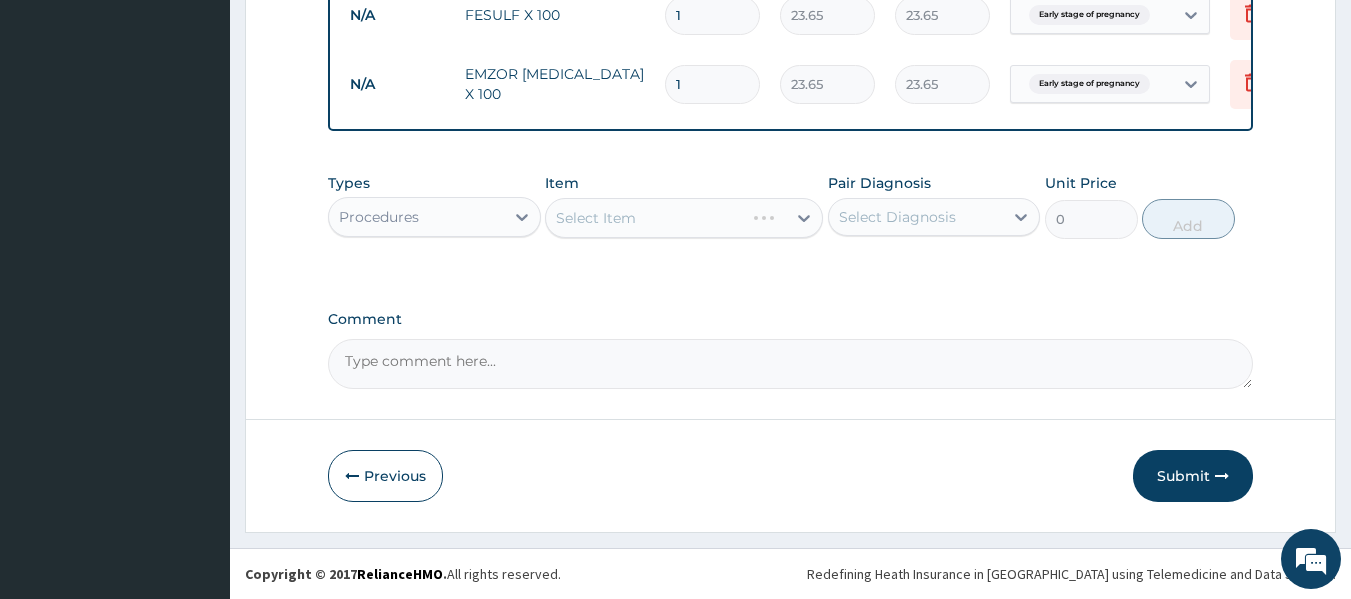 click on "Select Item" at bounding box center (684, 218) 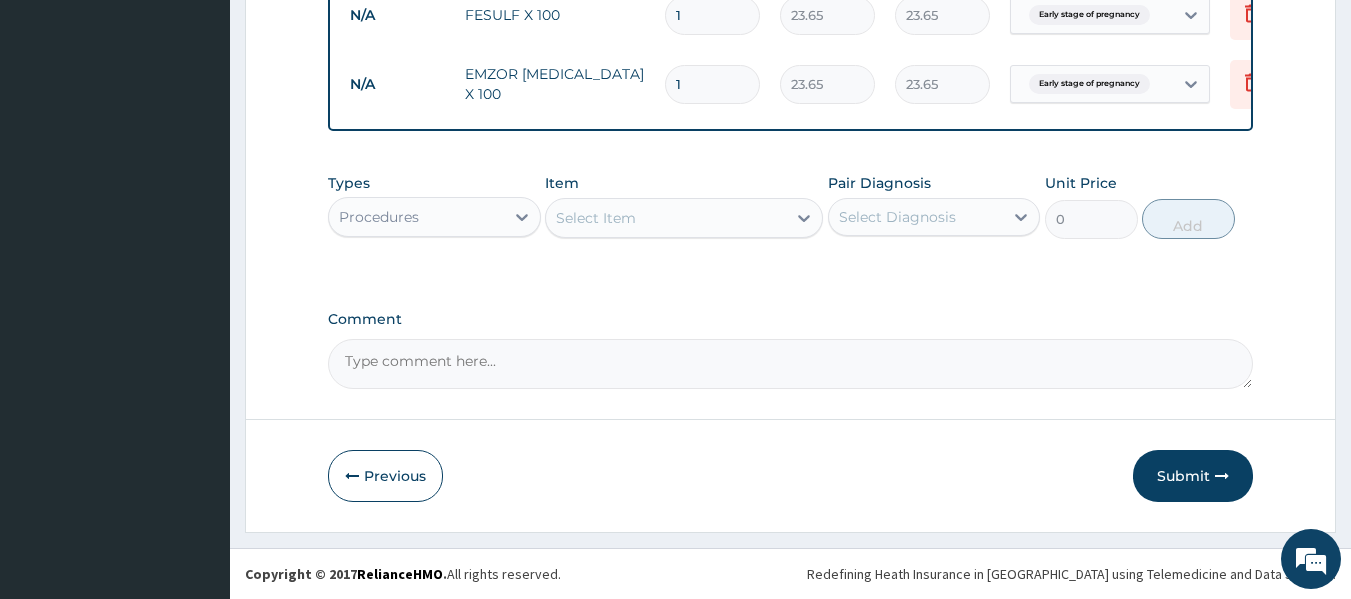 click on "Select Item" at bounding box center [596, 218] 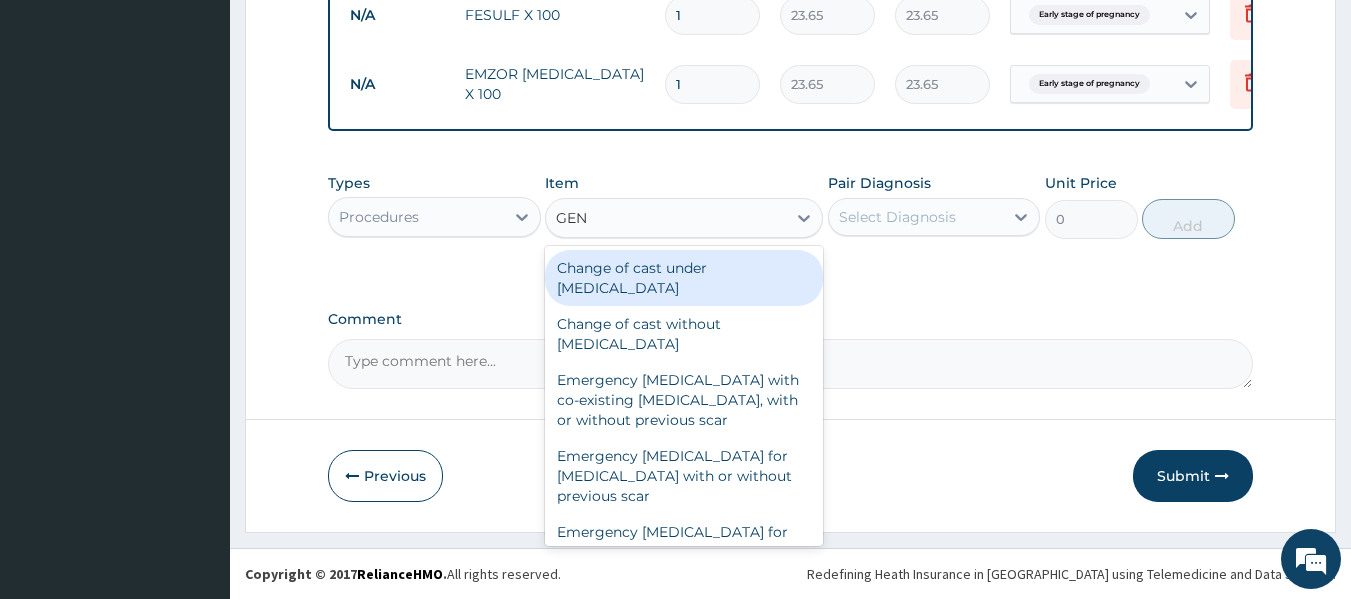 type on "GENE" 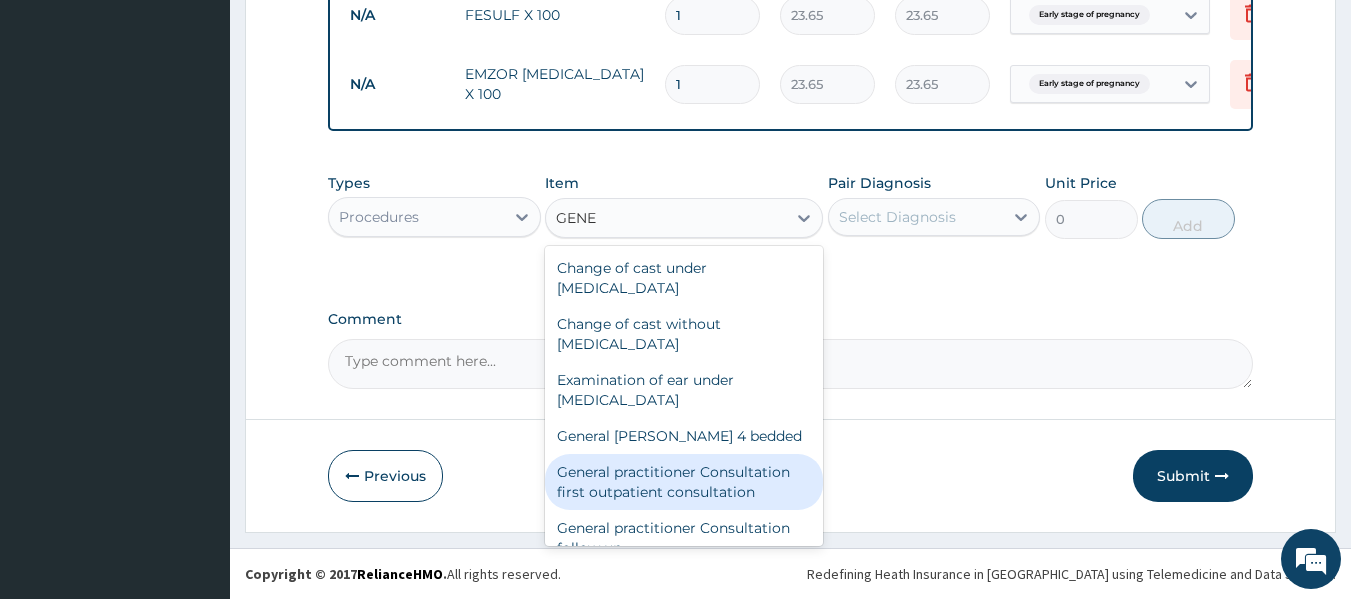 click on "General practitioner Consultation first outpatient consultation" at bounding box center (684, 482) 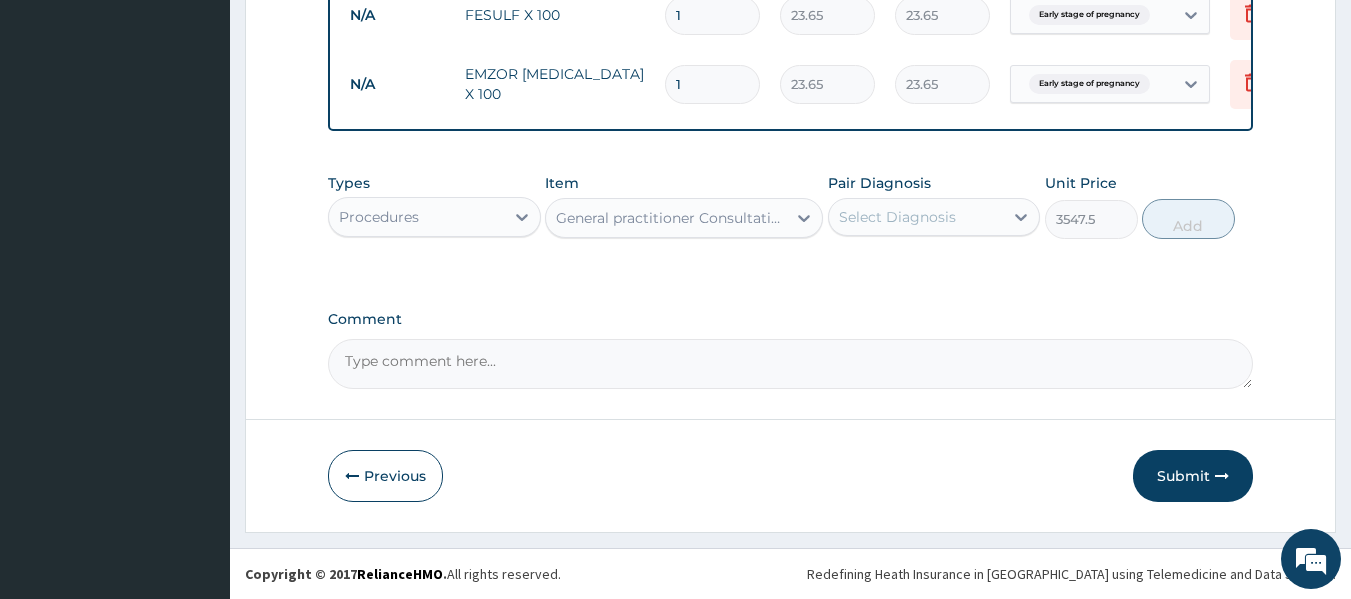 click on "Select Diagnosis" at bounding box center (897, 217) 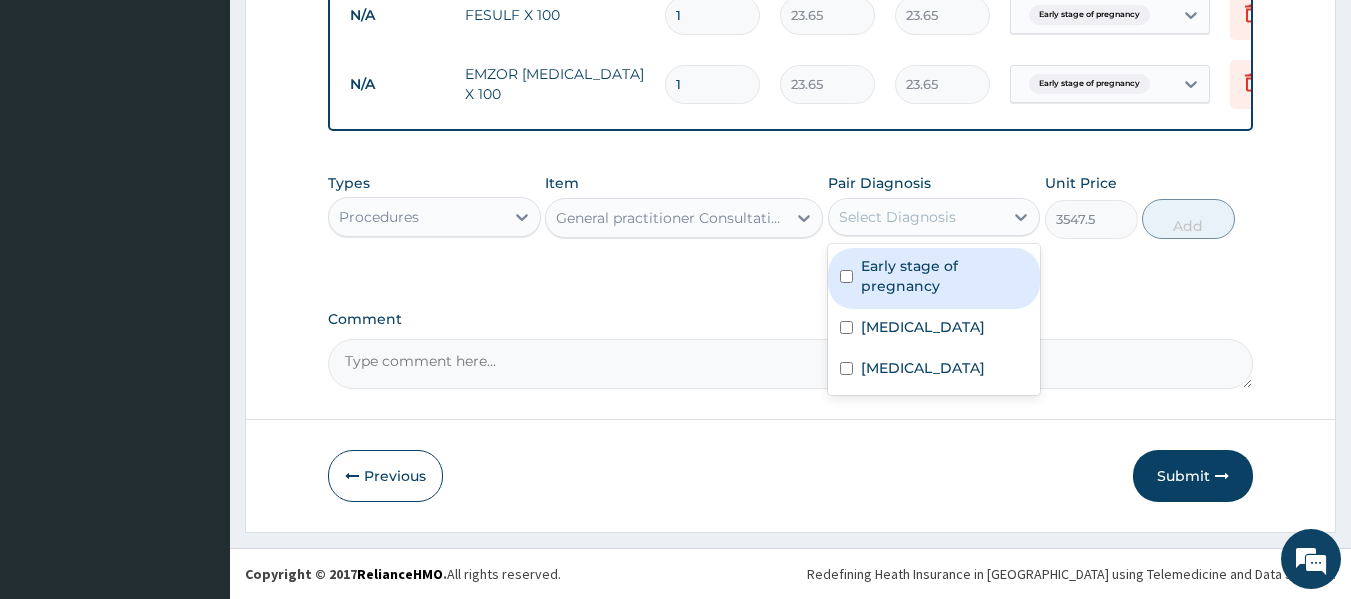 click on "Early stage of pregnancy" at bounding box center (945, 276) 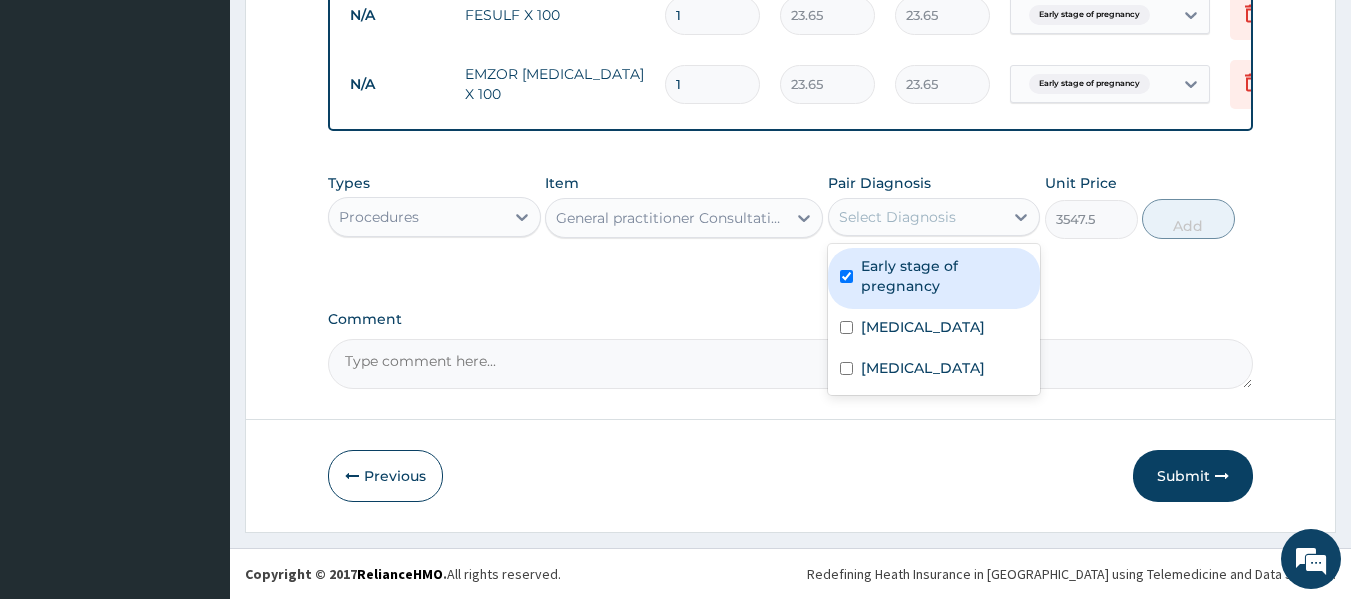checkbox on "true" 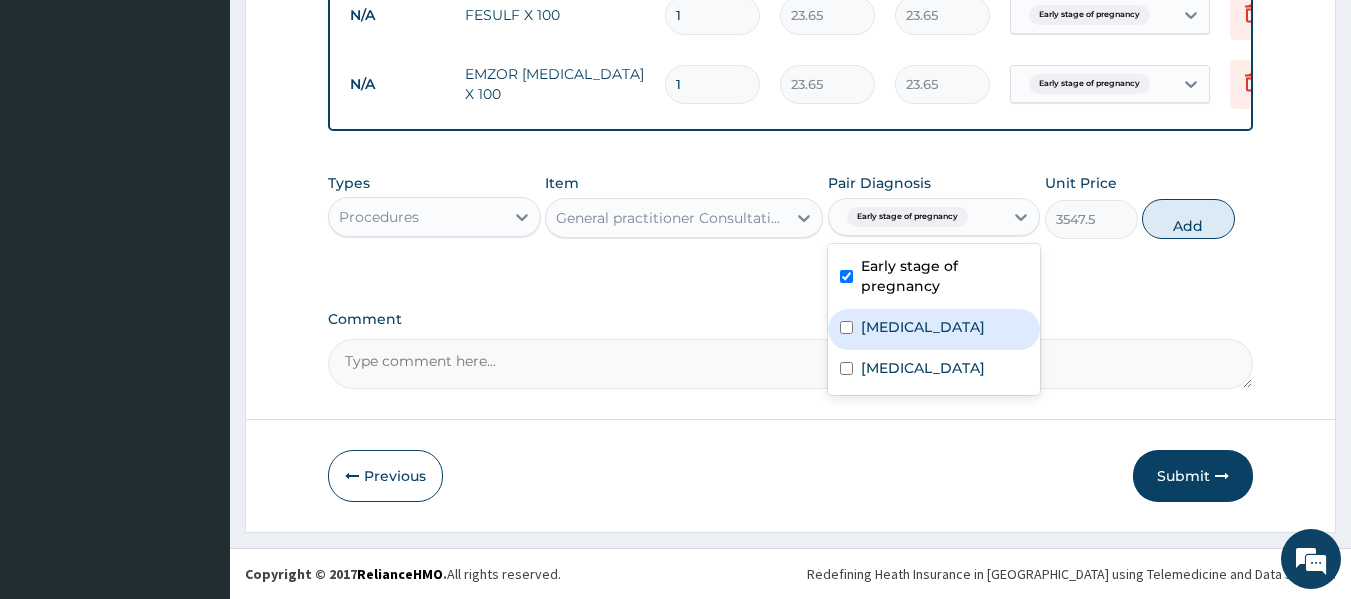 click at bounding box center (846, 327) 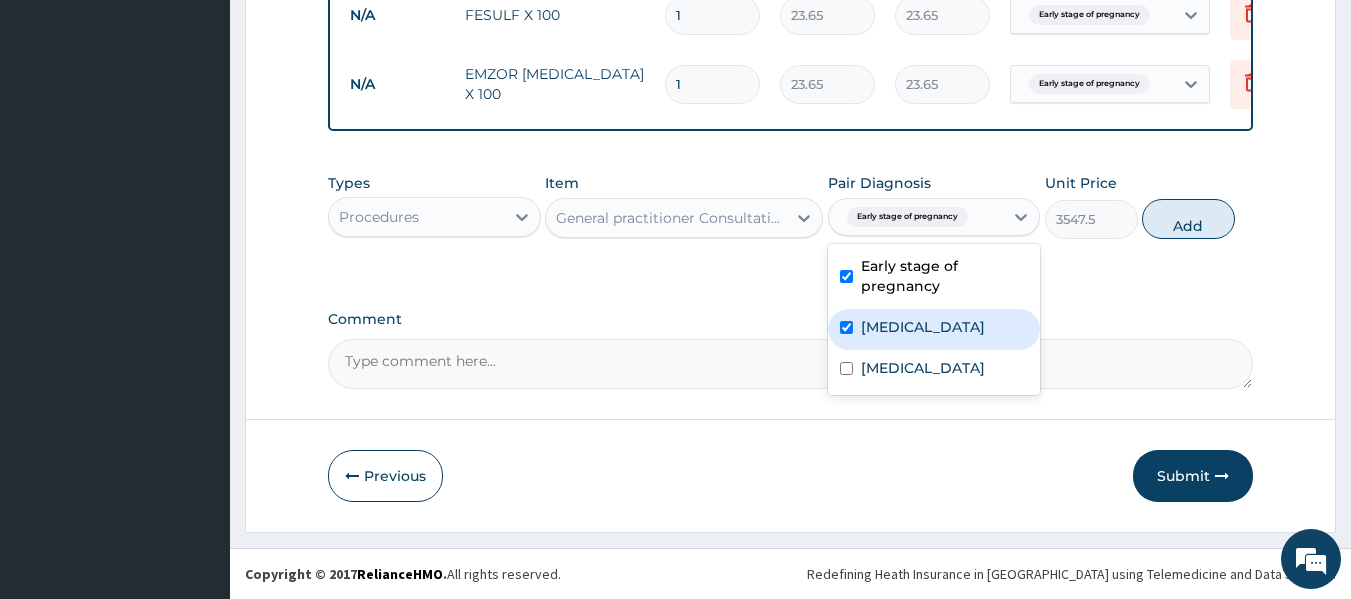 checkbox on "true" 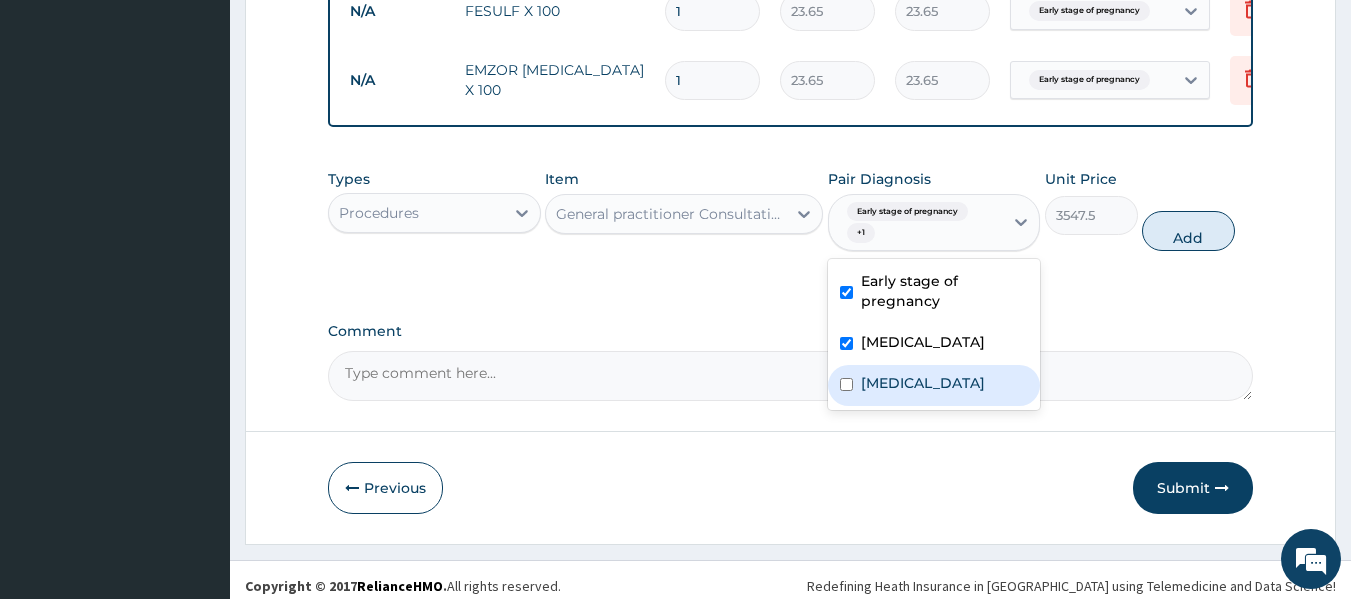 click on "Sepsis" at bounding box center [934, 385] 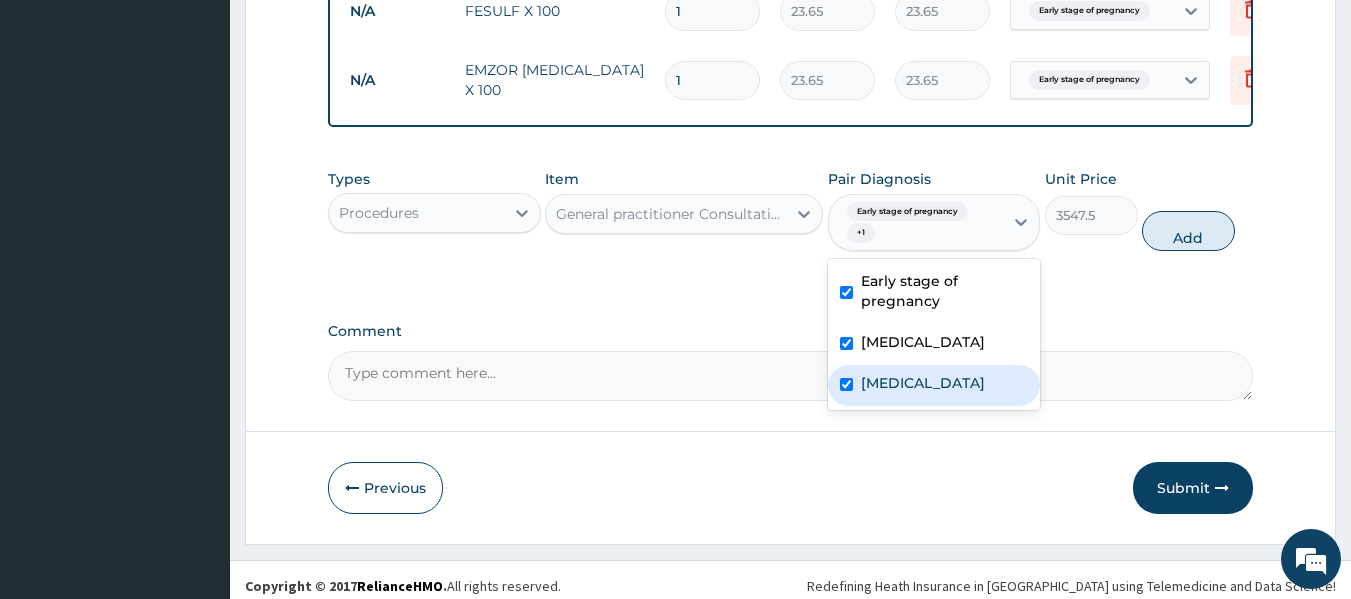 checkbox on "true" 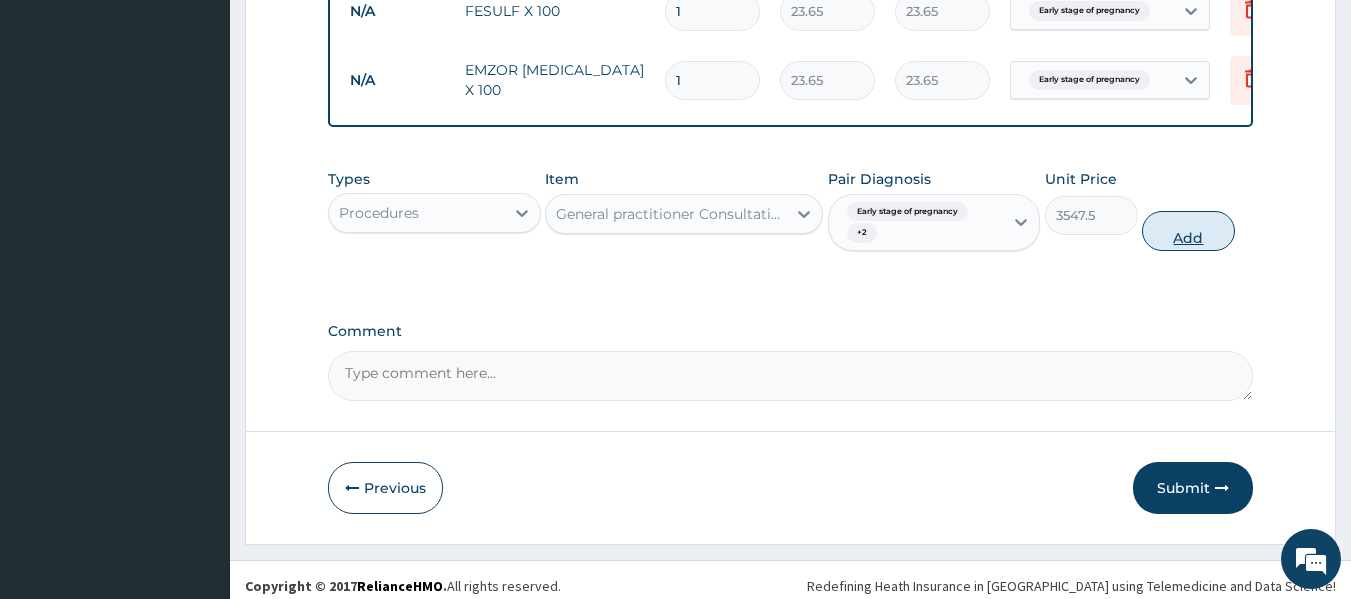 click on "Add" at bounding box center [1188, 231] 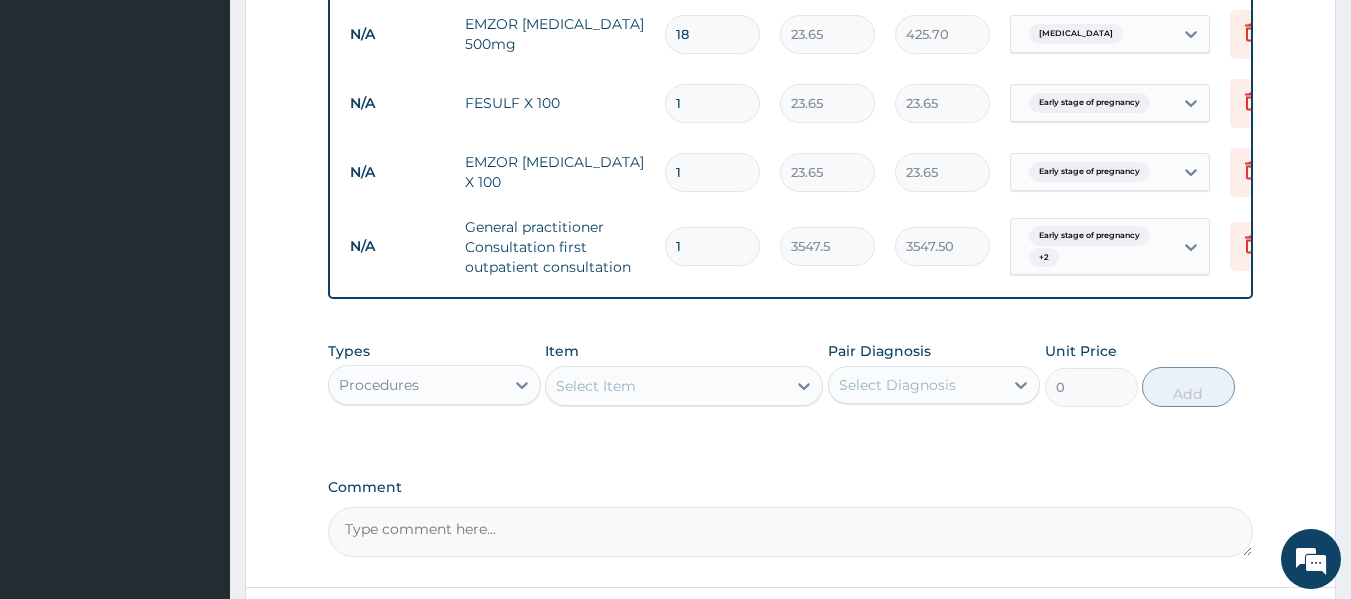 scroll, scrollTop: 1130, scrollLeft: 0, axis: vertical 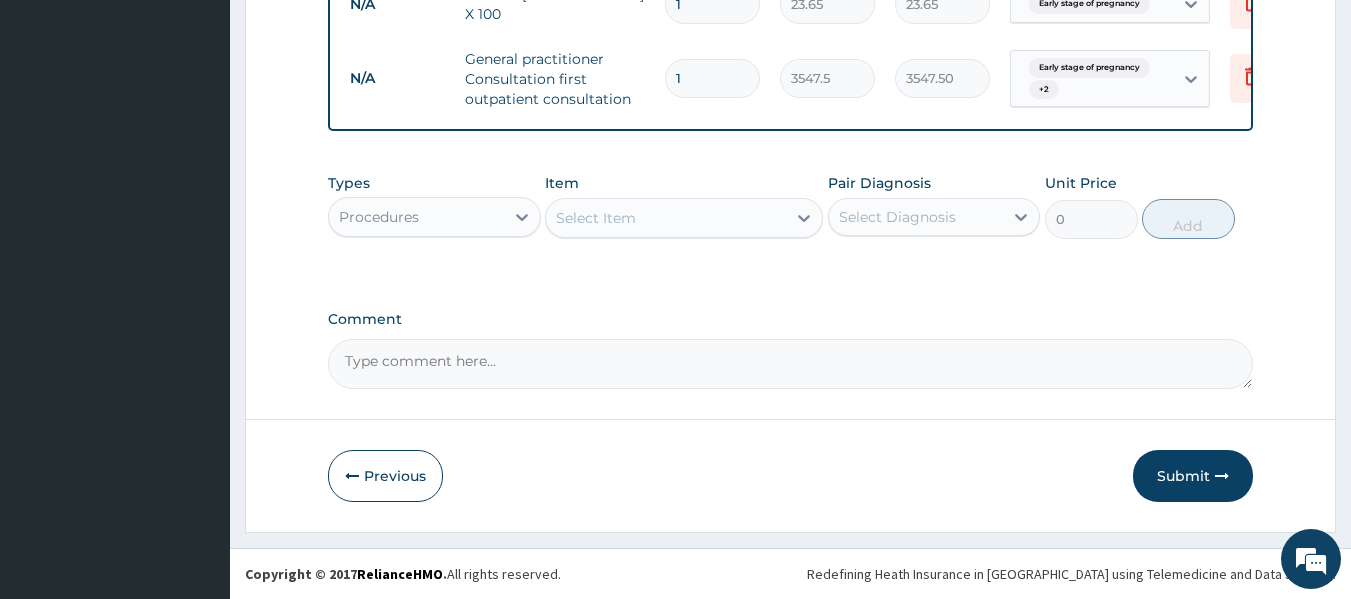 drag, startPoint x: 1191, startPoint y: 483, endPoint x: 1188, endPoint y: 465, distance: 18.248287 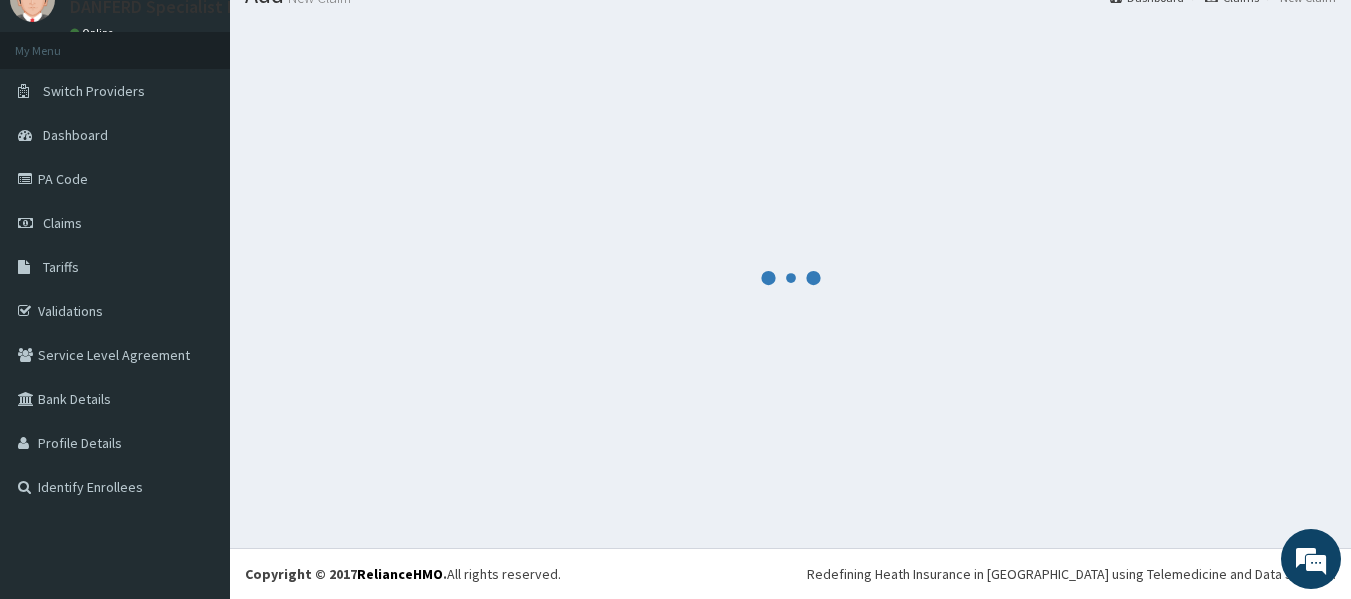 scroll, scrollTop: 1130, scrollLeft: 0, axis: vertical 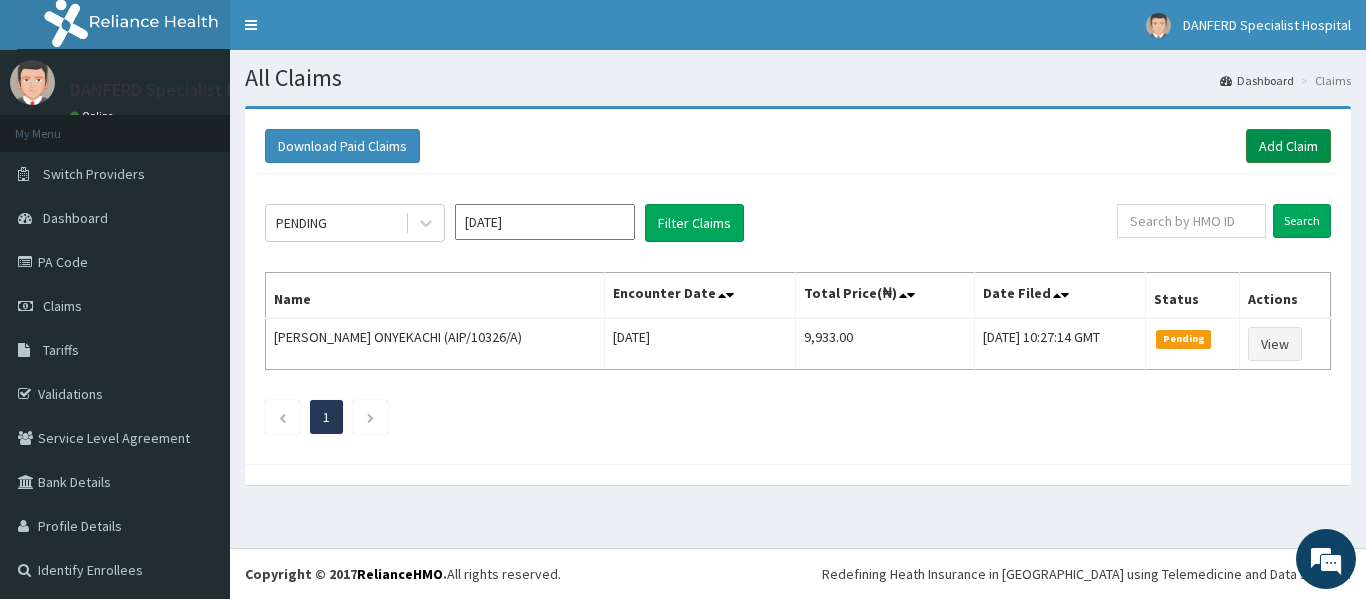 click on "Add Claim" at bounding box center (1288, 146) 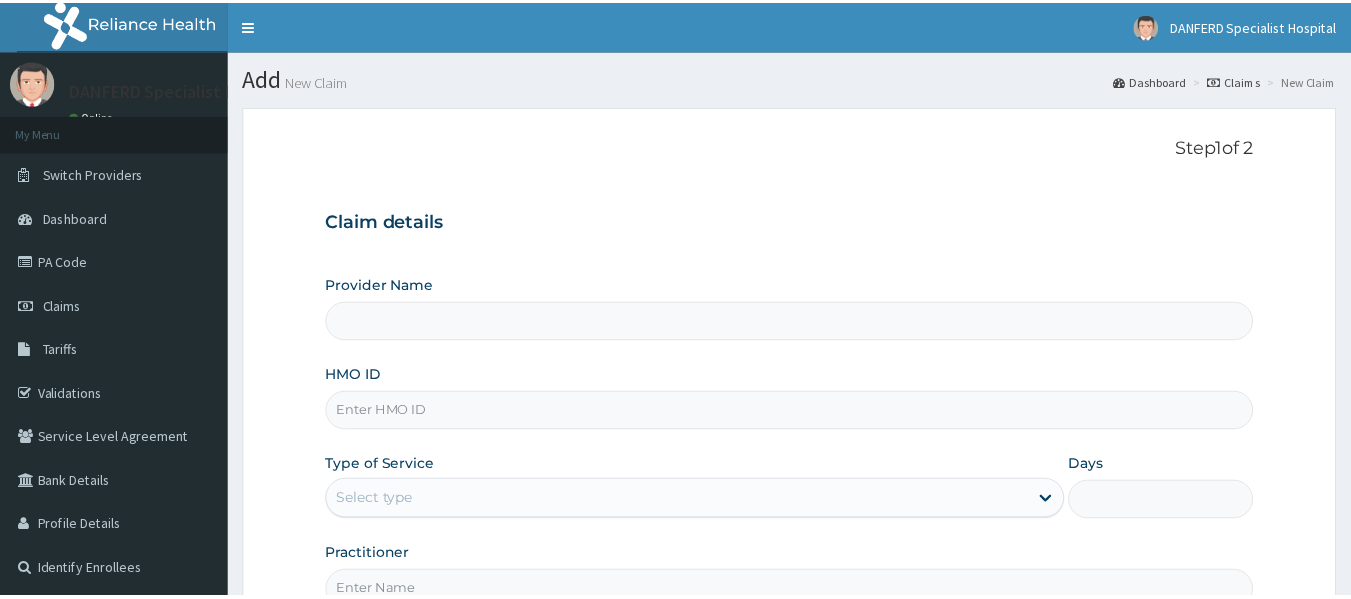 scroll, scrollTop: 0, scrollLeft: 0, axis: both 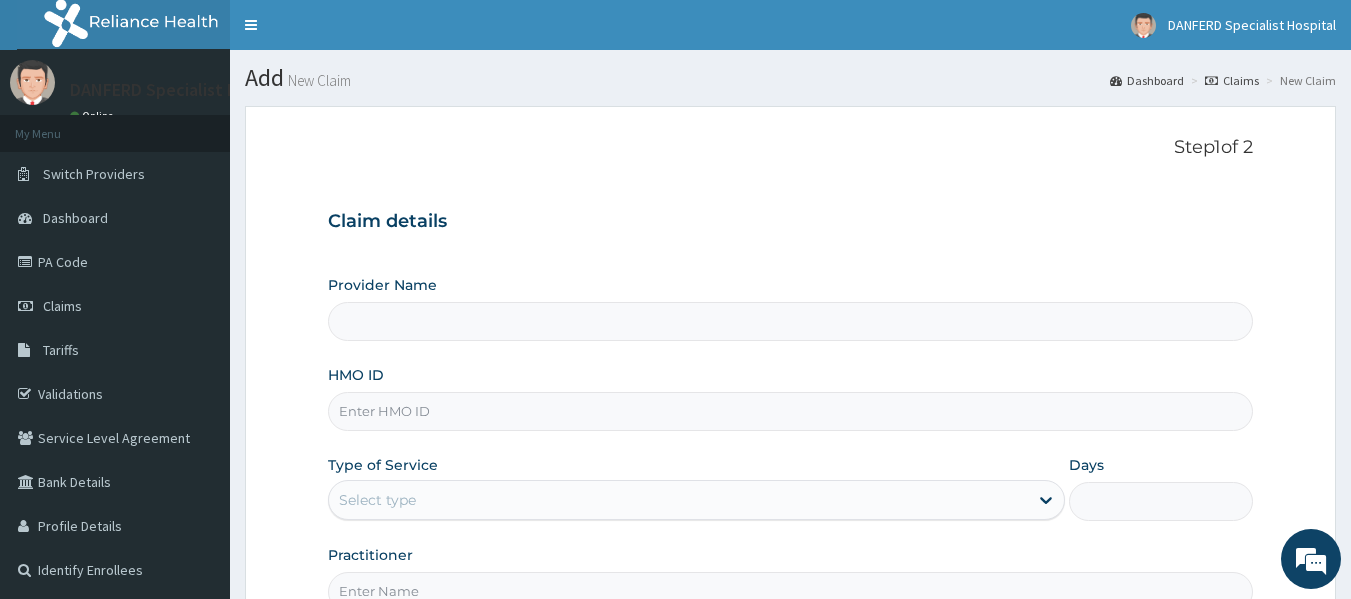 click on "HMO ID" at bounding box center [791, 411] 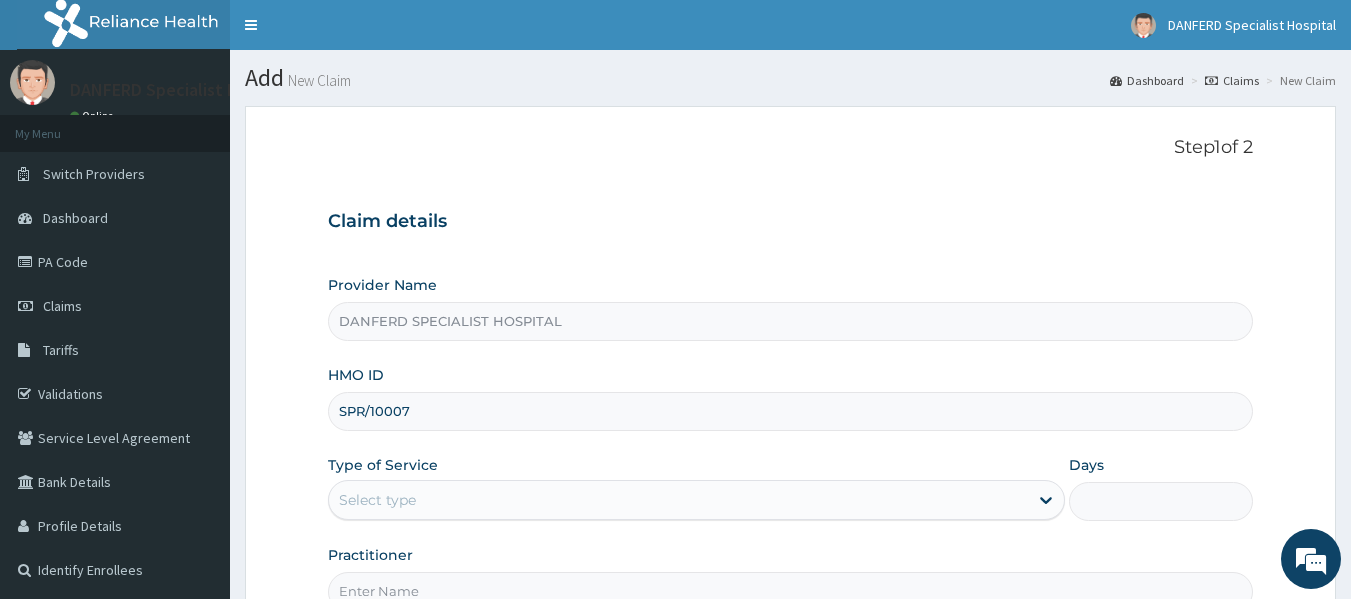 scroll, scrollTop: 0, scrollLeft: 0, axis: both 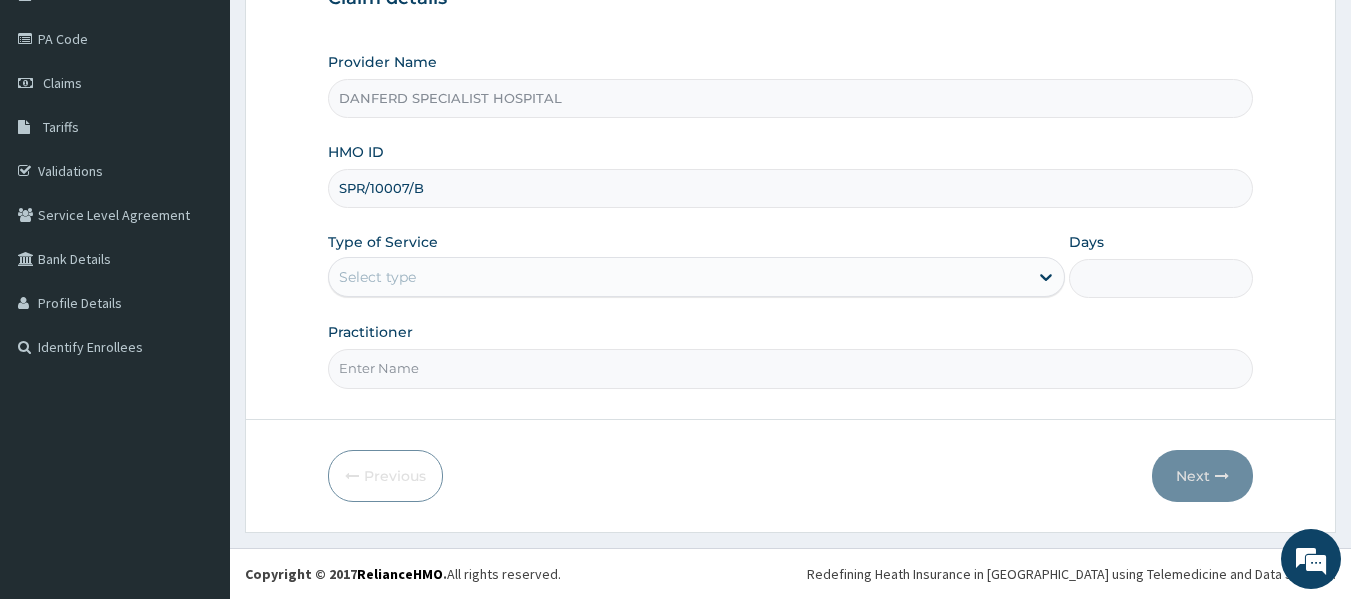 type on "SPR/10007/B" 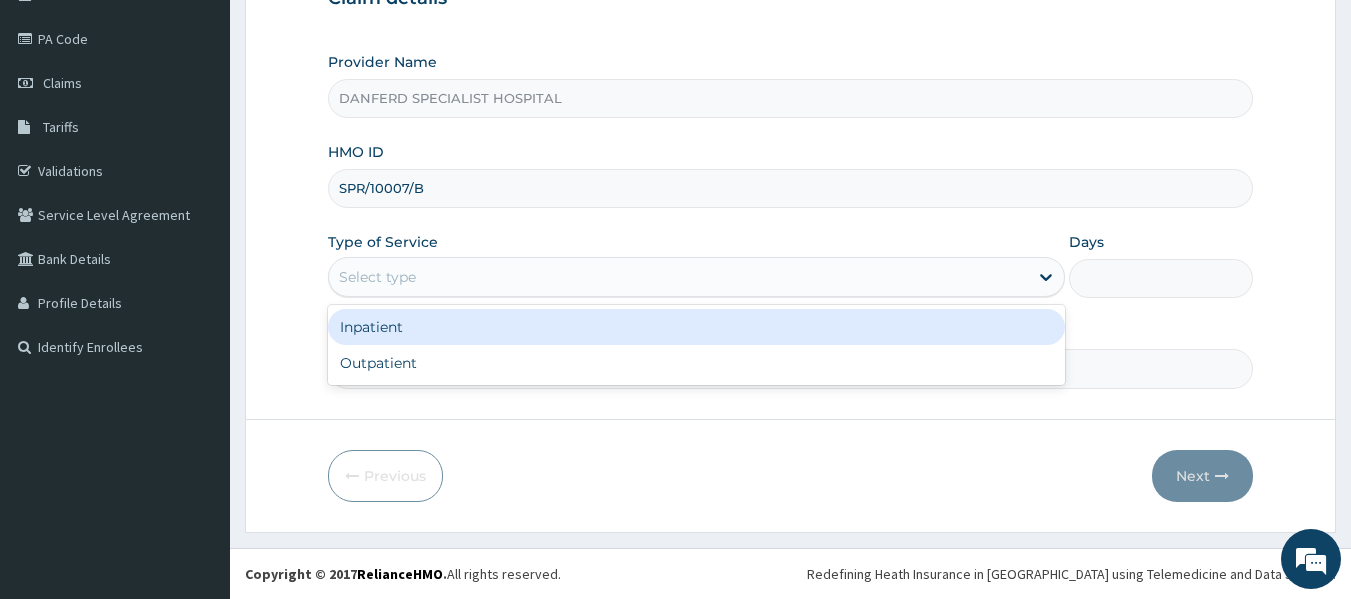click on "Select type" at bounding box center [678, 277] 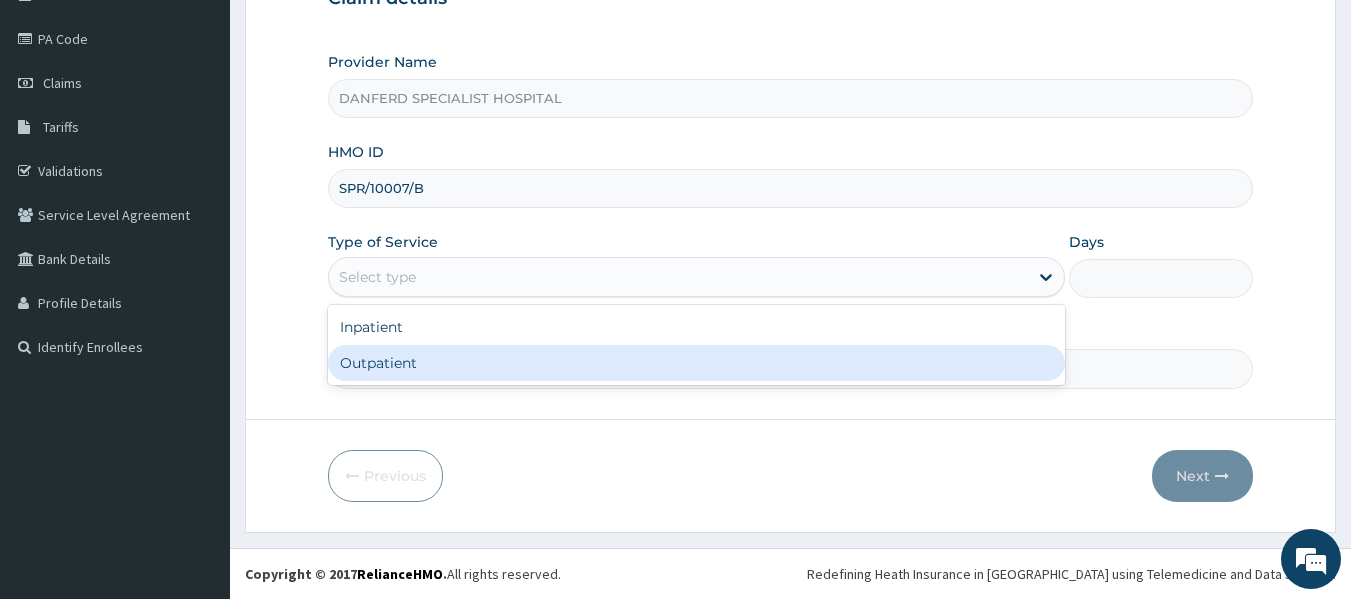 click on "Inpatient Outpatient" at bounding box center [696, 345] 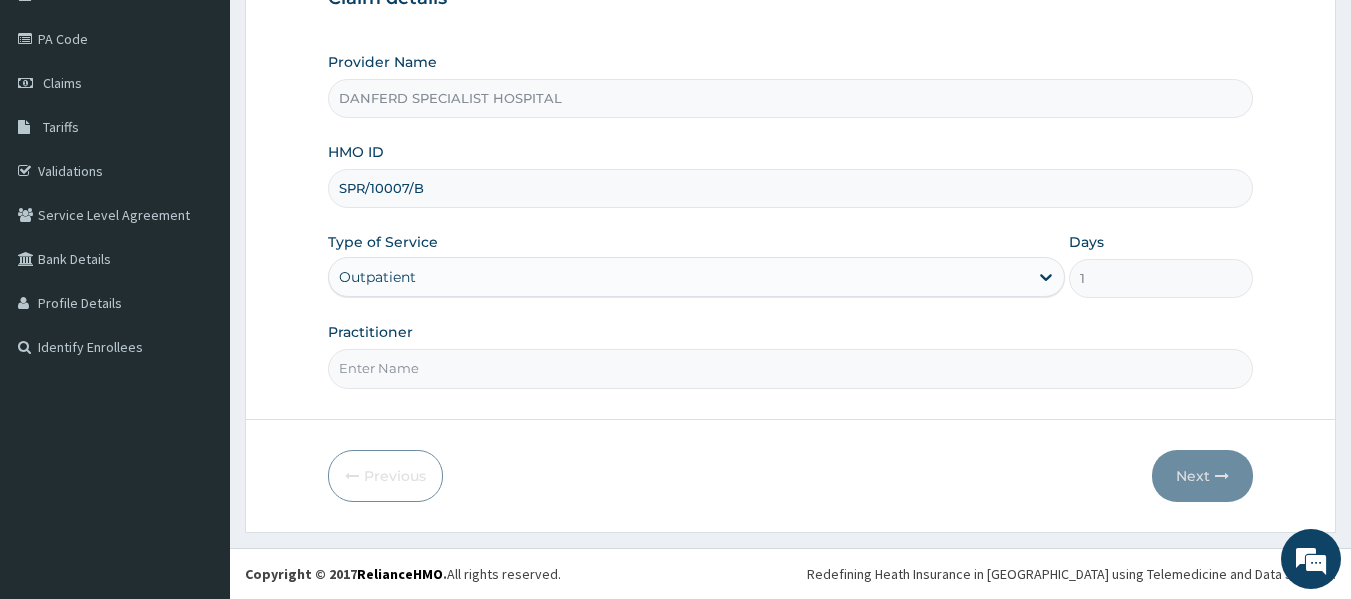 click on "Practitioner" at bounding box center [791, 368] 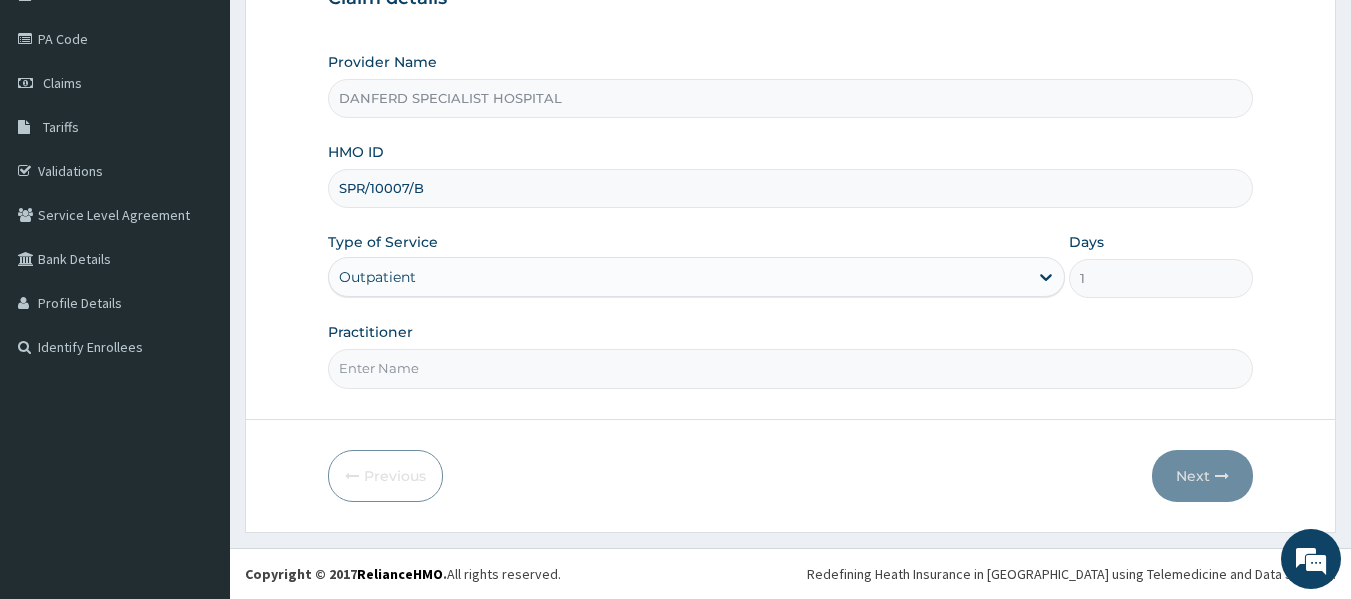 type on "[PERSON_NAME]" 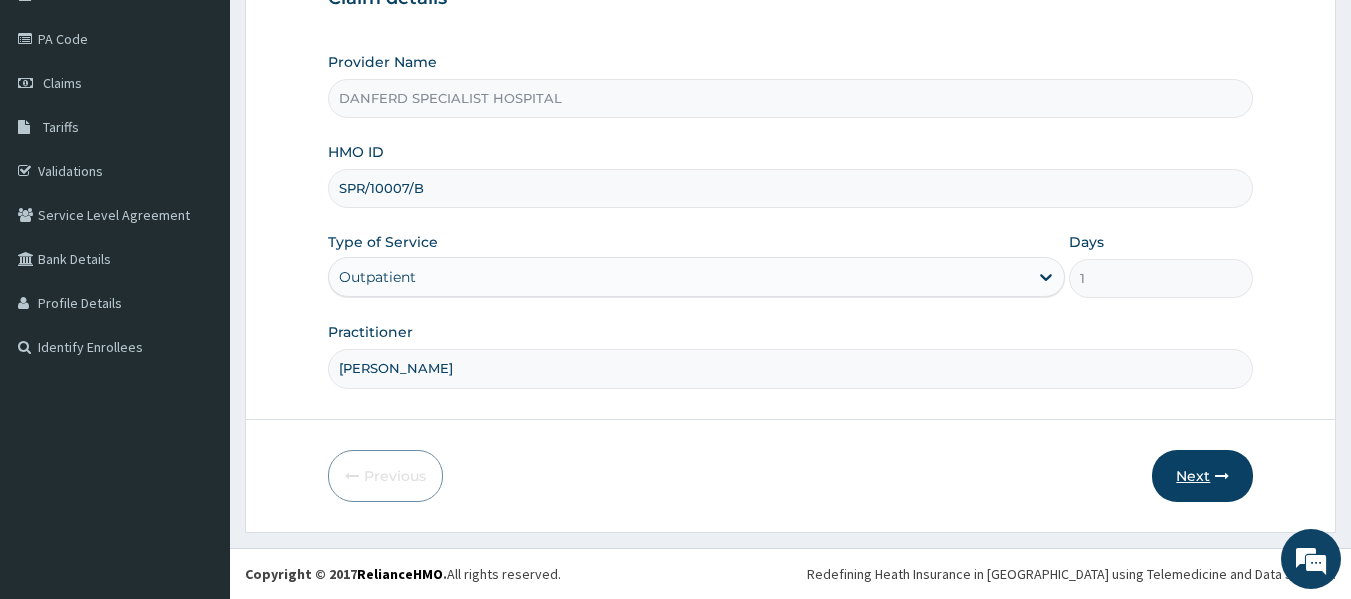 click at bounding box center (1222, 476) 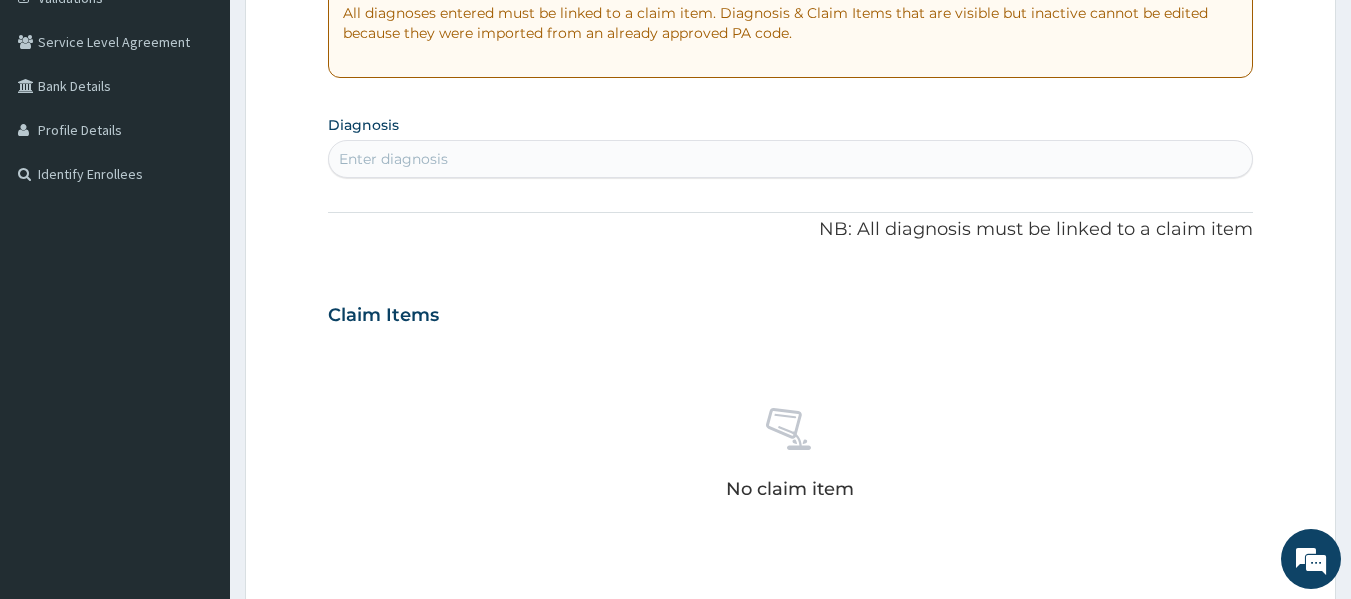 scroll, scrollTop: 423, scrollLeft: 0, axis: vertical 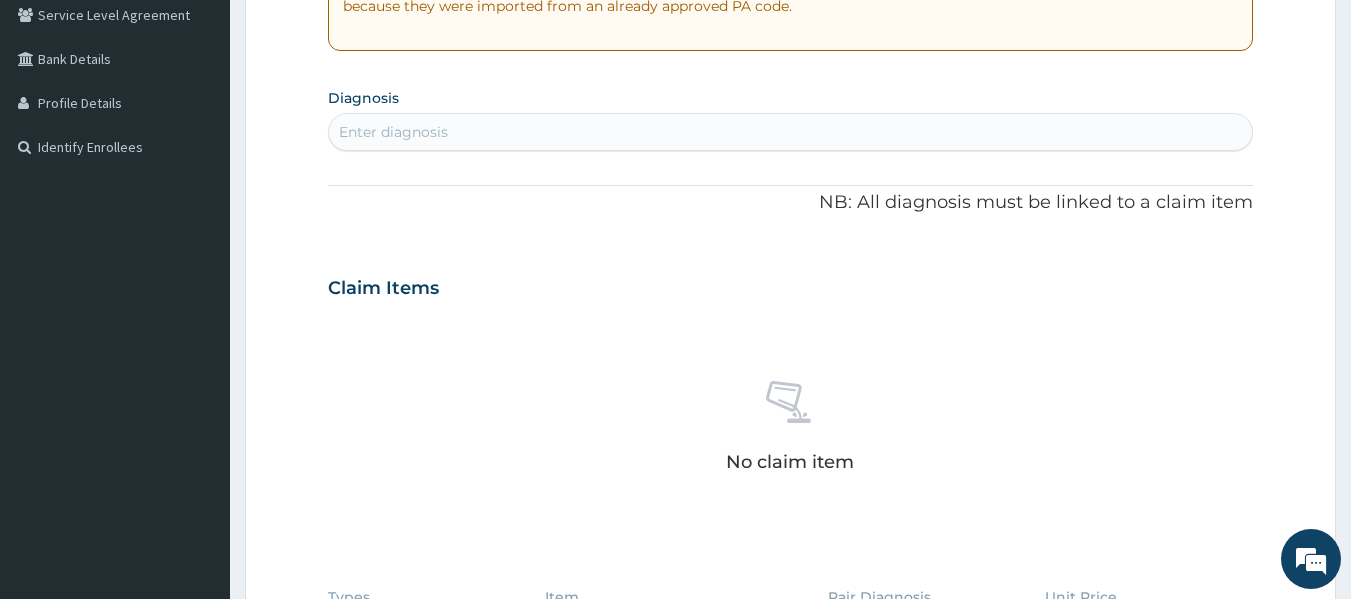 click on "Enter diagnosis" at bounding box center (791, 132) 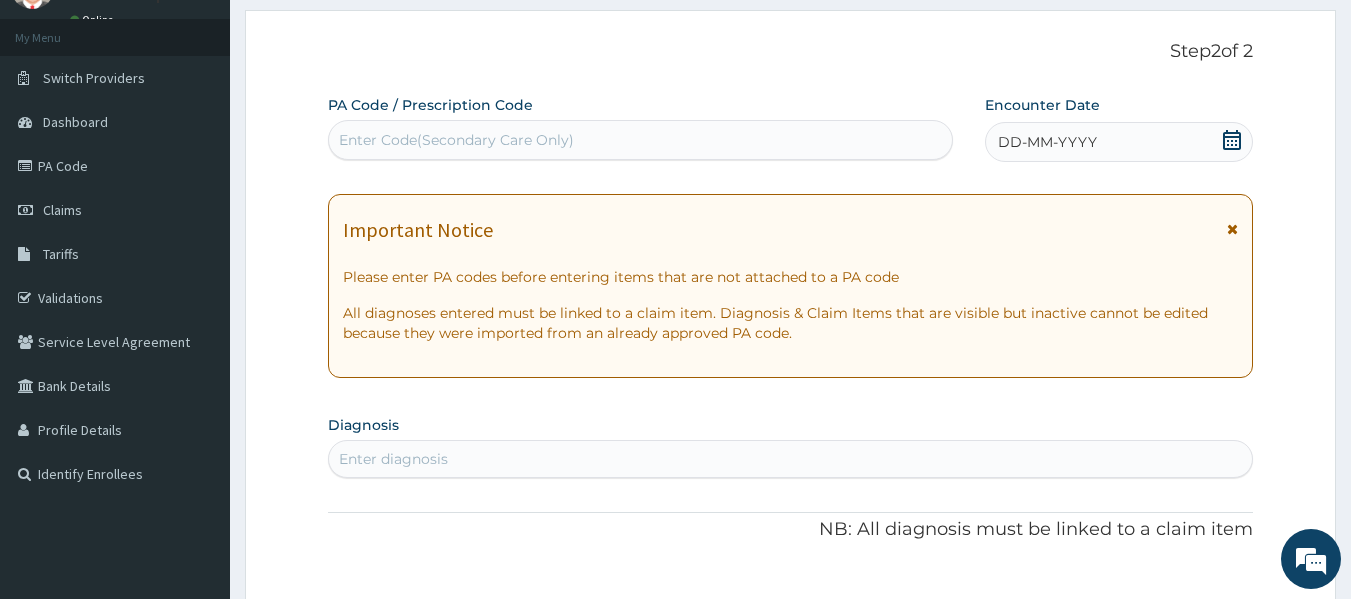 scroll, scrollTop: 37, scrollLeft: 0, axis: vertical 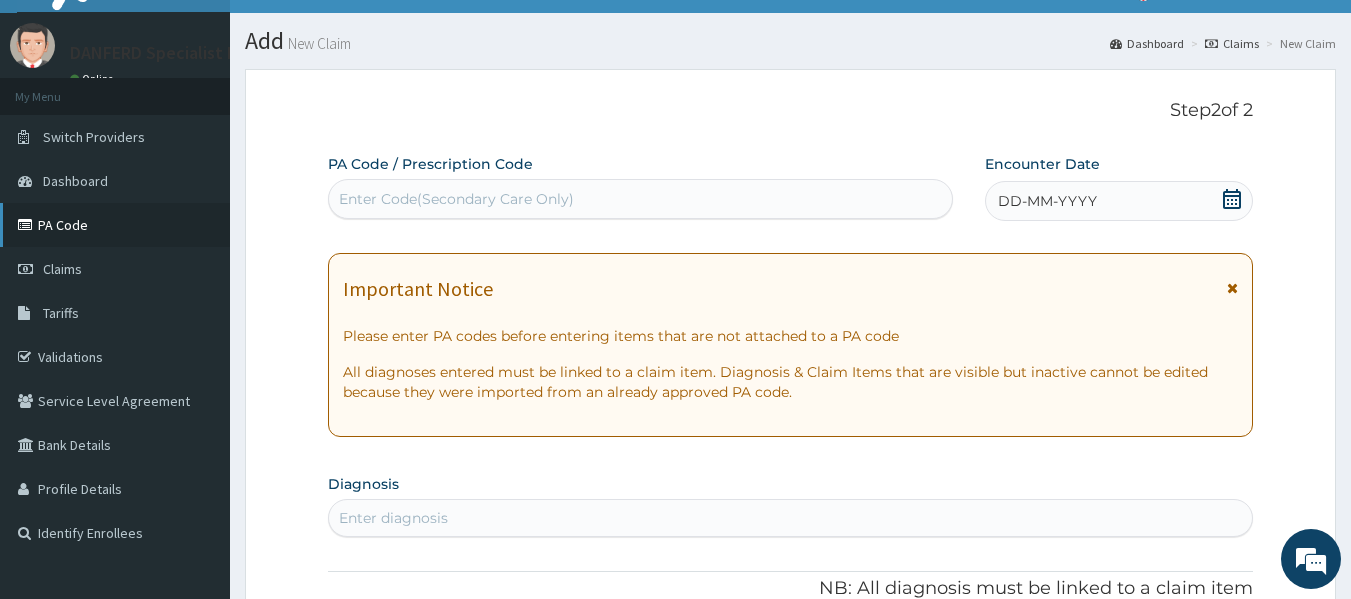 click on "PA Code" at bounding box center [115, 225] 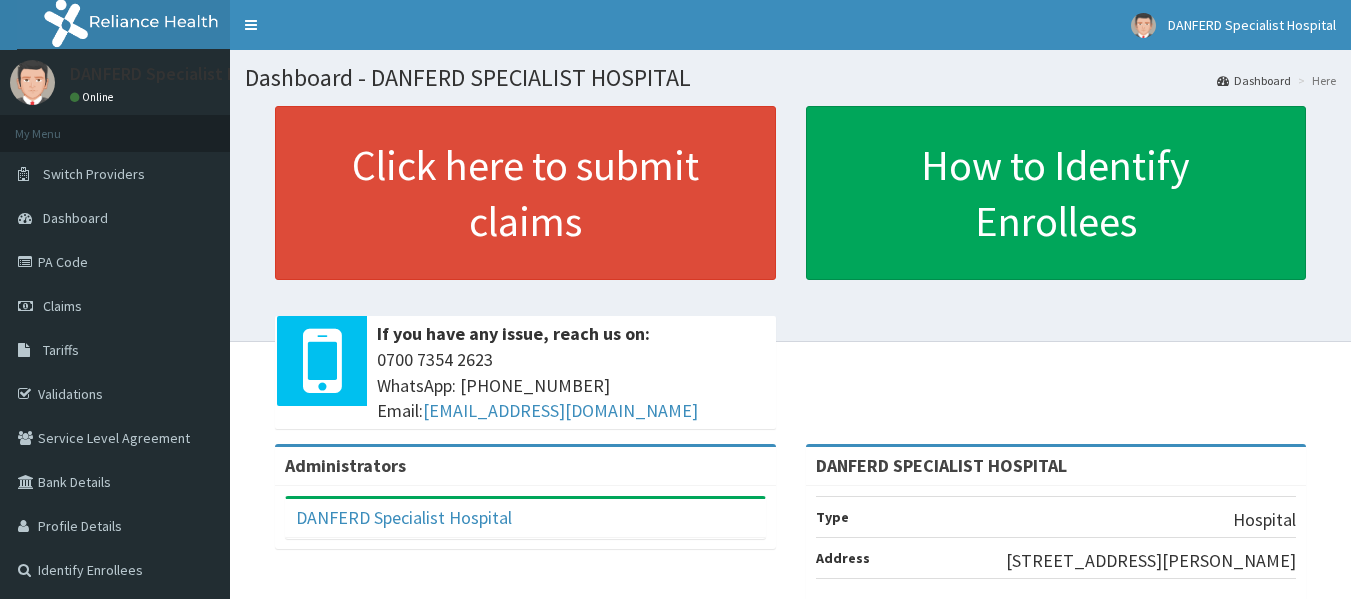 scroll, scrollTop: 0, scrollLeft: 0, axis: both 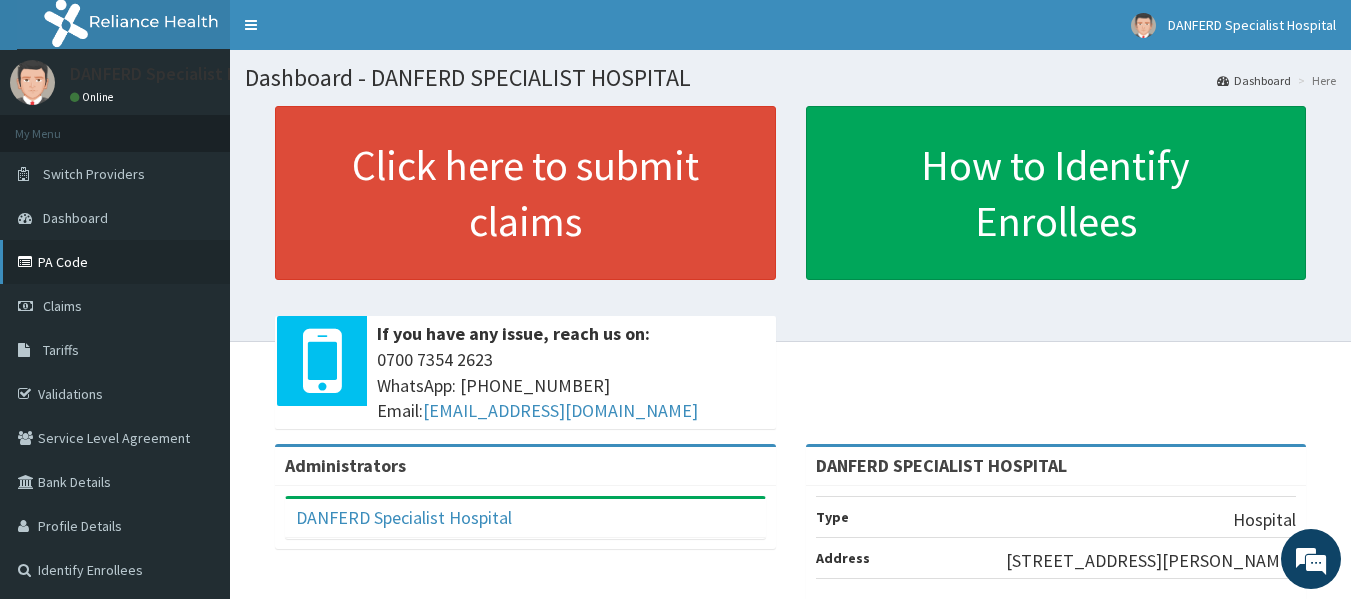 click on "PA Code" at bounding box center (115, 262) 